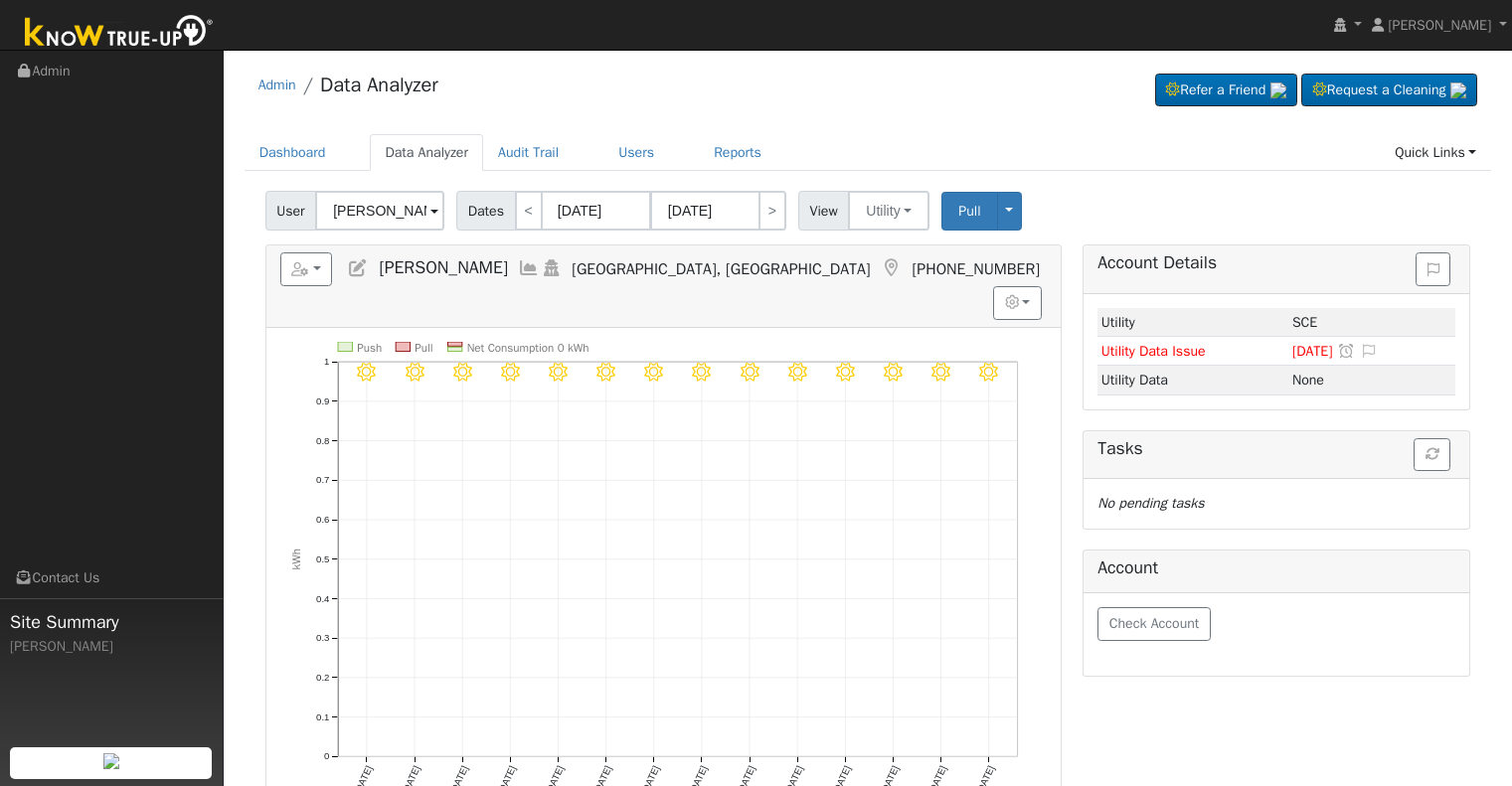 scroll, scrollTop: 0, scrollLeft: 0, axis: both 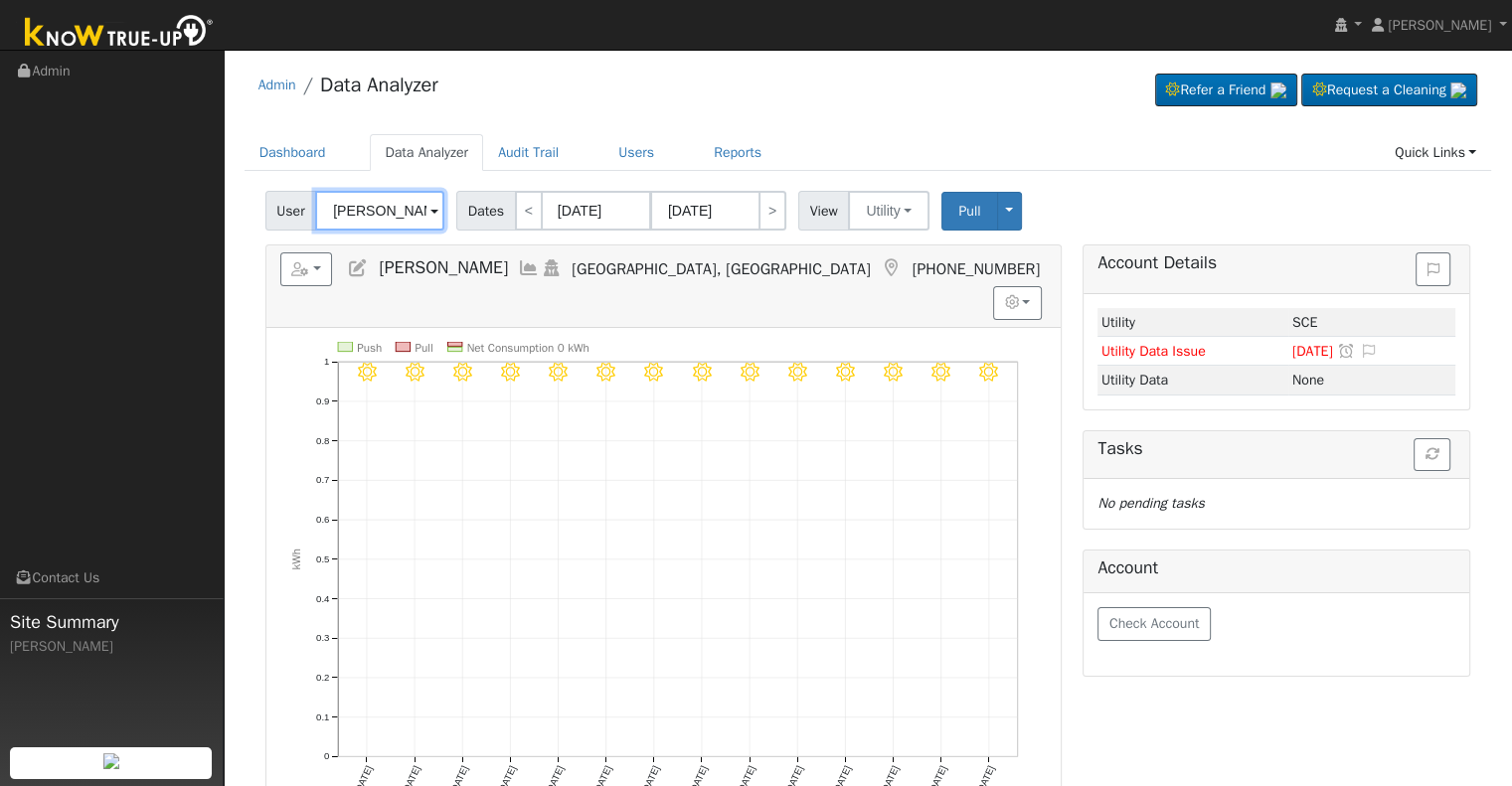 click on "[PERSON_NAME]" at bounding box center (380, 211) 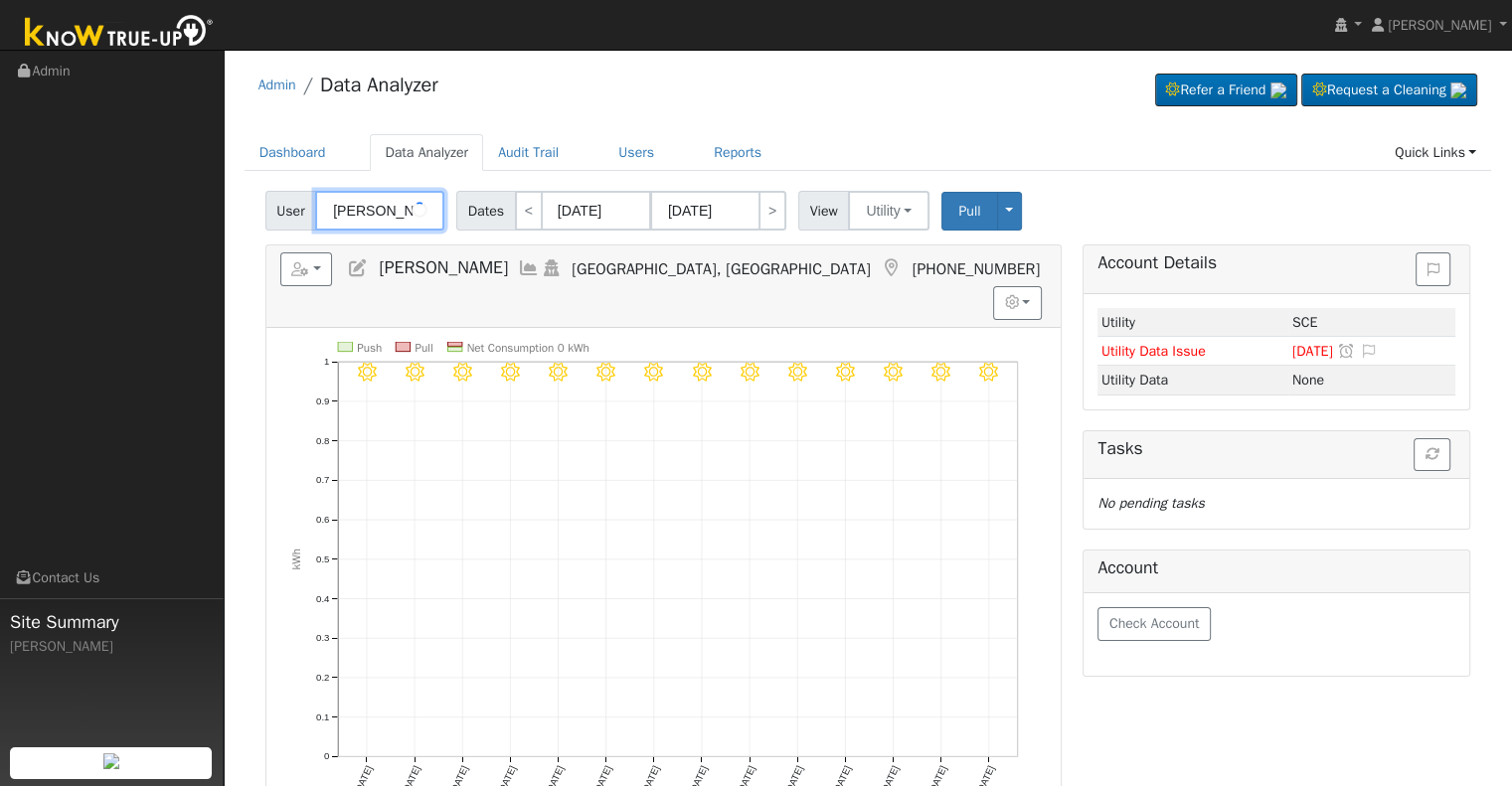 click on "[PERSON_NAME]" at bounding box center [380, 211] 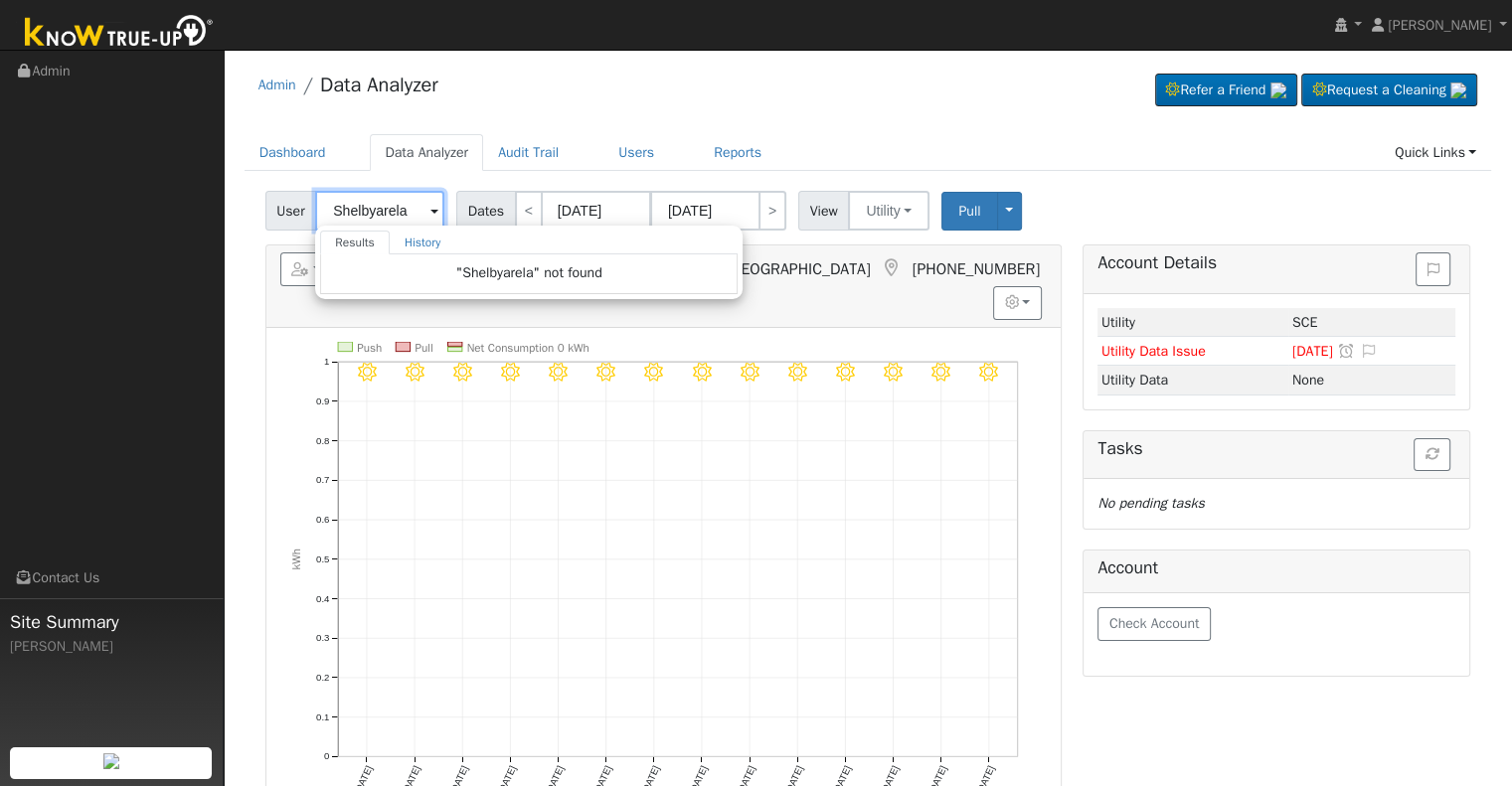 click on "Shelbyarela" at bounding box center [380, 211] 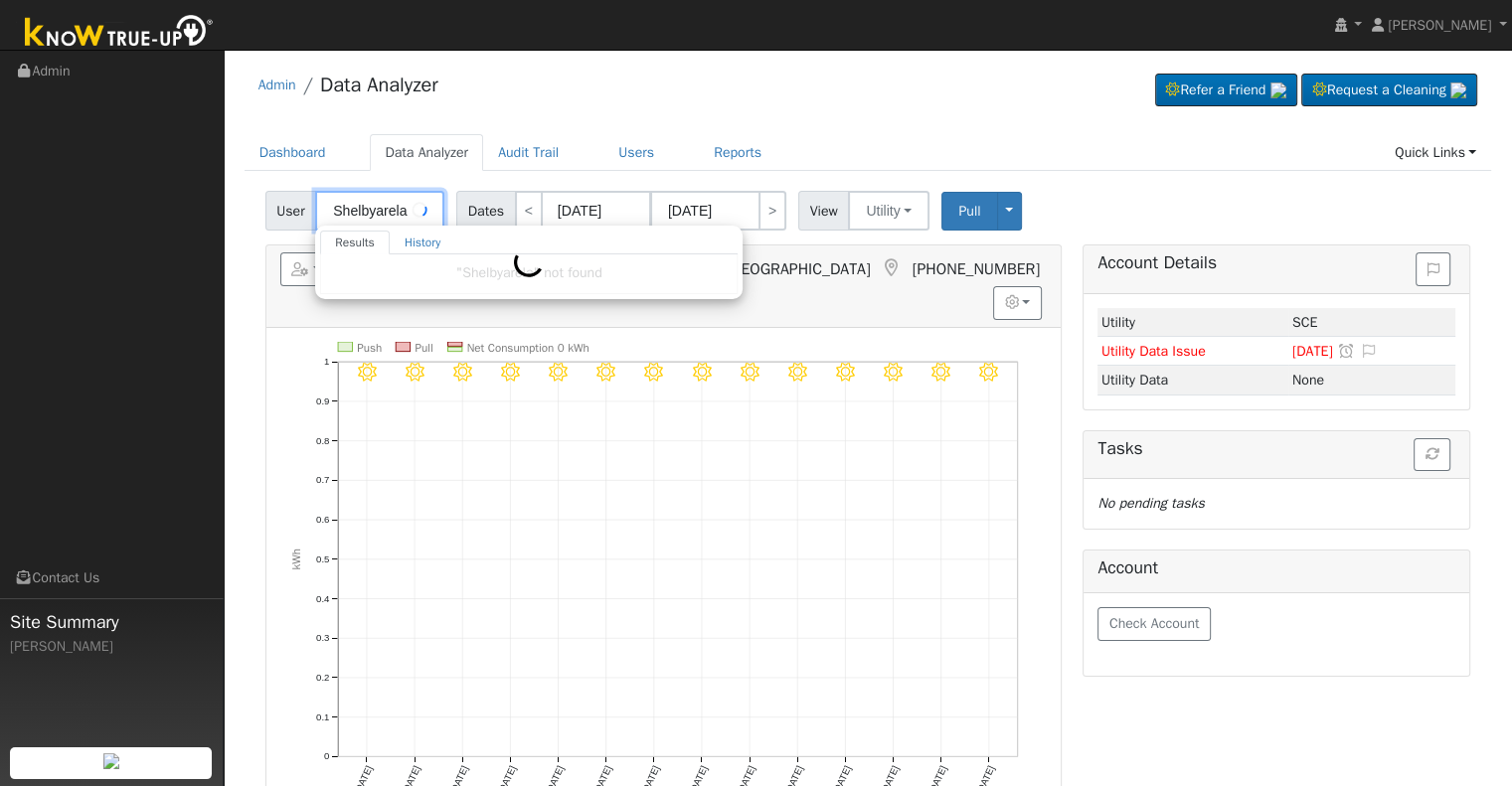 click on "Shelbyarela" at bounding box center (380, 211) 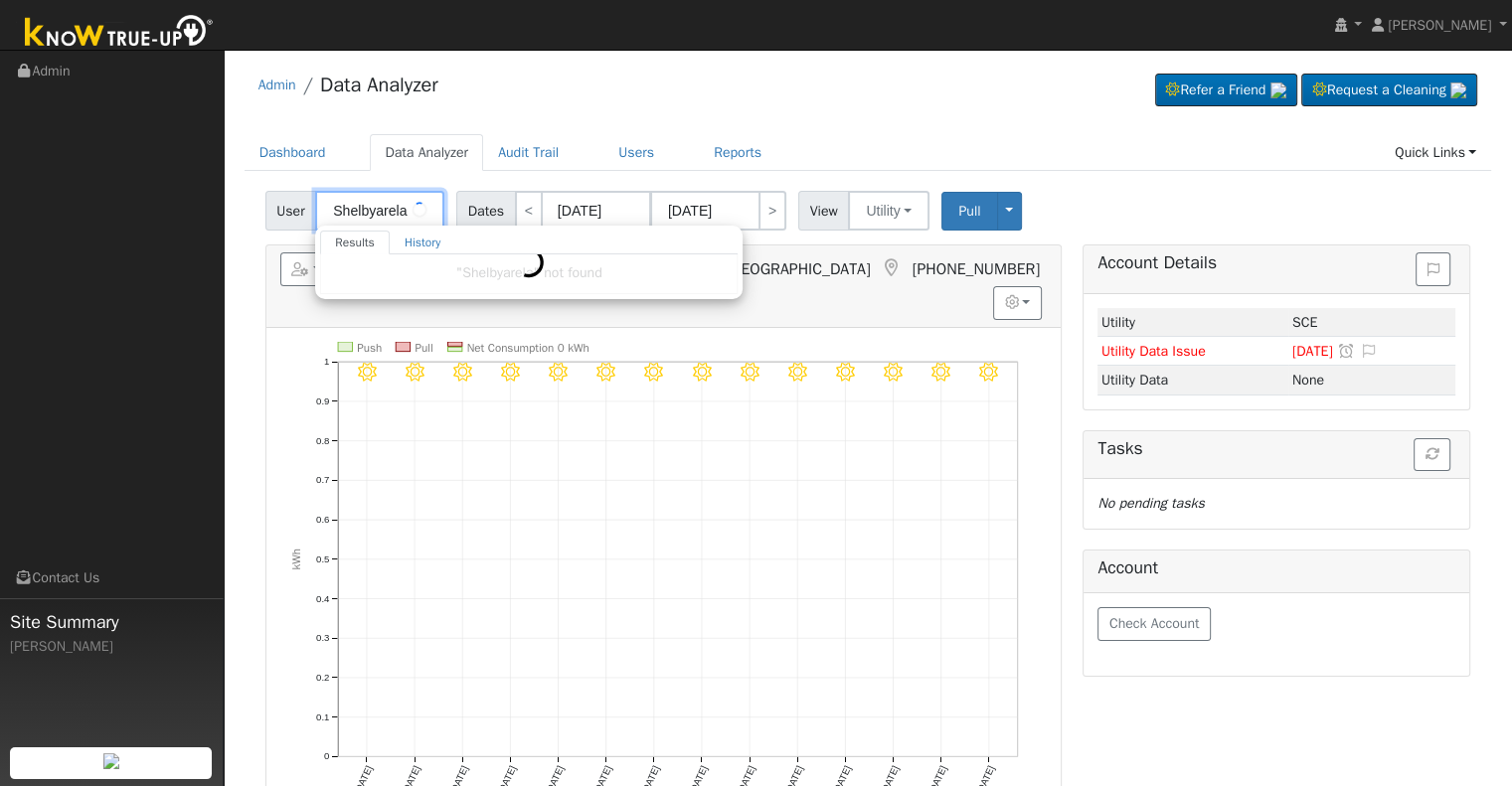 click on "Shelbyarela" at bounding box center [380, 211] 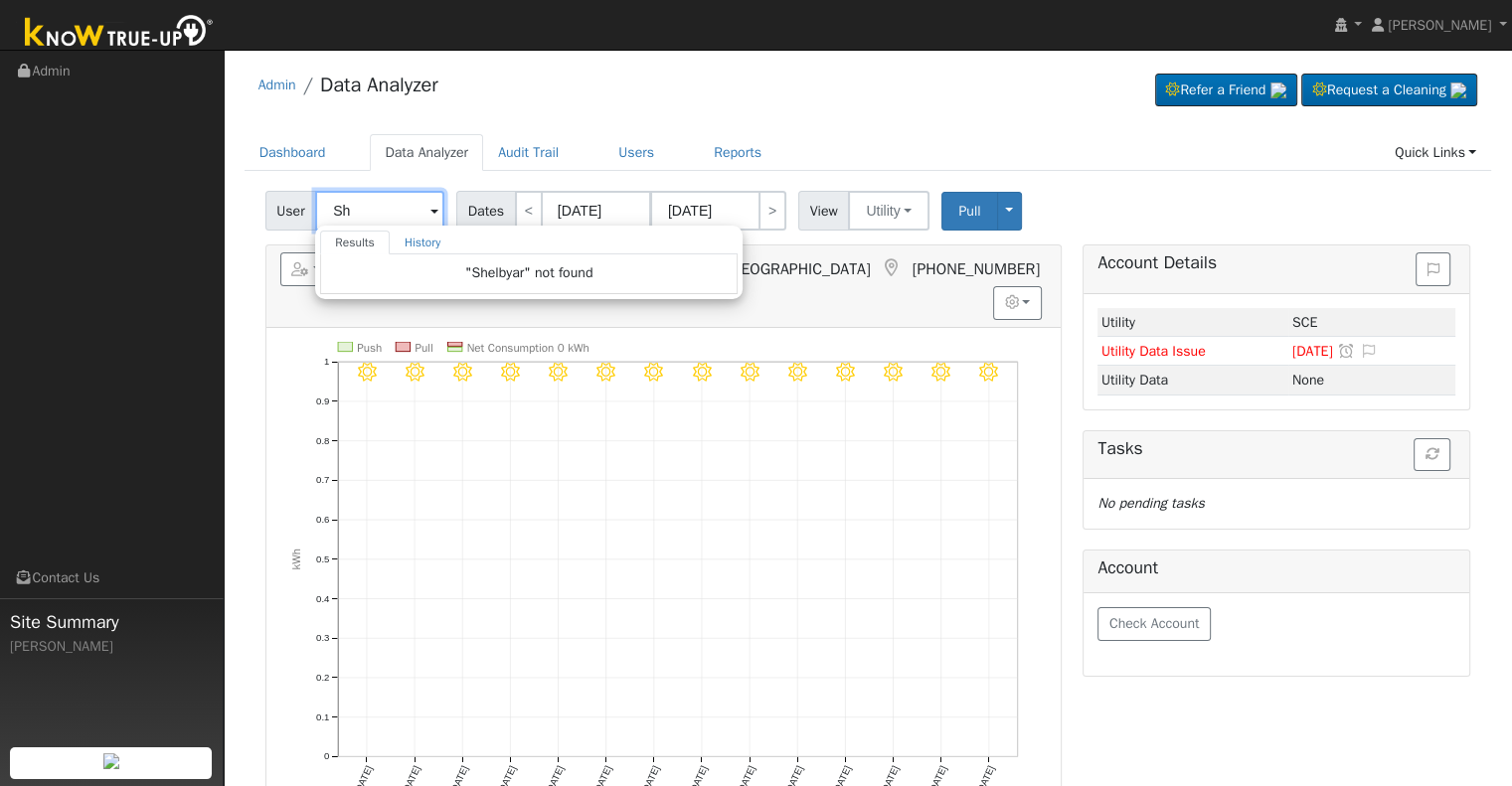type on "S" 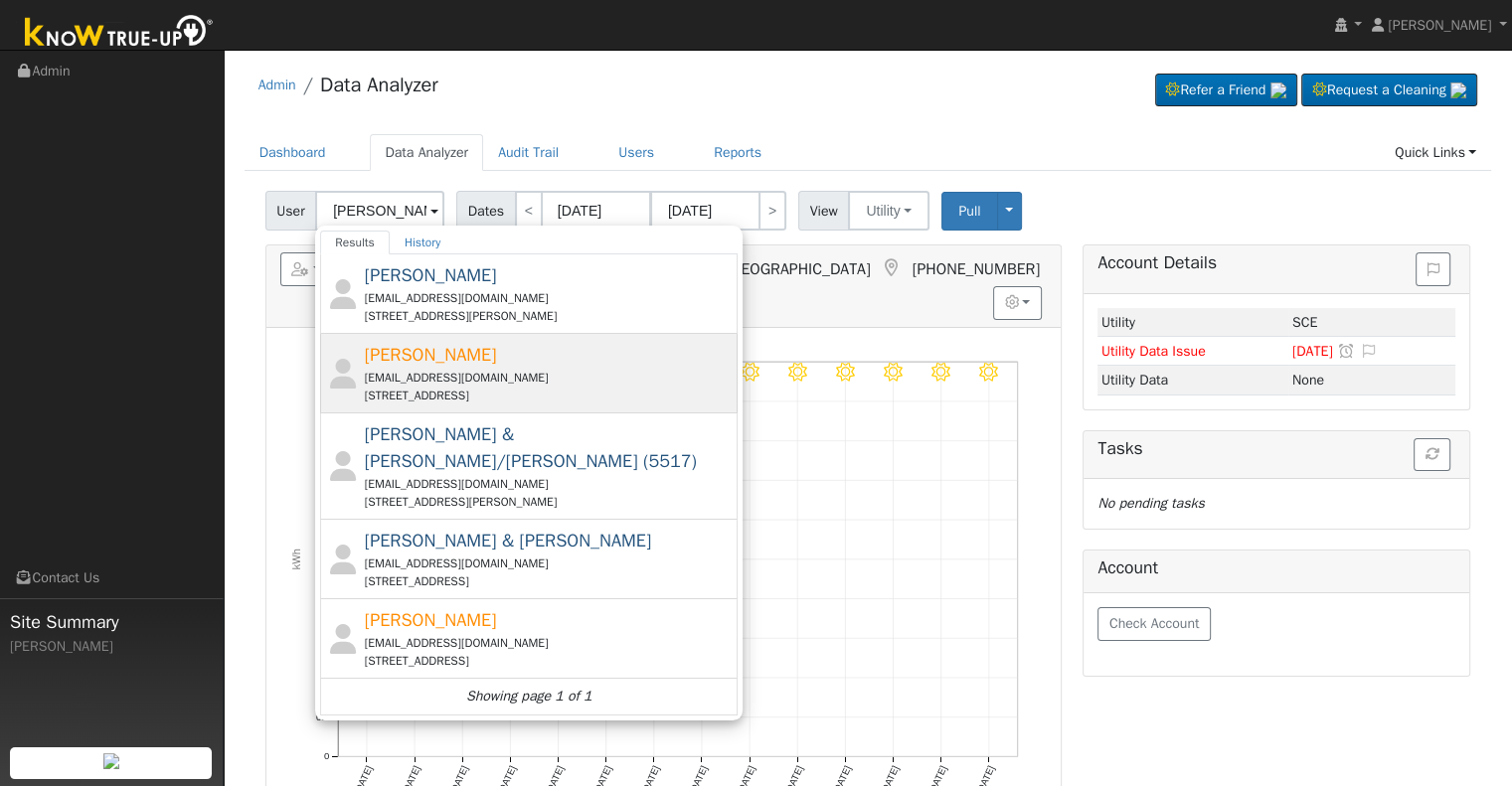click on "[PERSON_NAME]" at bounding box center [430, 355] 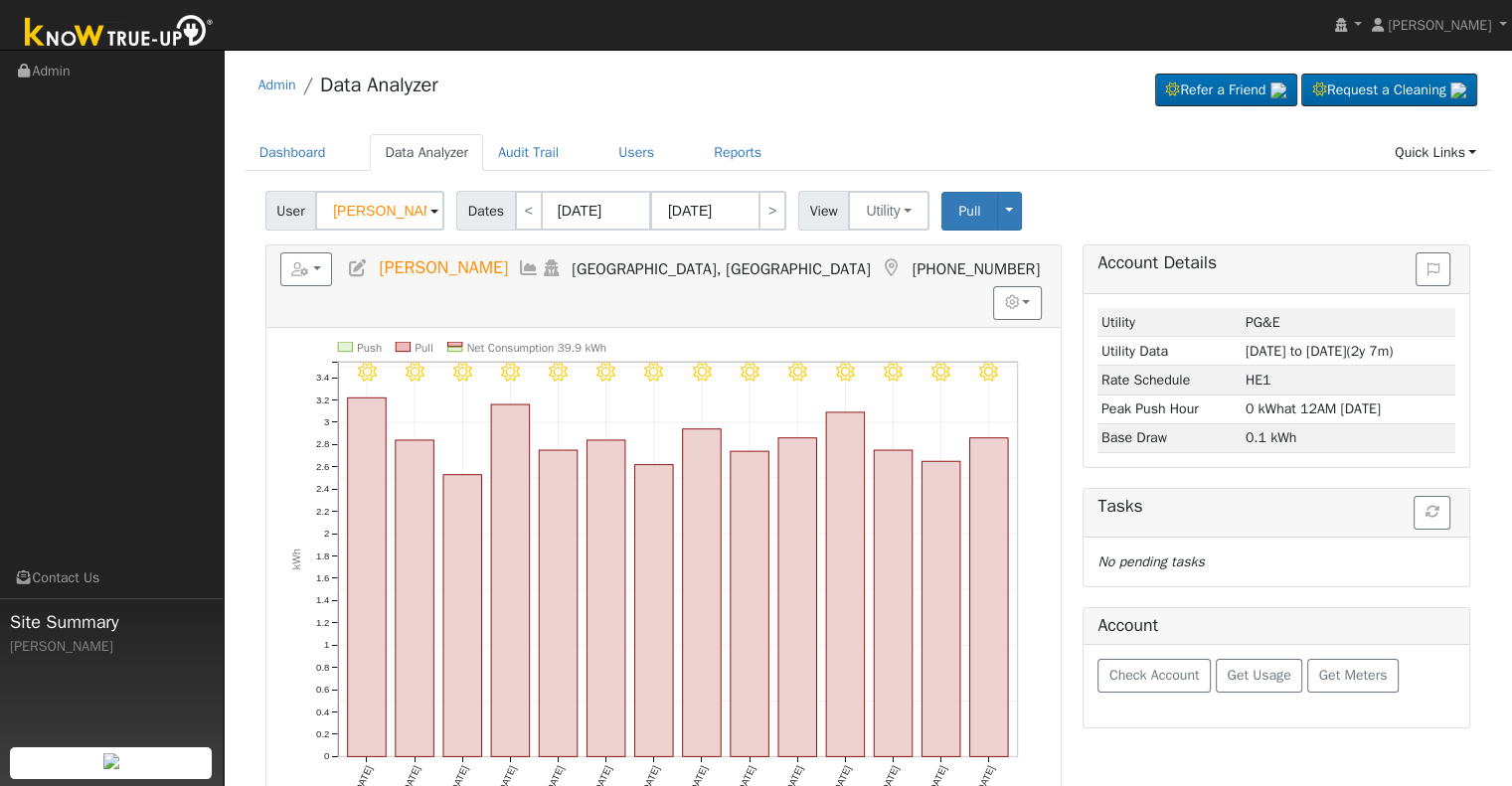 click at bounding box center (358, 268) 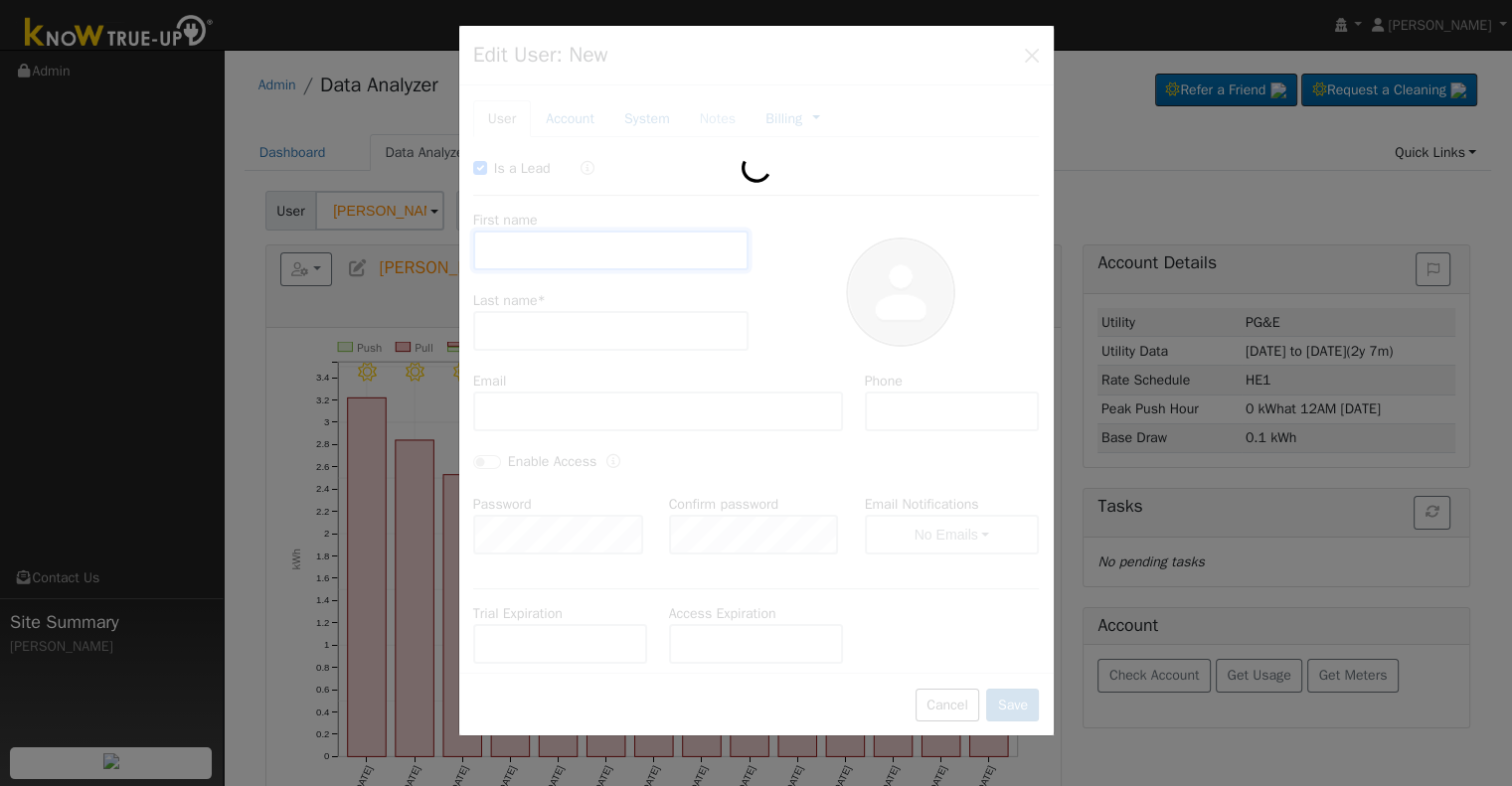 checkbox on "true" 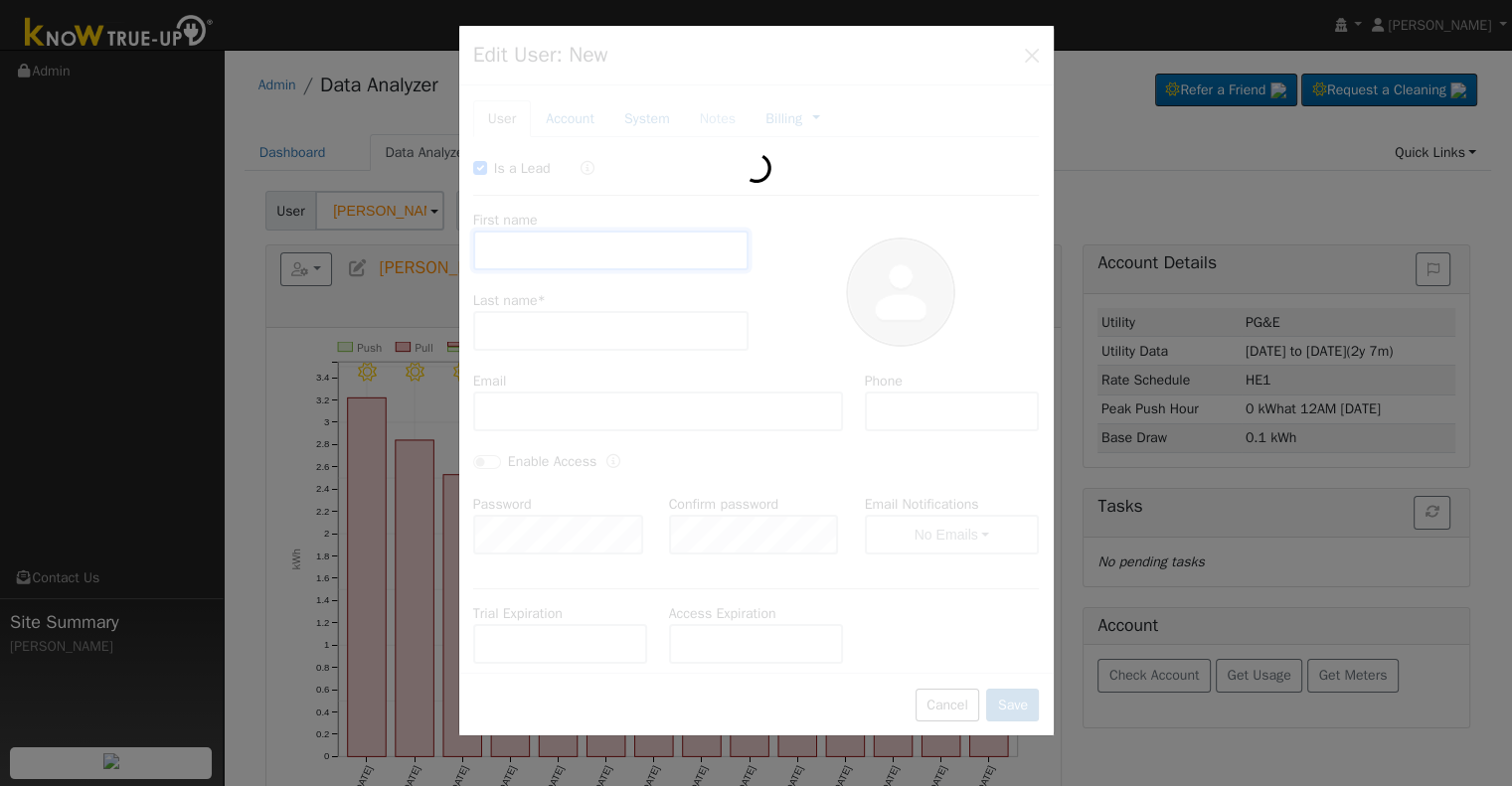 type on "Shelby" 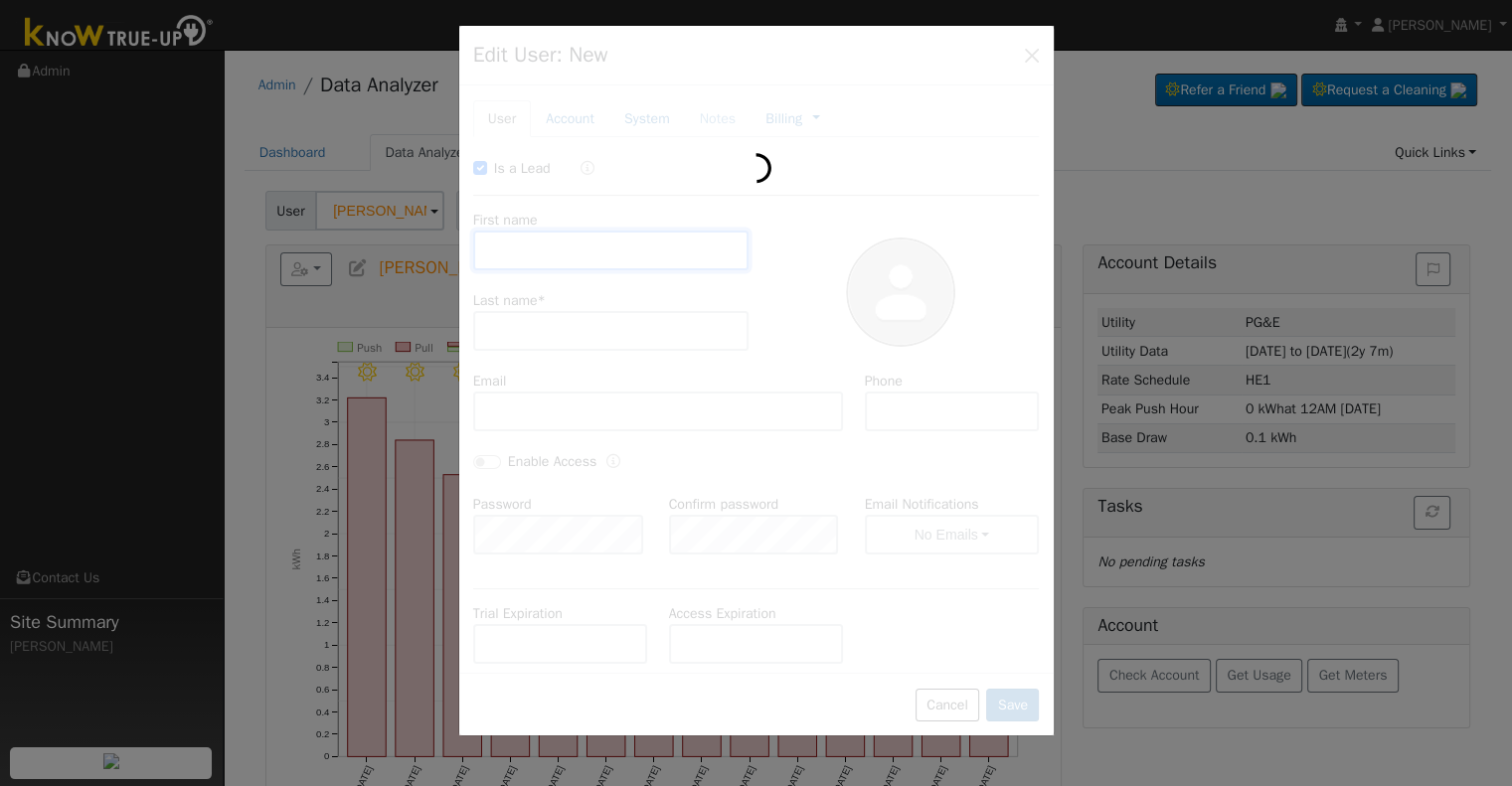 type on "Constance" 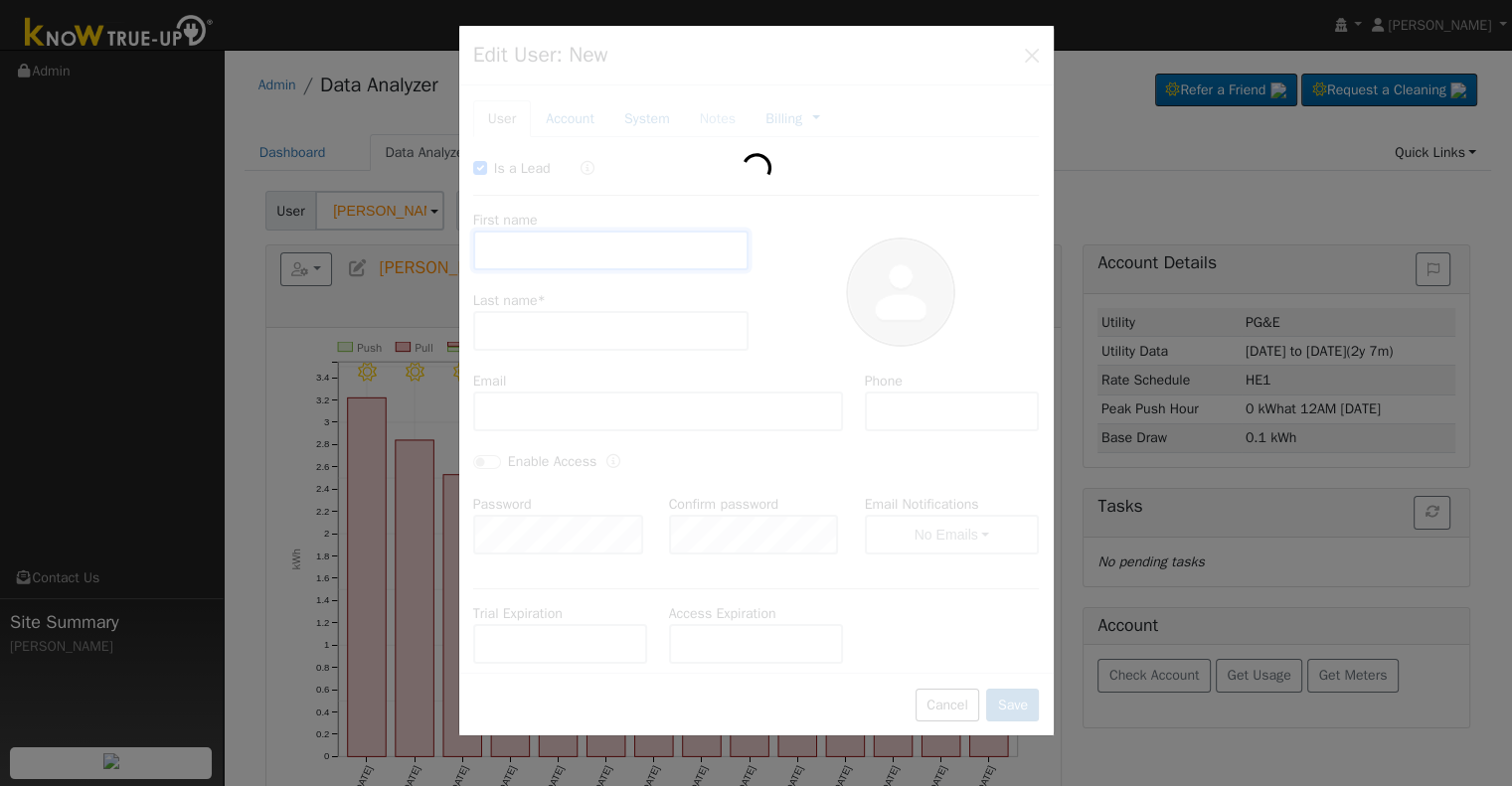 type on "slconstance91@icloud.com" 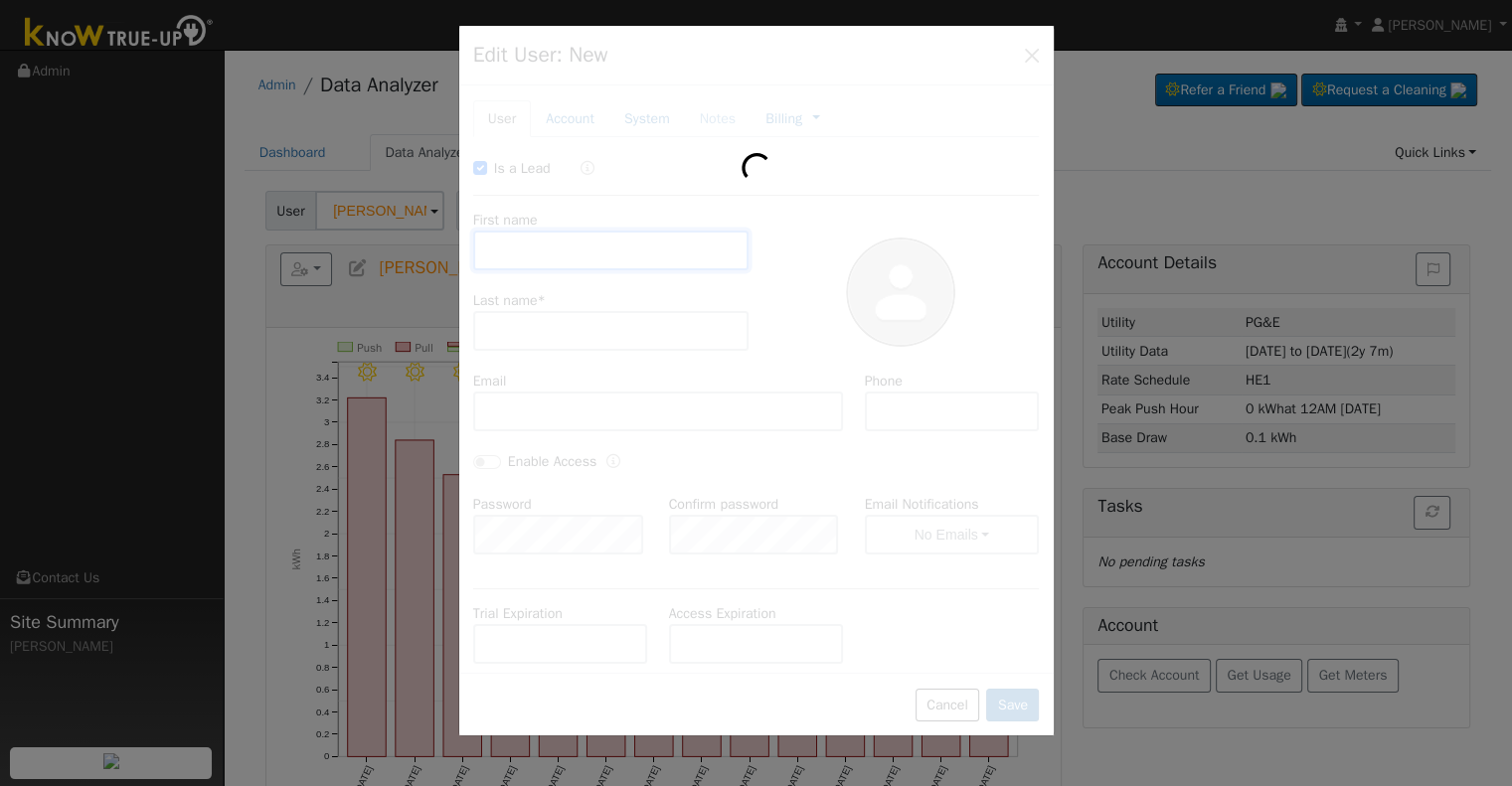 type on "5592403063" 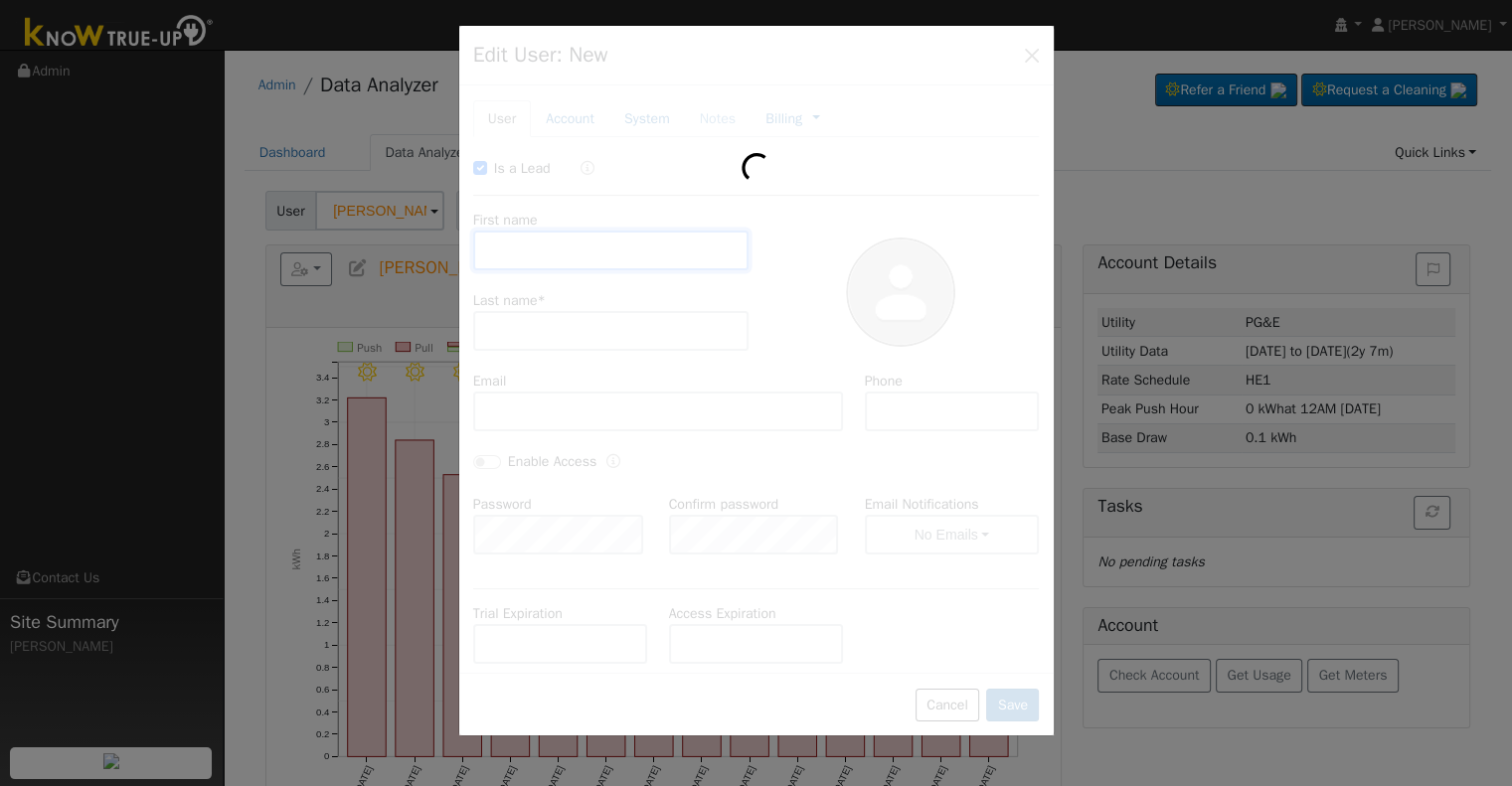 checkbox on "false" 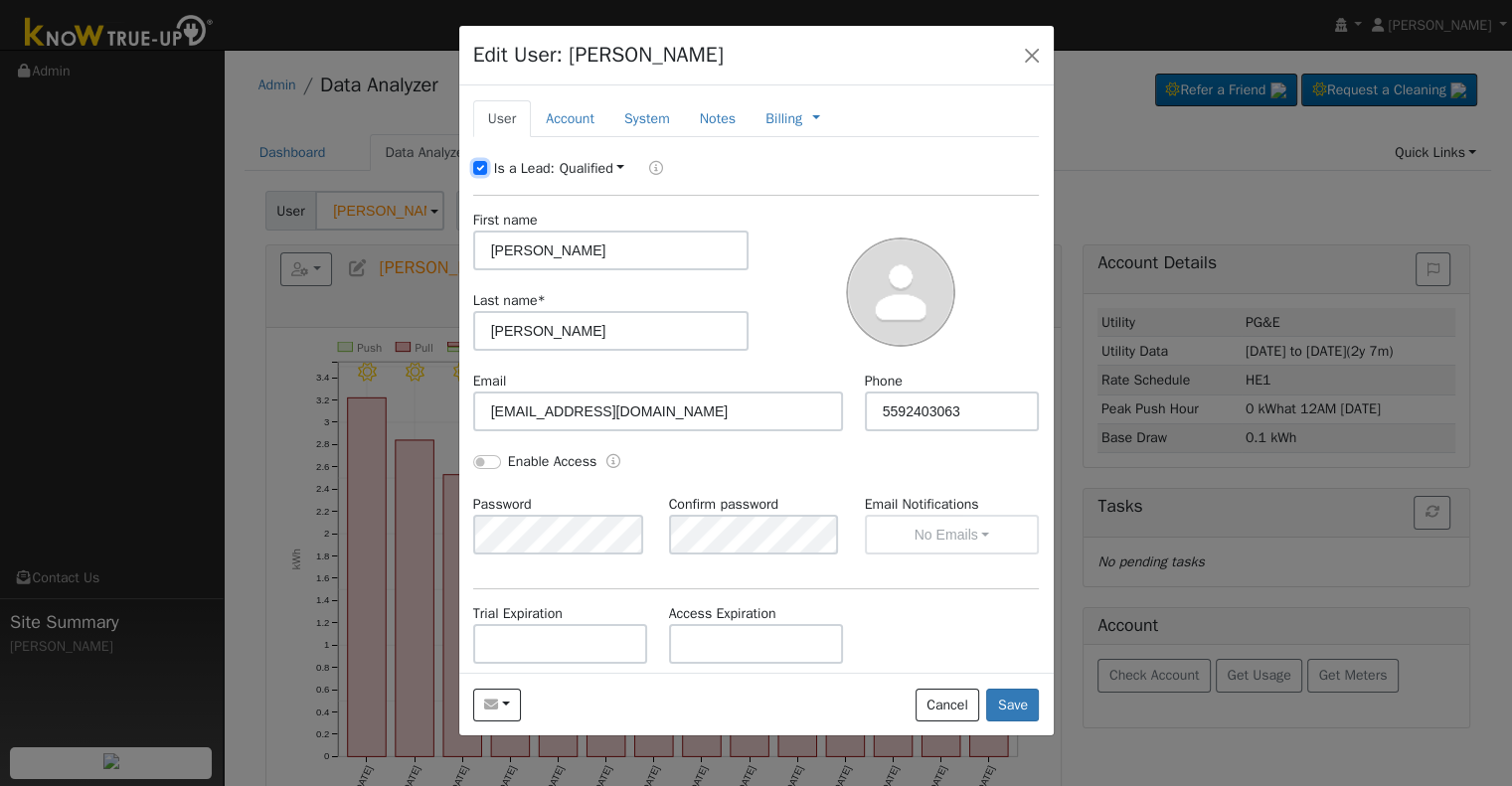 checkbox on "false" 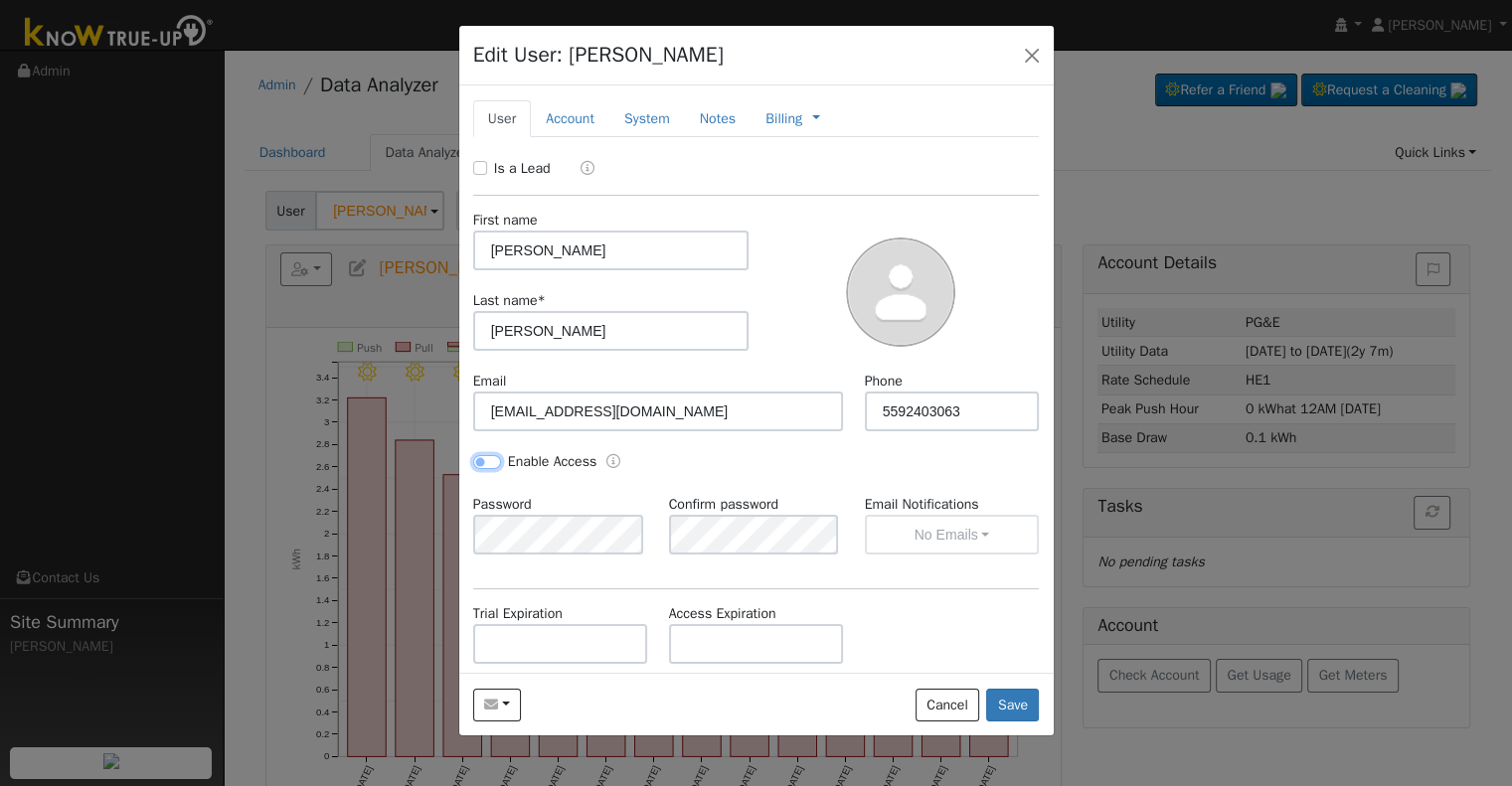 click on "Enable Access" at bounding box center [487, 462] 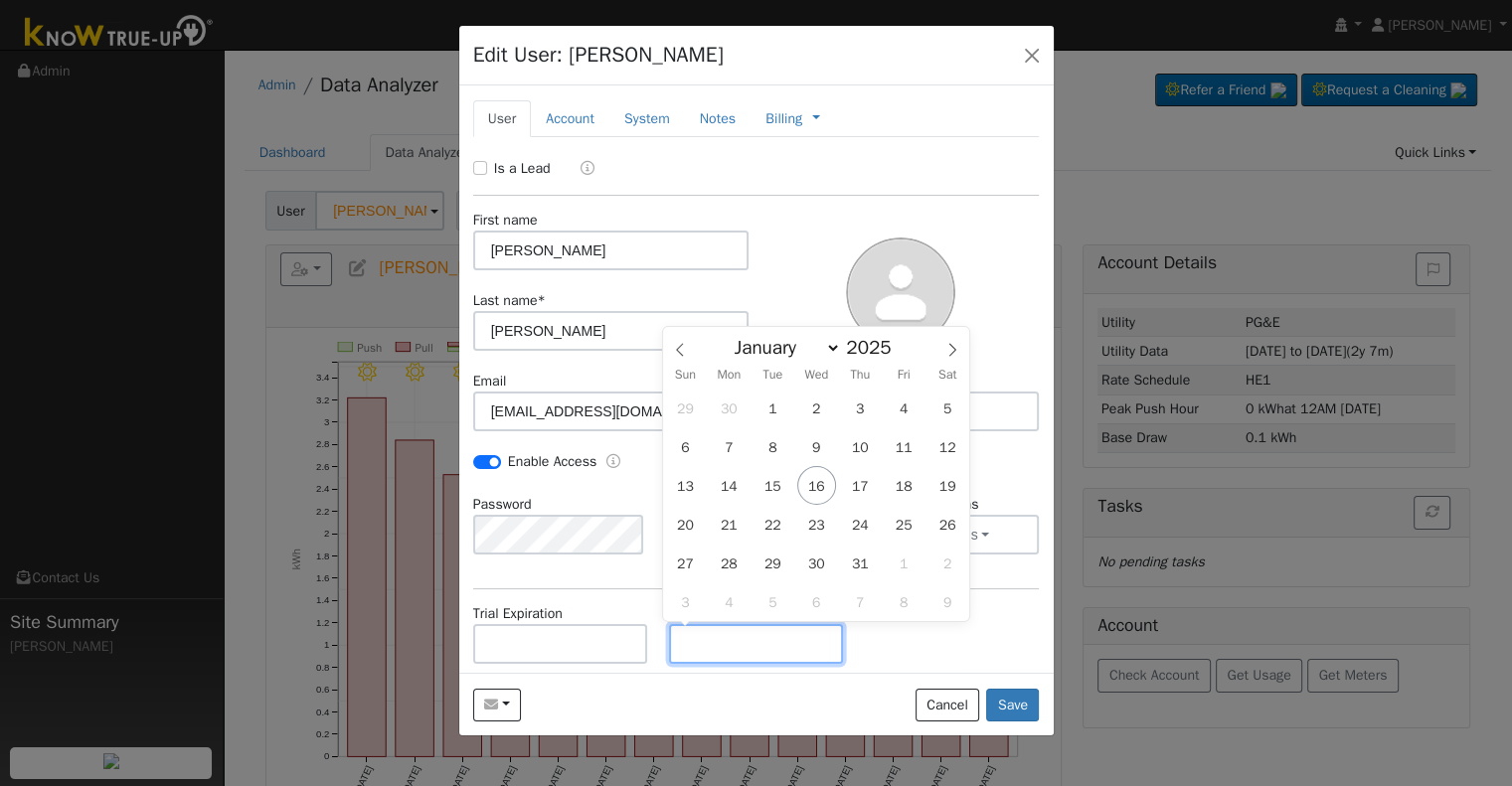 click at bounding box center [756, 644] 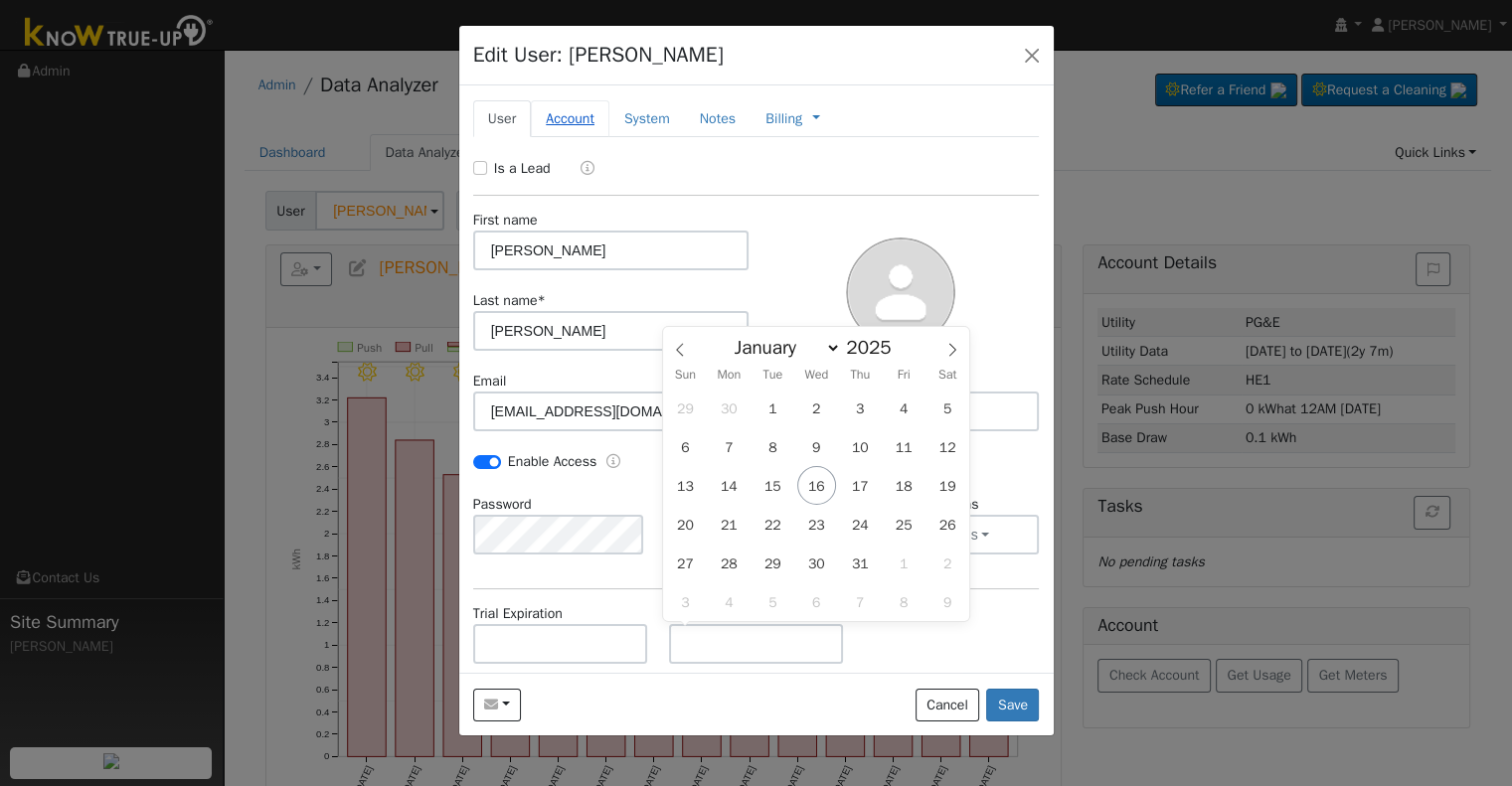 click on "Account" at bounding box center [570, 118] 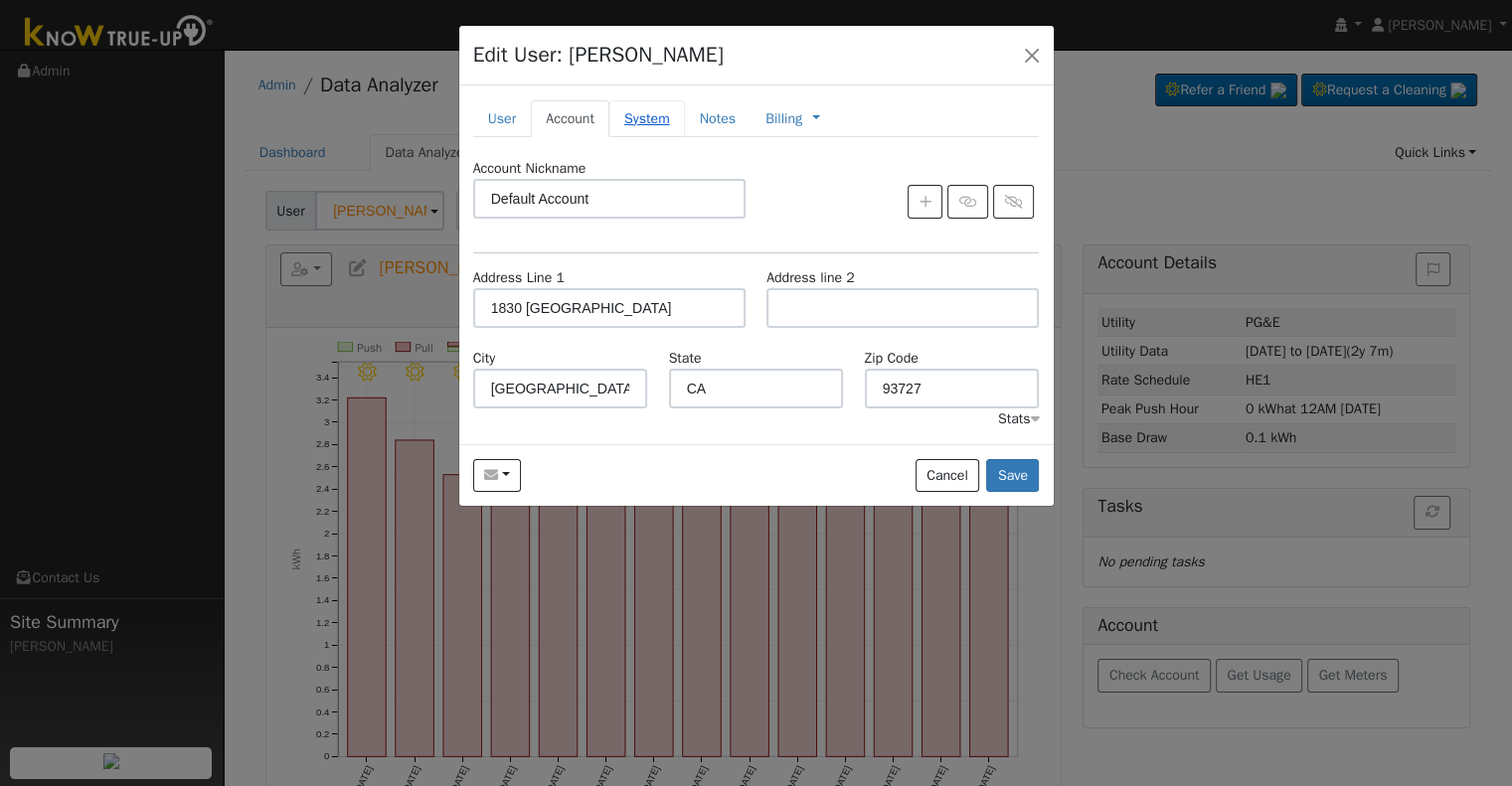 click on "System" at bounding box center [647, 118] 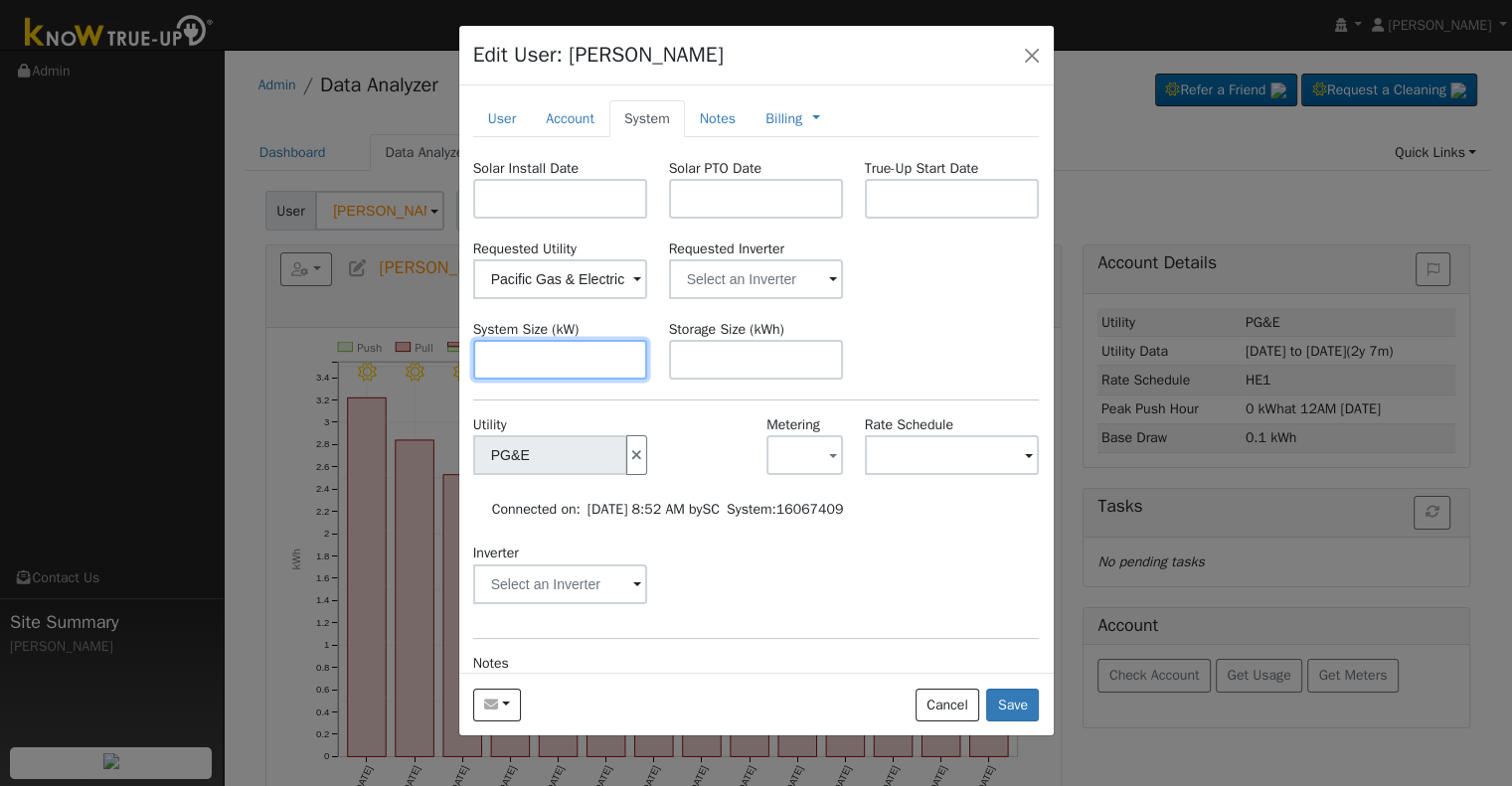 click at bounding box center (561, 360) 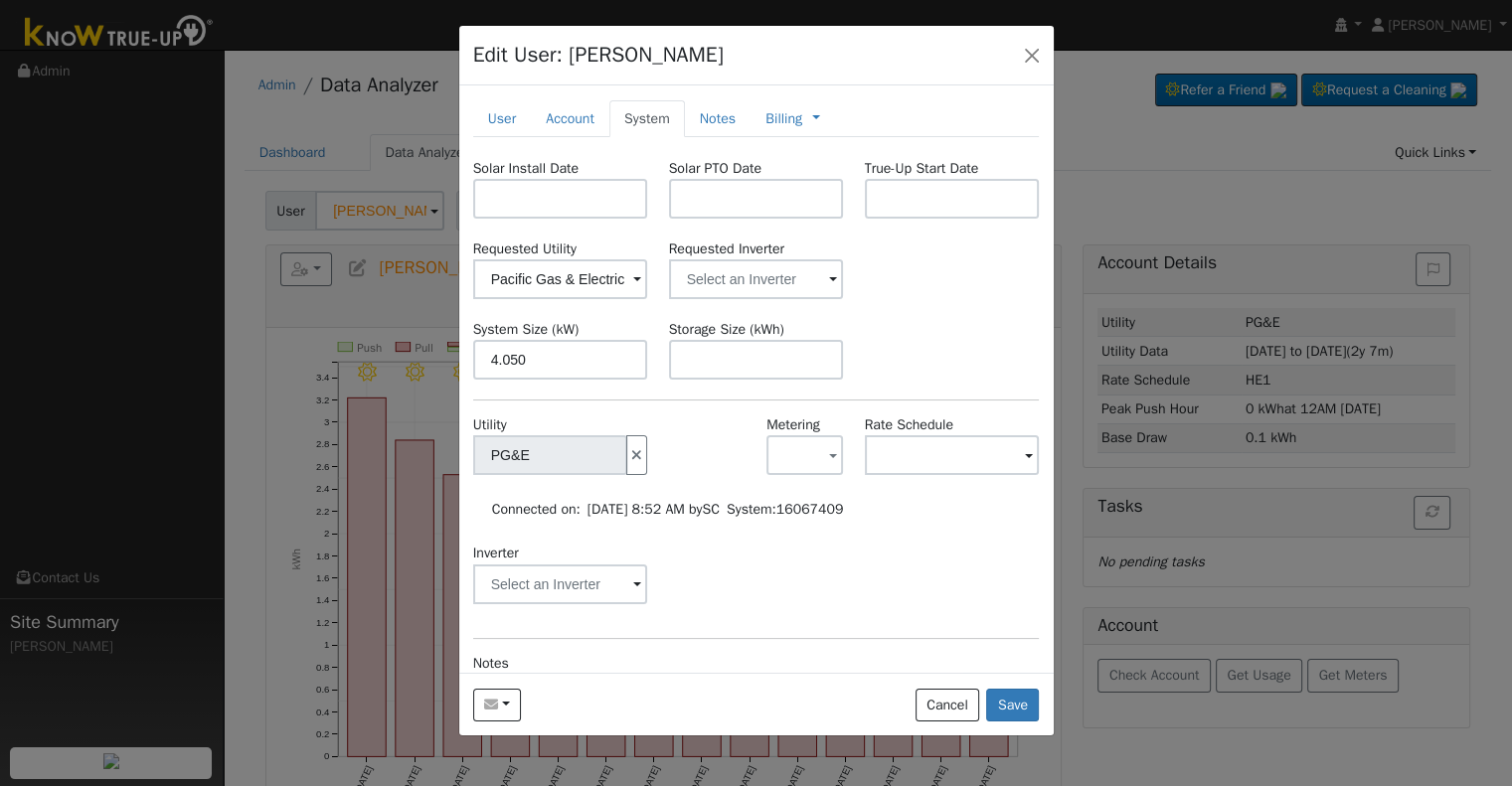 type on "4" 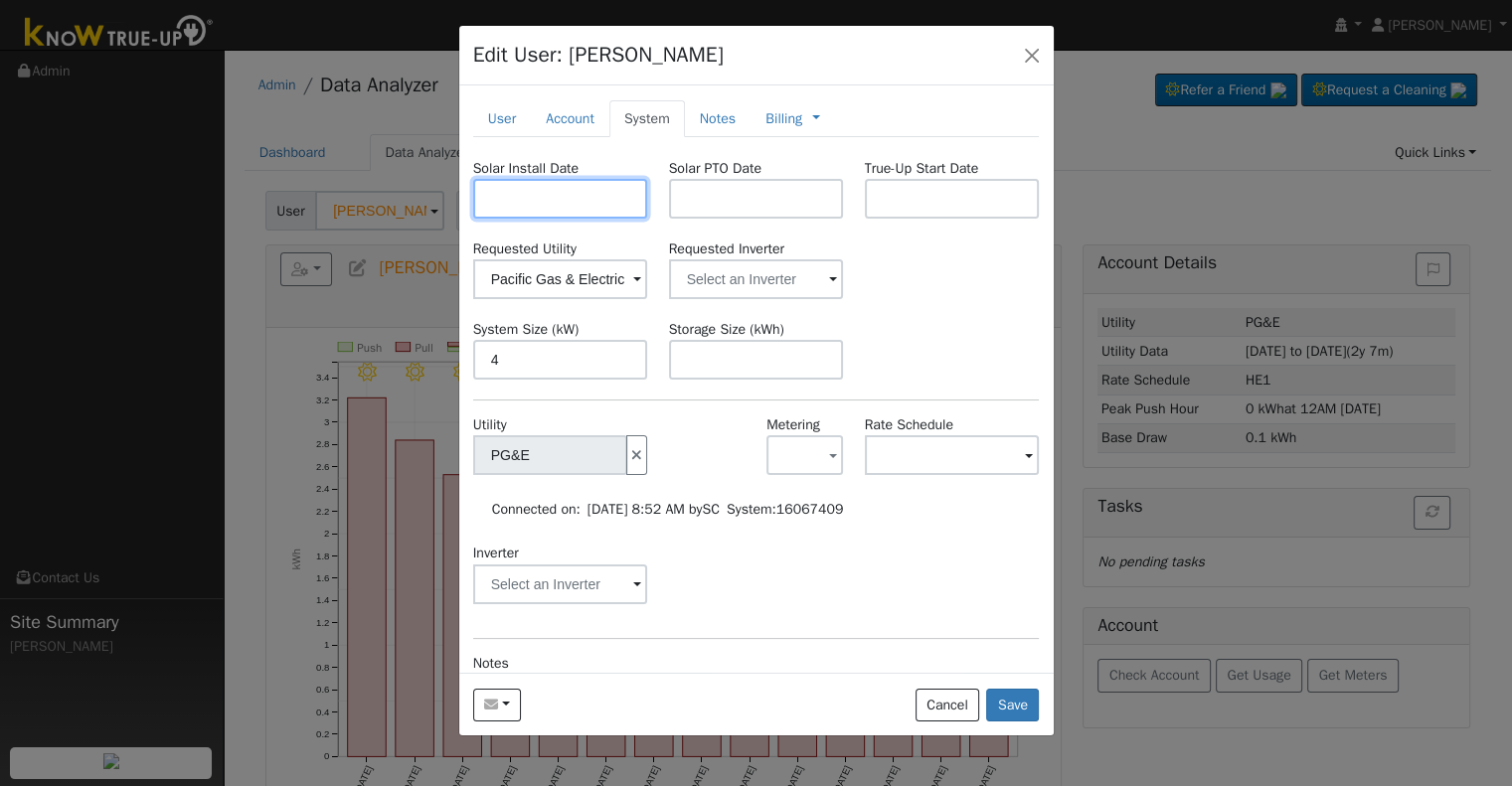 click at bounding box center [561, 199] 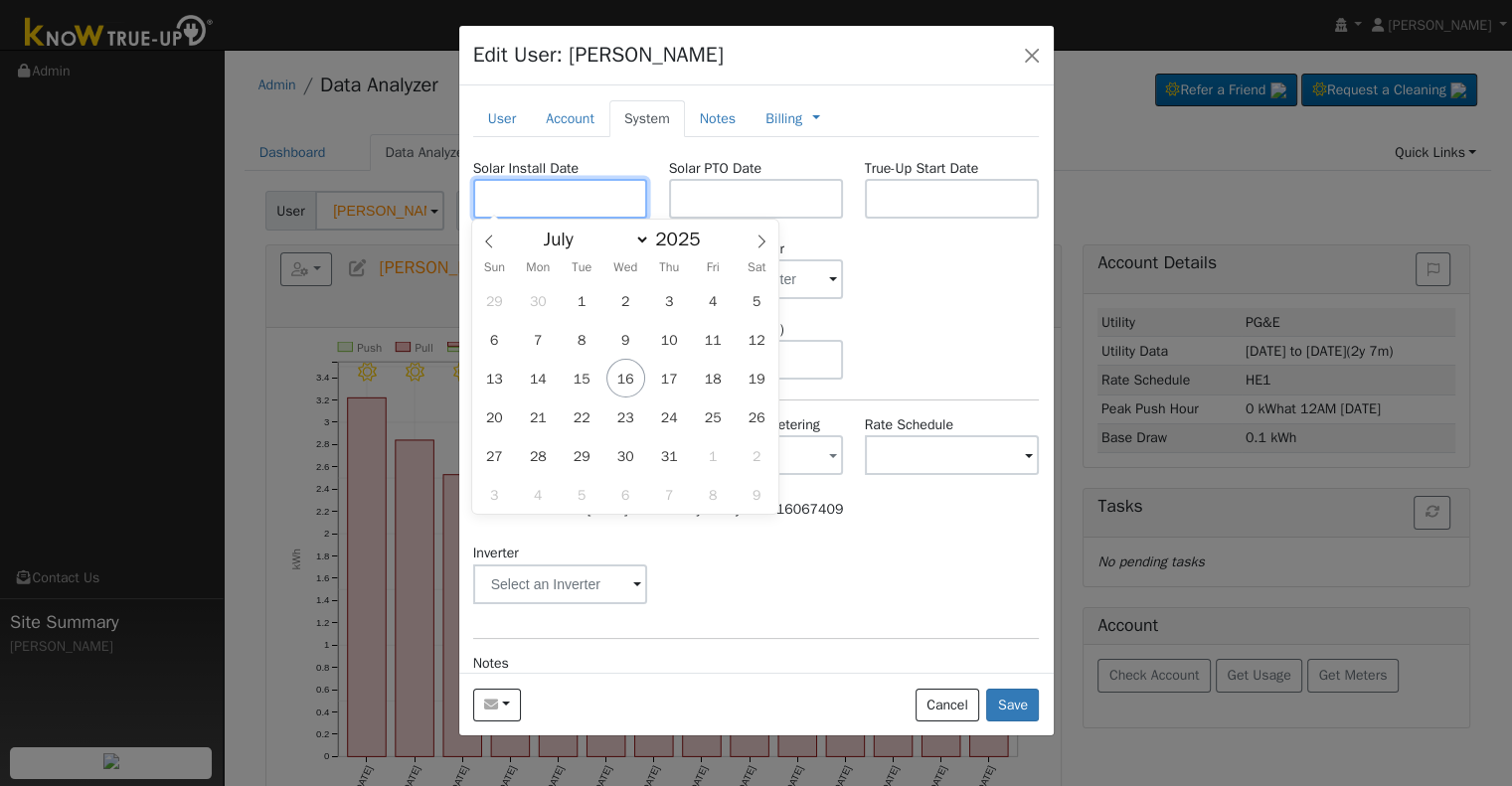 paste on "2/20/2025" 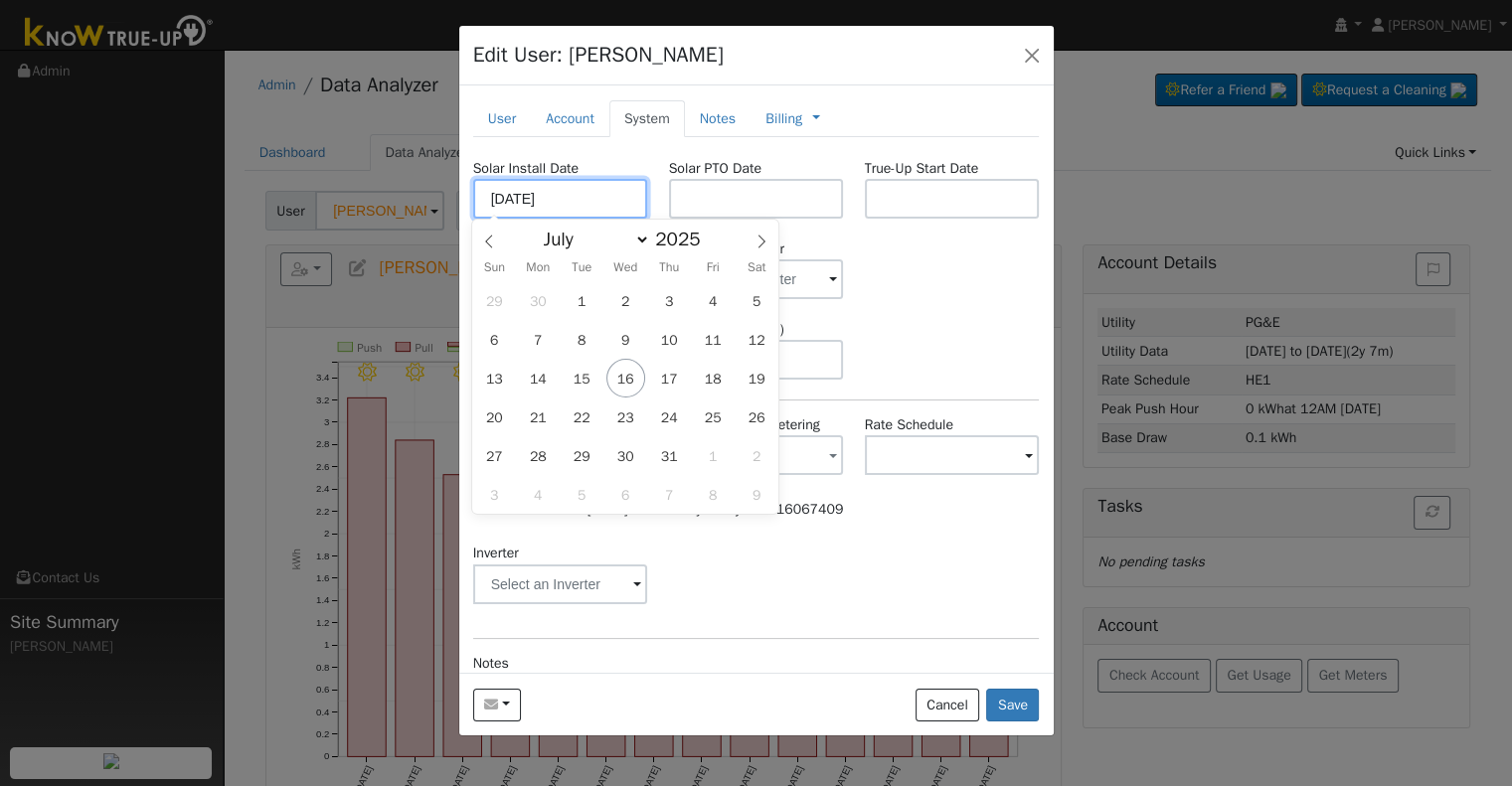 type on "02/20/2025" 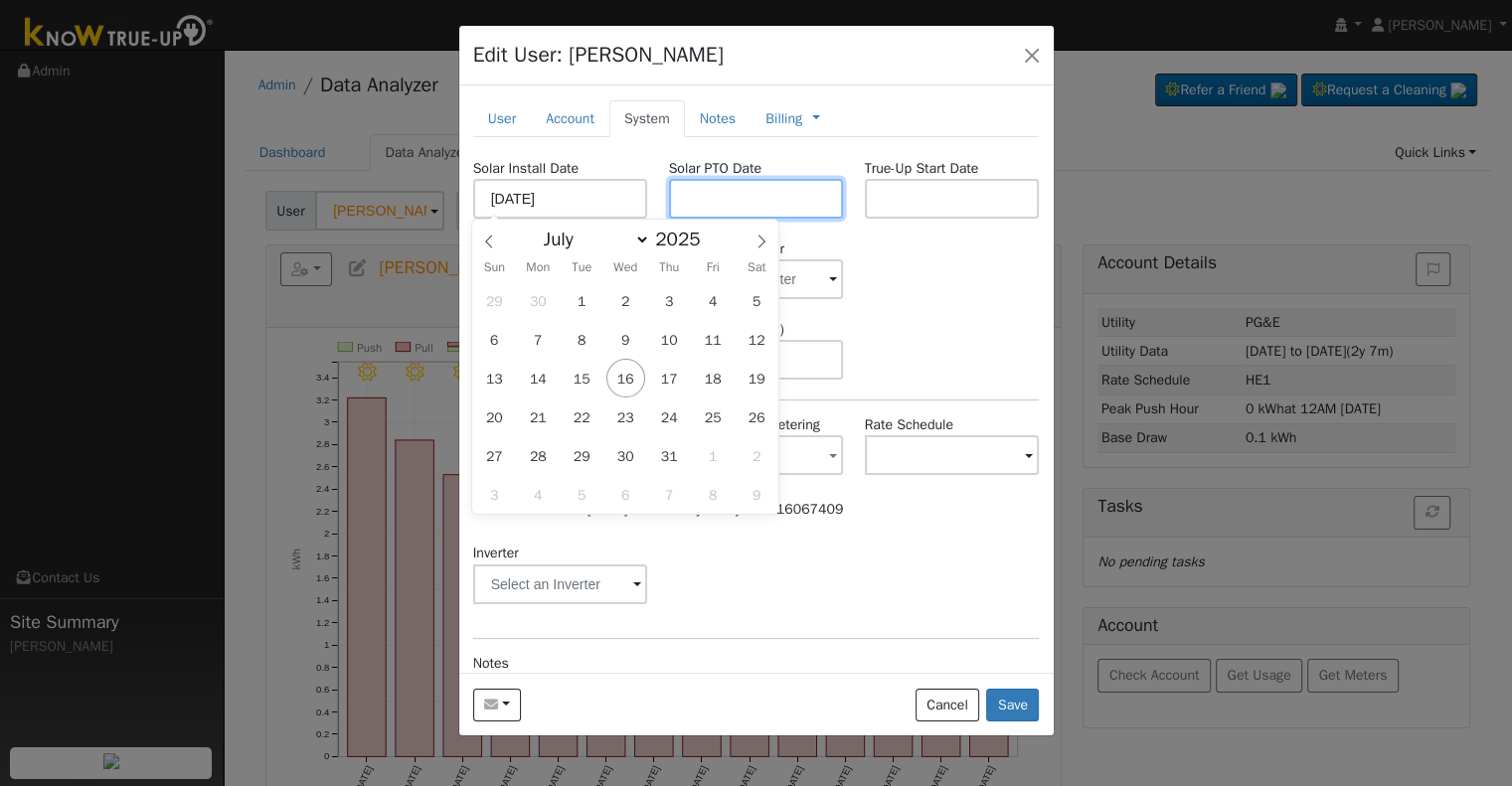 click at bounding box center (756, 199) 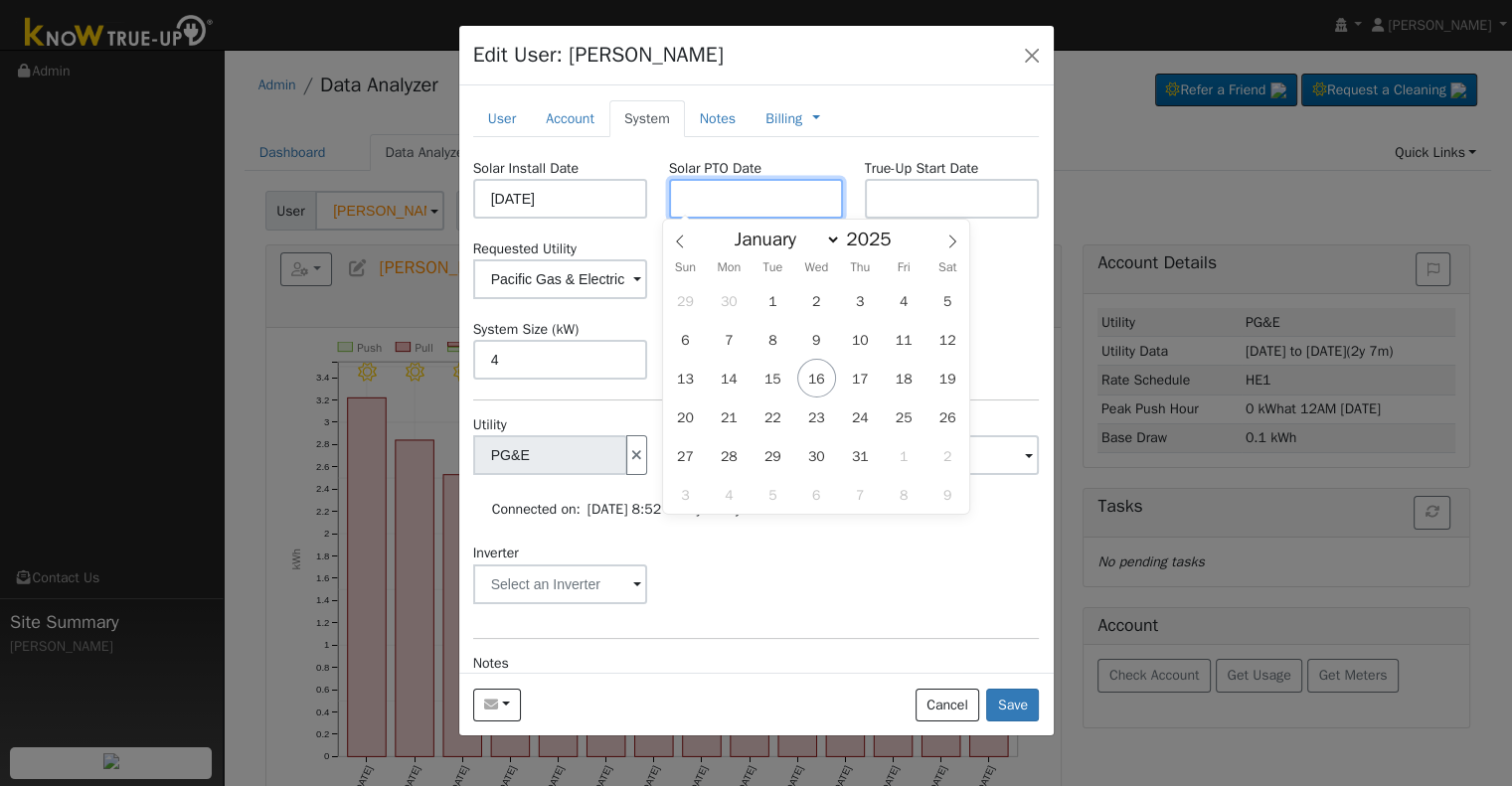 click at bounding box center [756, 199] 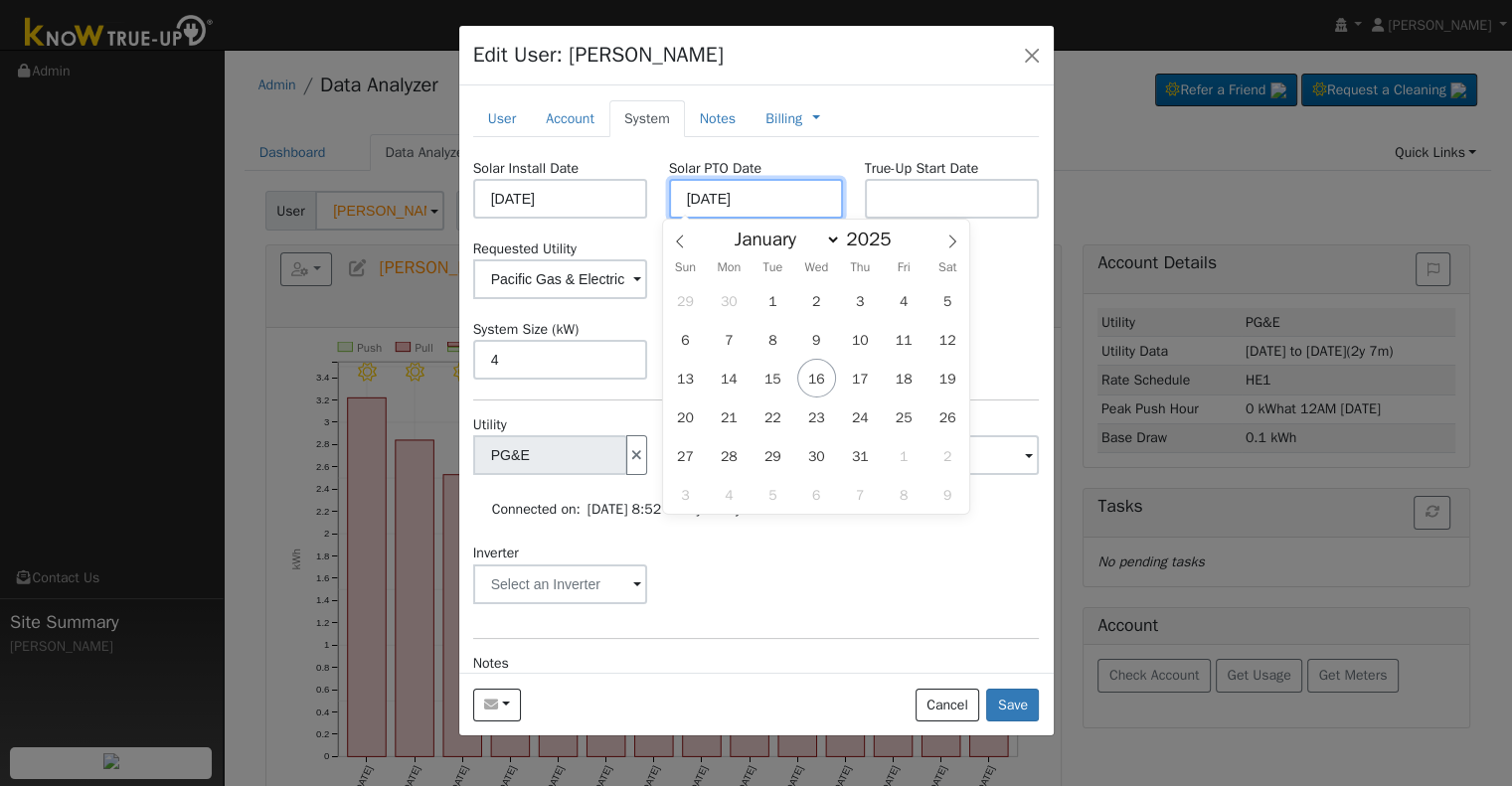 type on "[DATE]" 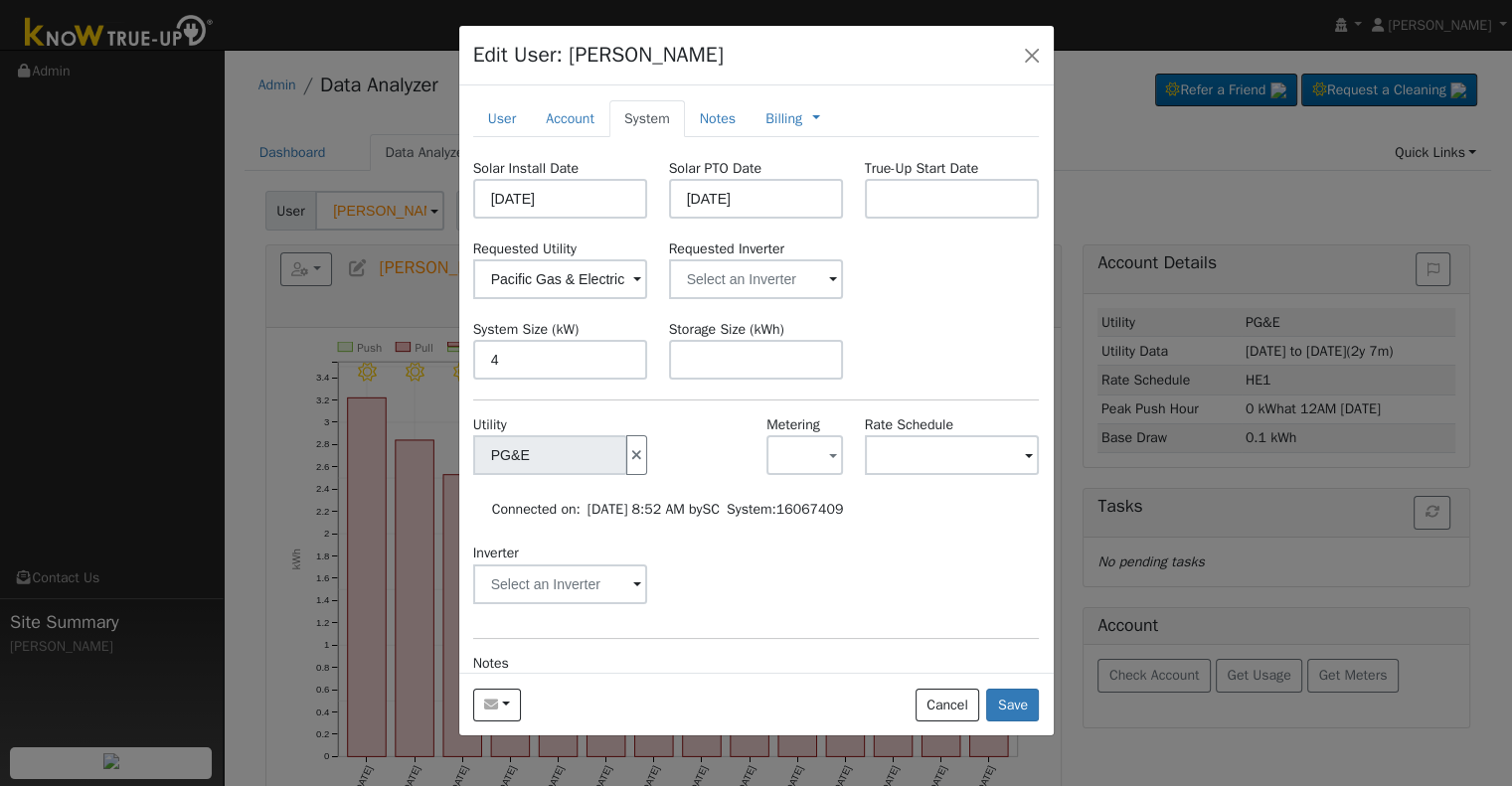 click on "Connected on: 01/24/2025 8:52 AM by  SC System:  16067409" at bounding box center [763, 509] 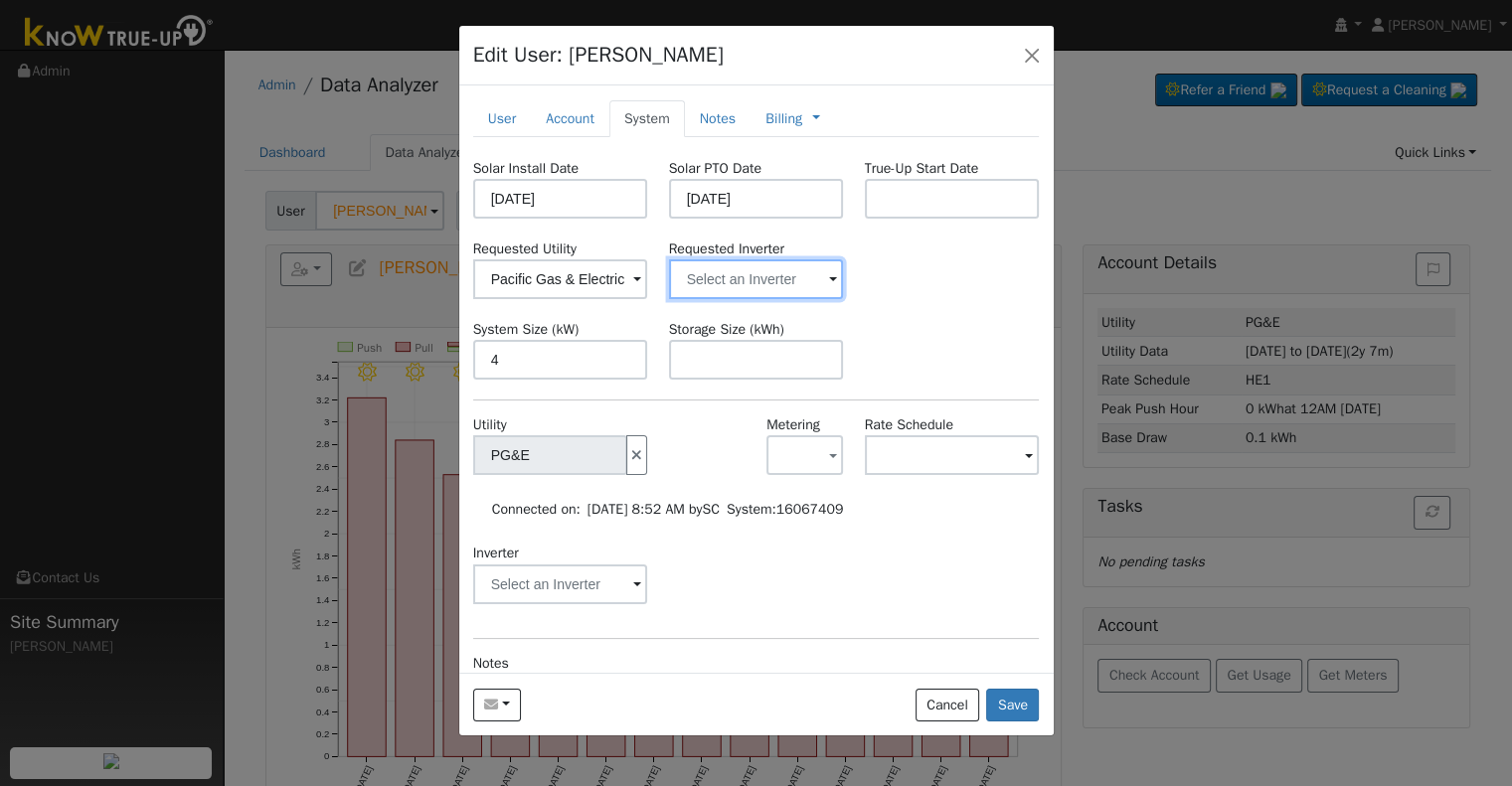 click at bounding box center [561, 279] 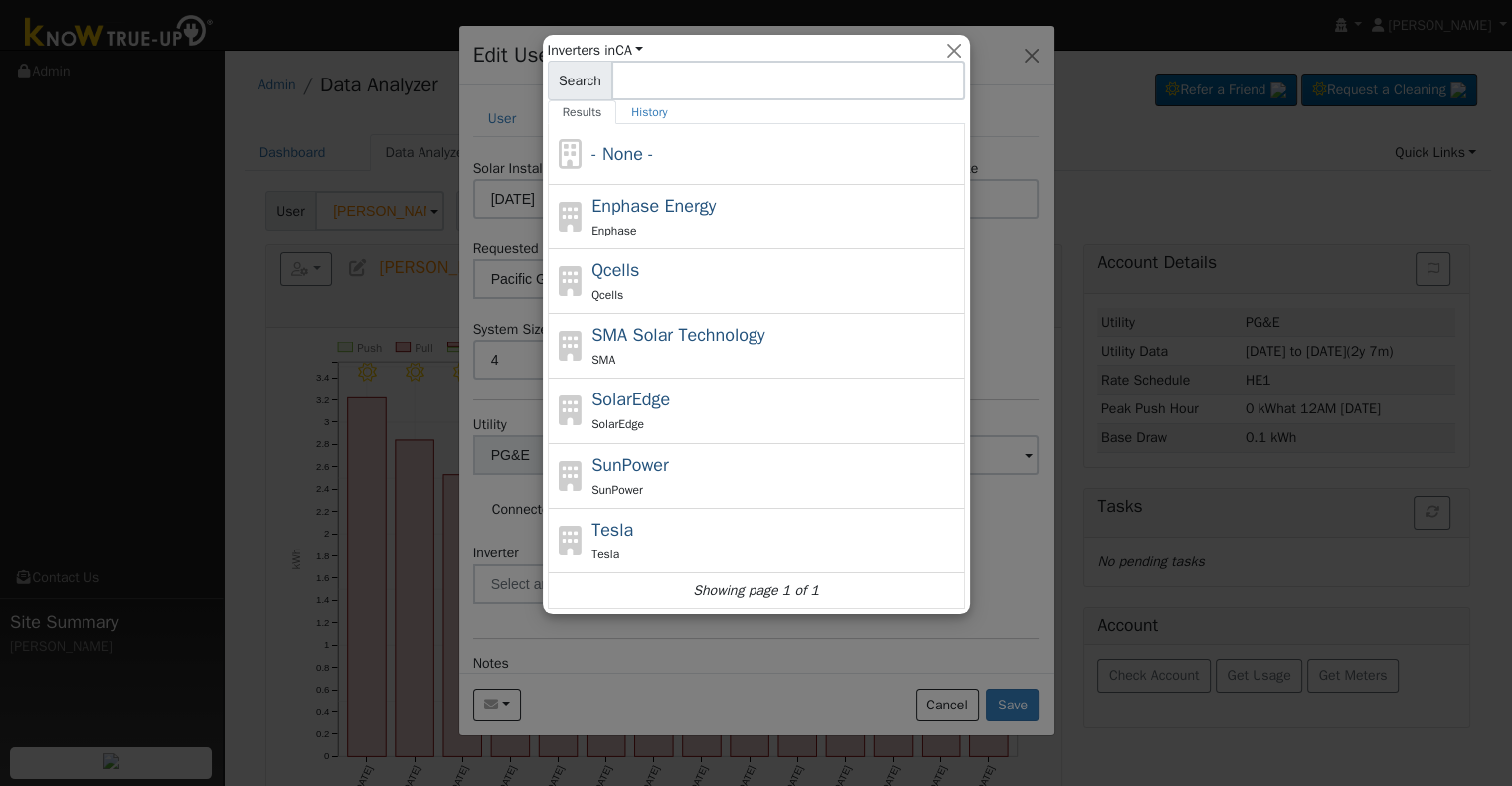click at bounding box center (756, 393) 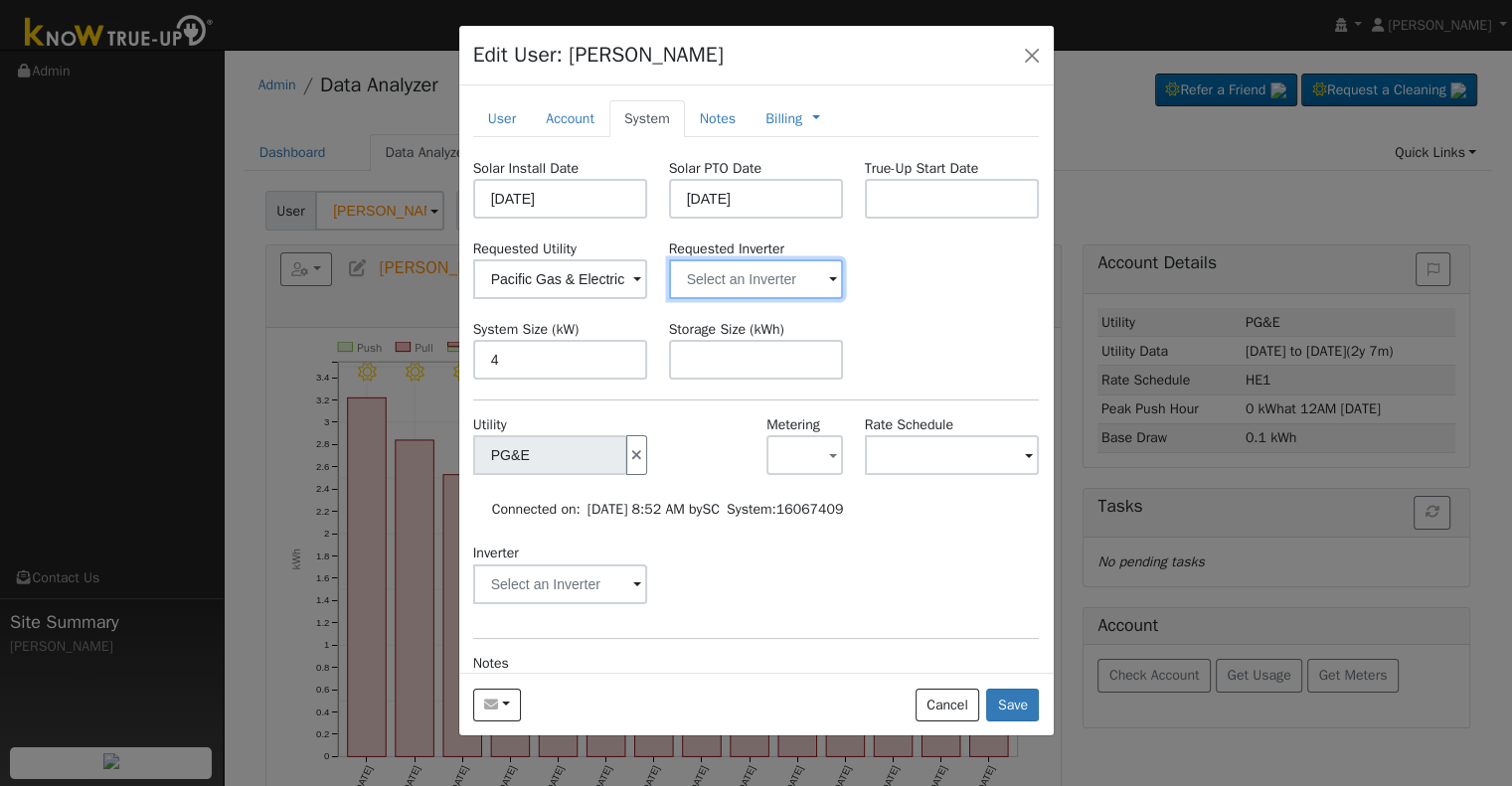 click at bounding box center (561, 279) 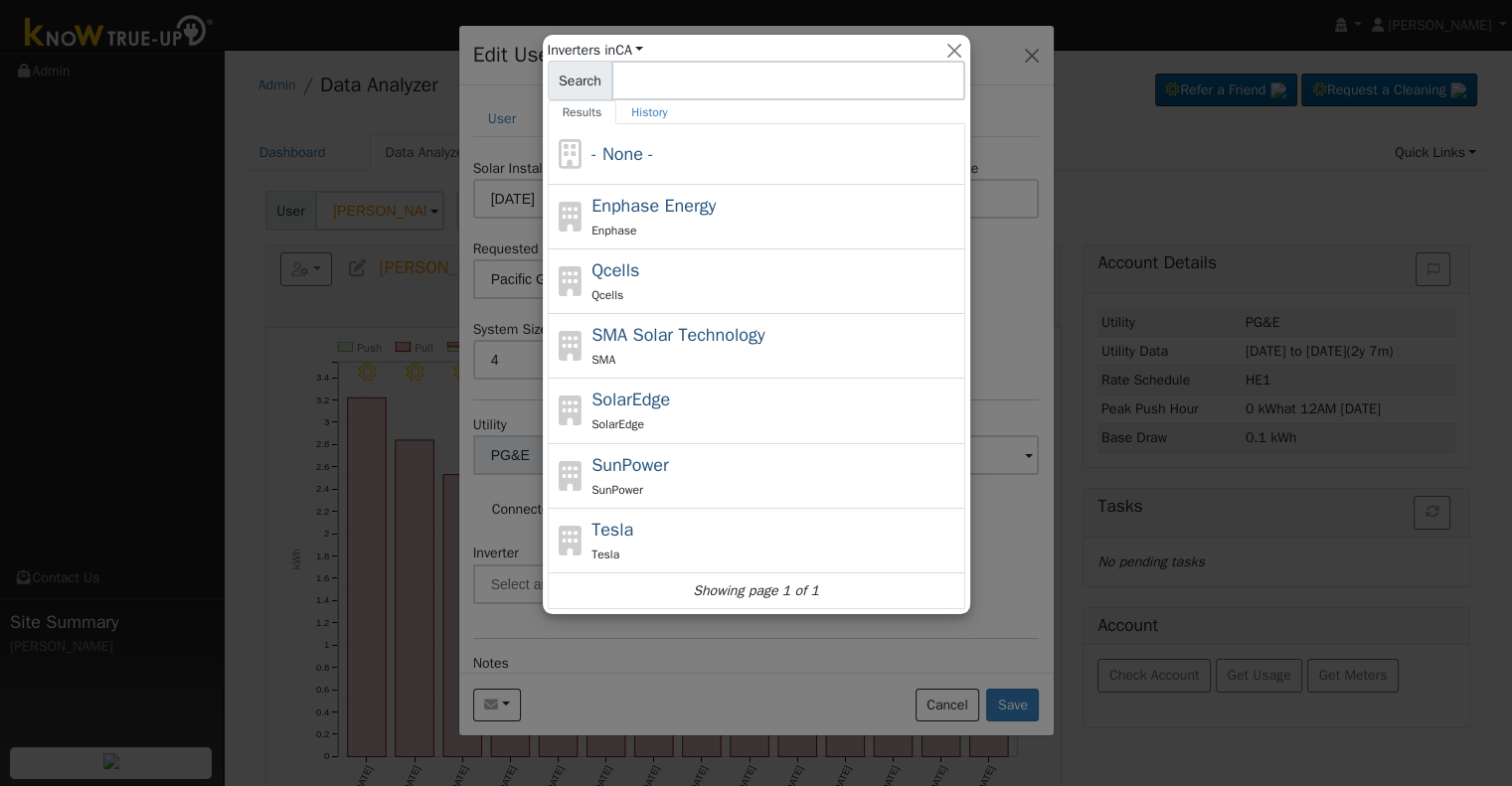 click at bounding box center [756, 393] 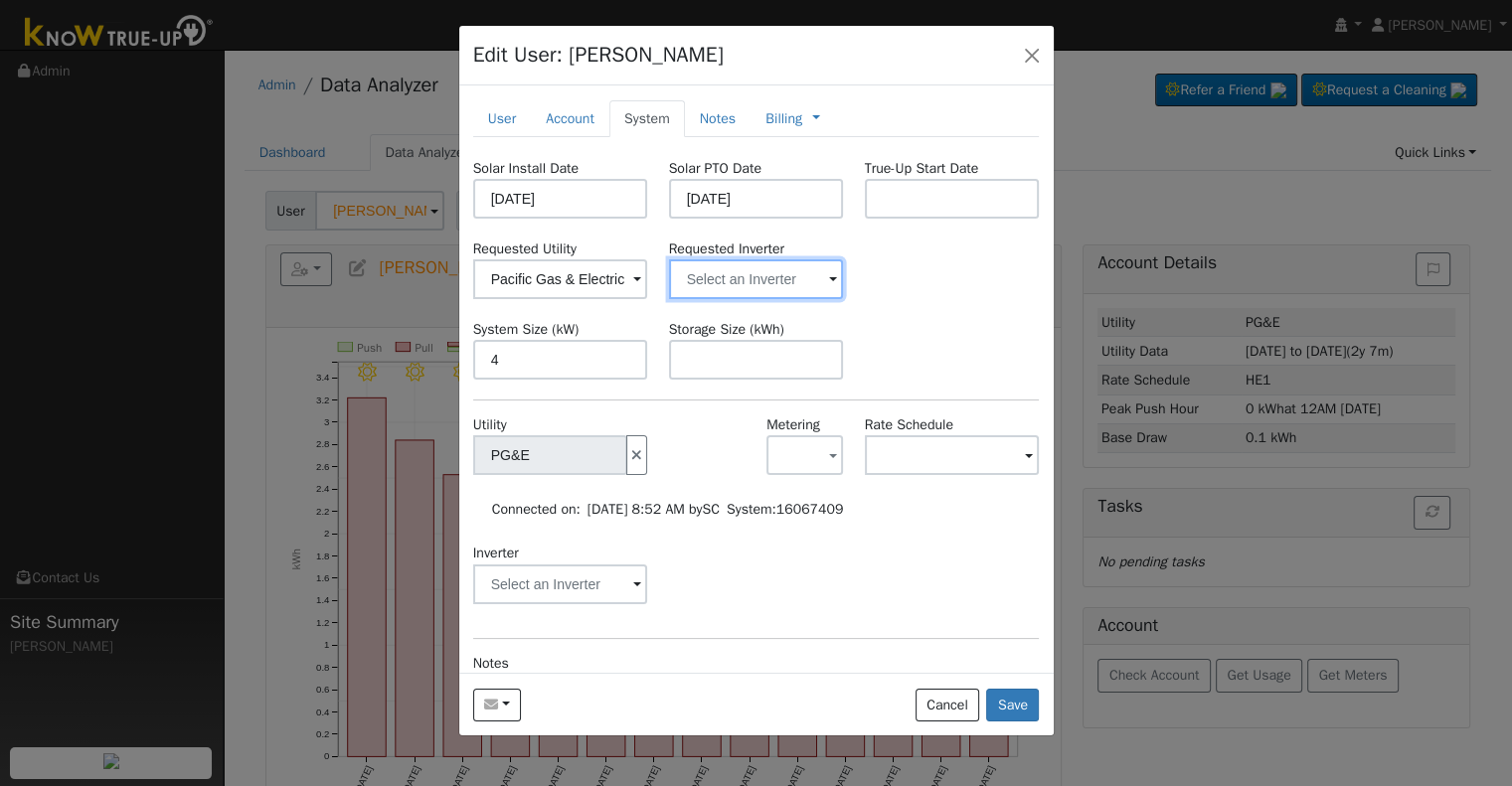 click at bounding box center [561, 279] 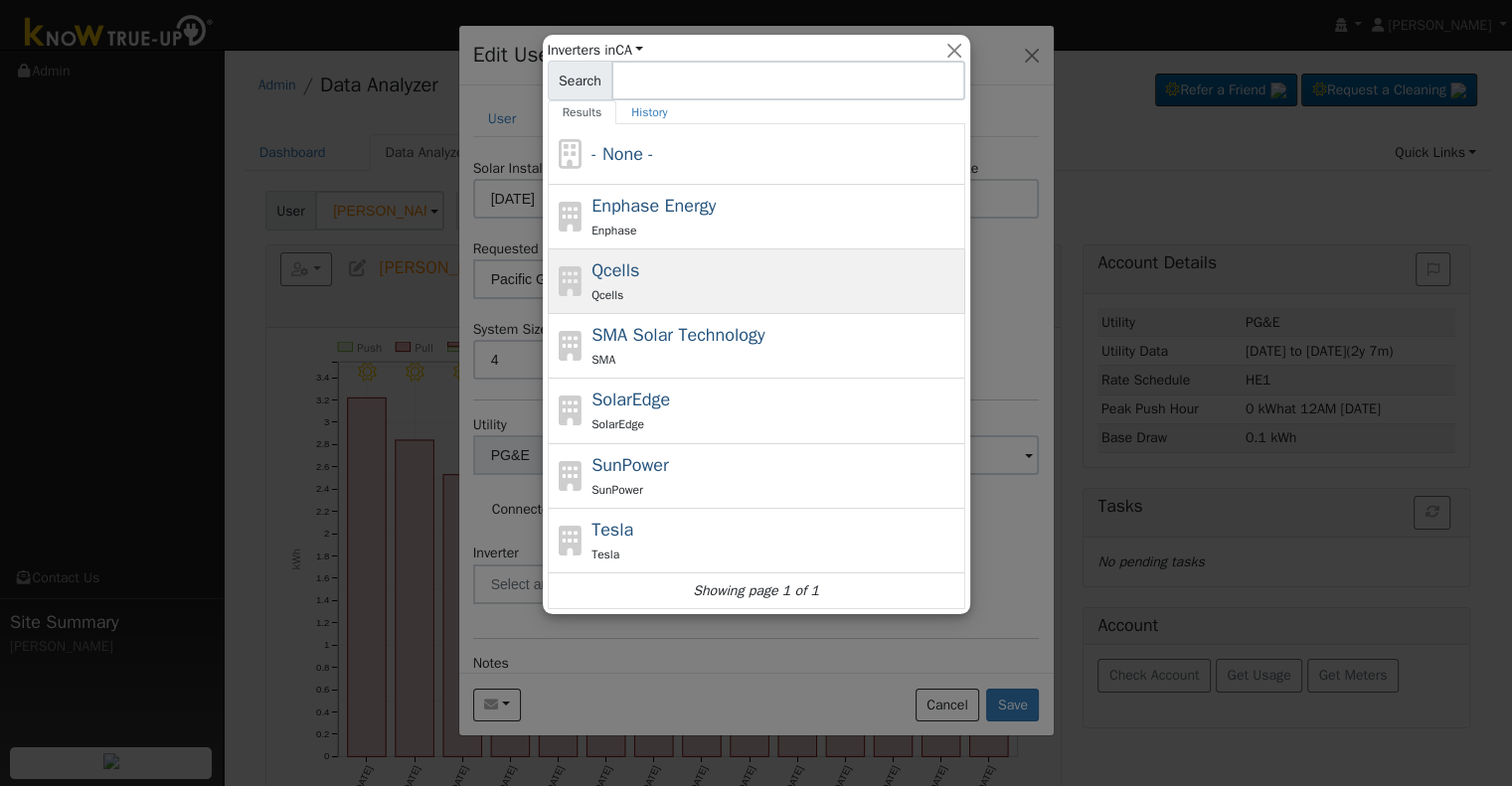 click on "Qcells" at bounding box center [775, 294] 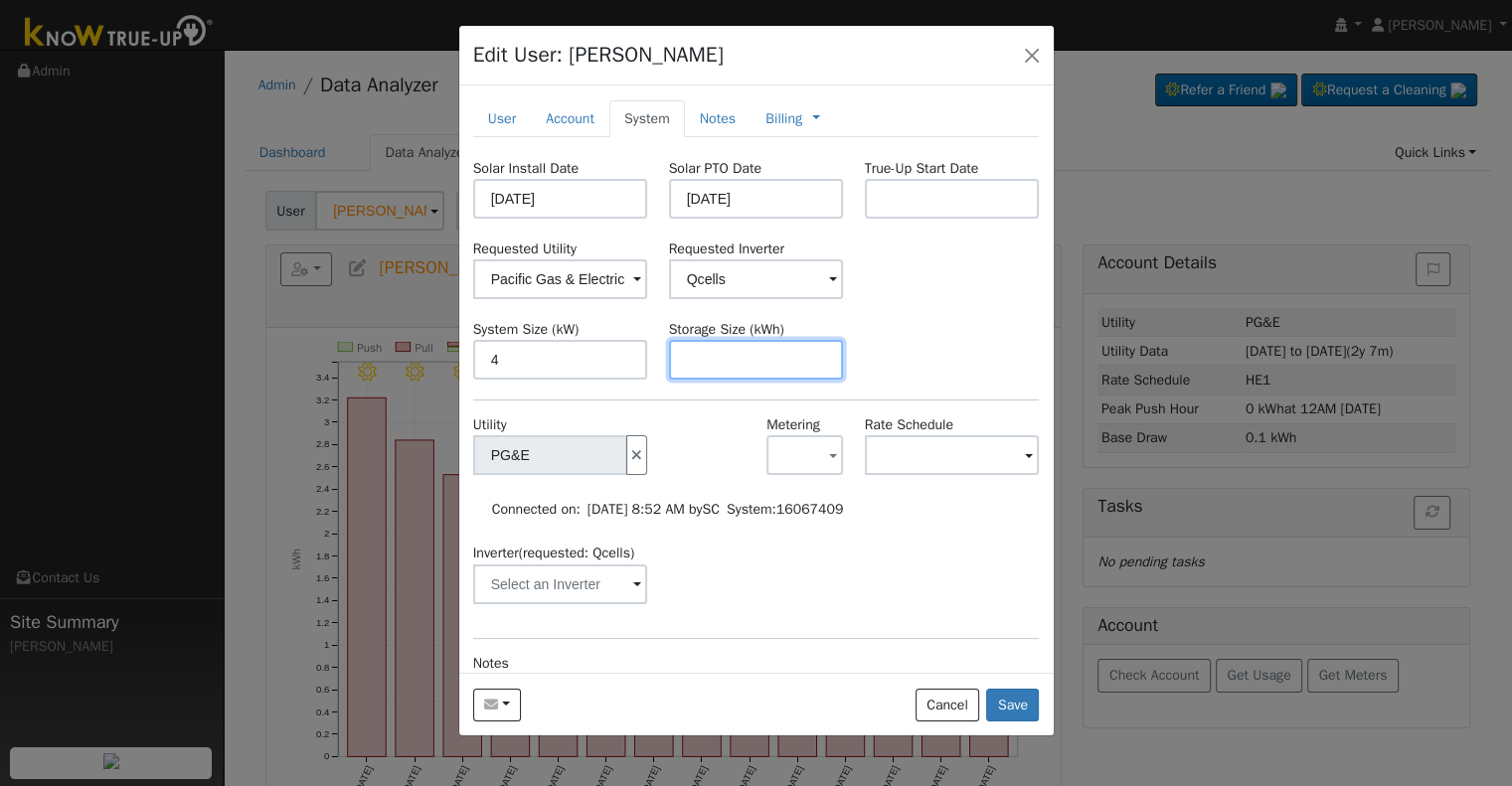 click at bounding box center [756, 360] 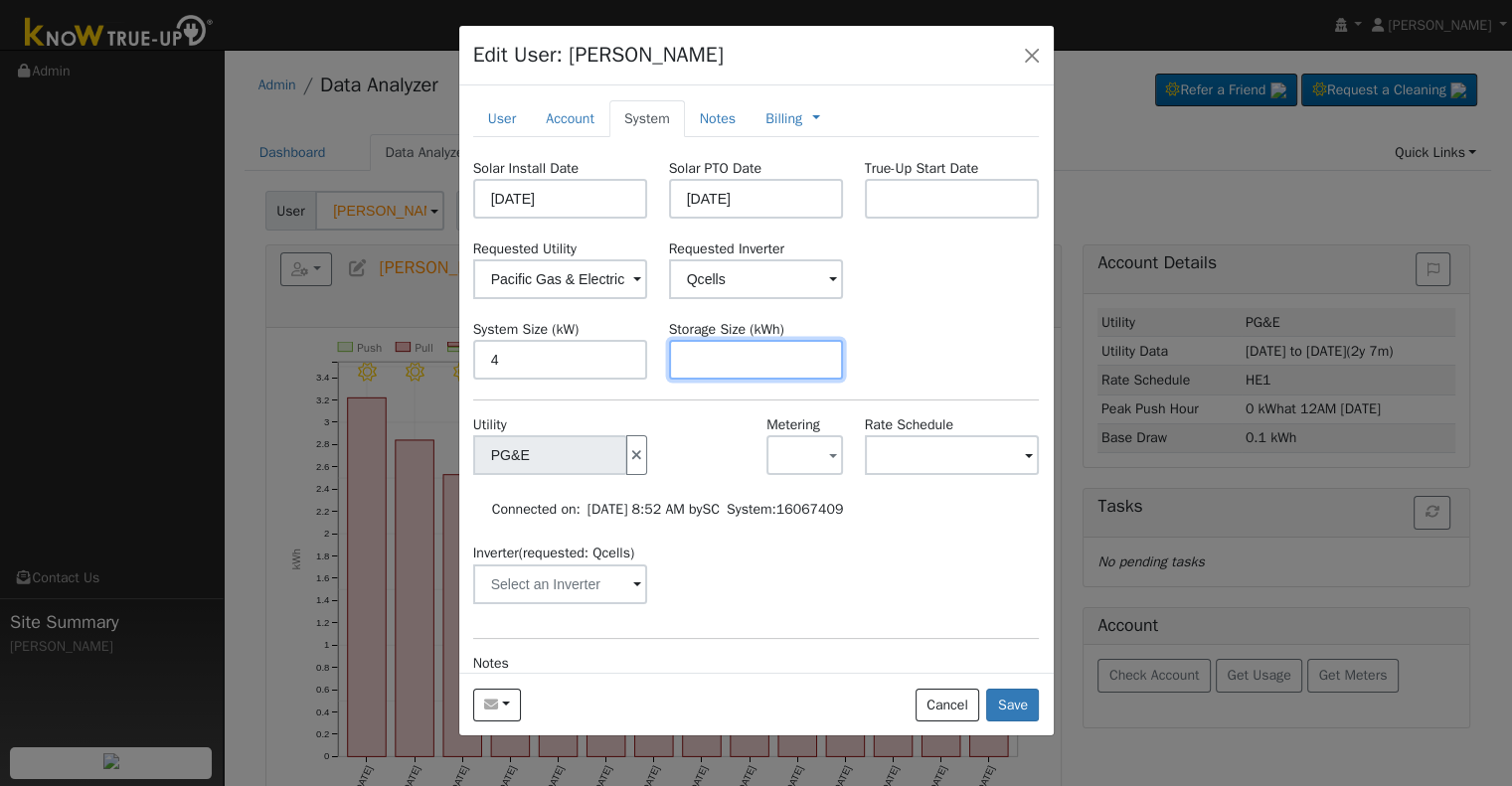 click at bounding box center [756, 360] 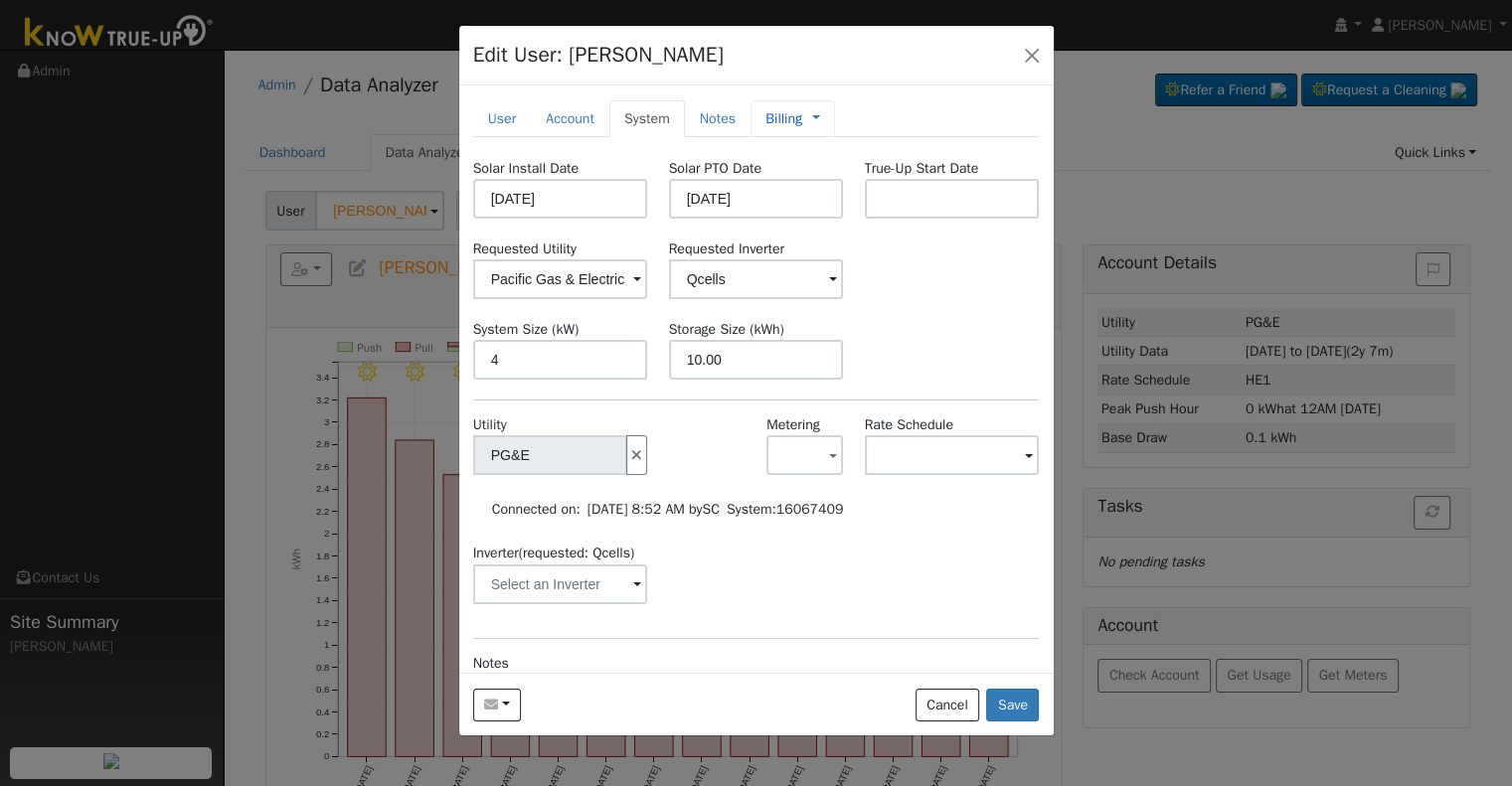 type on "10" 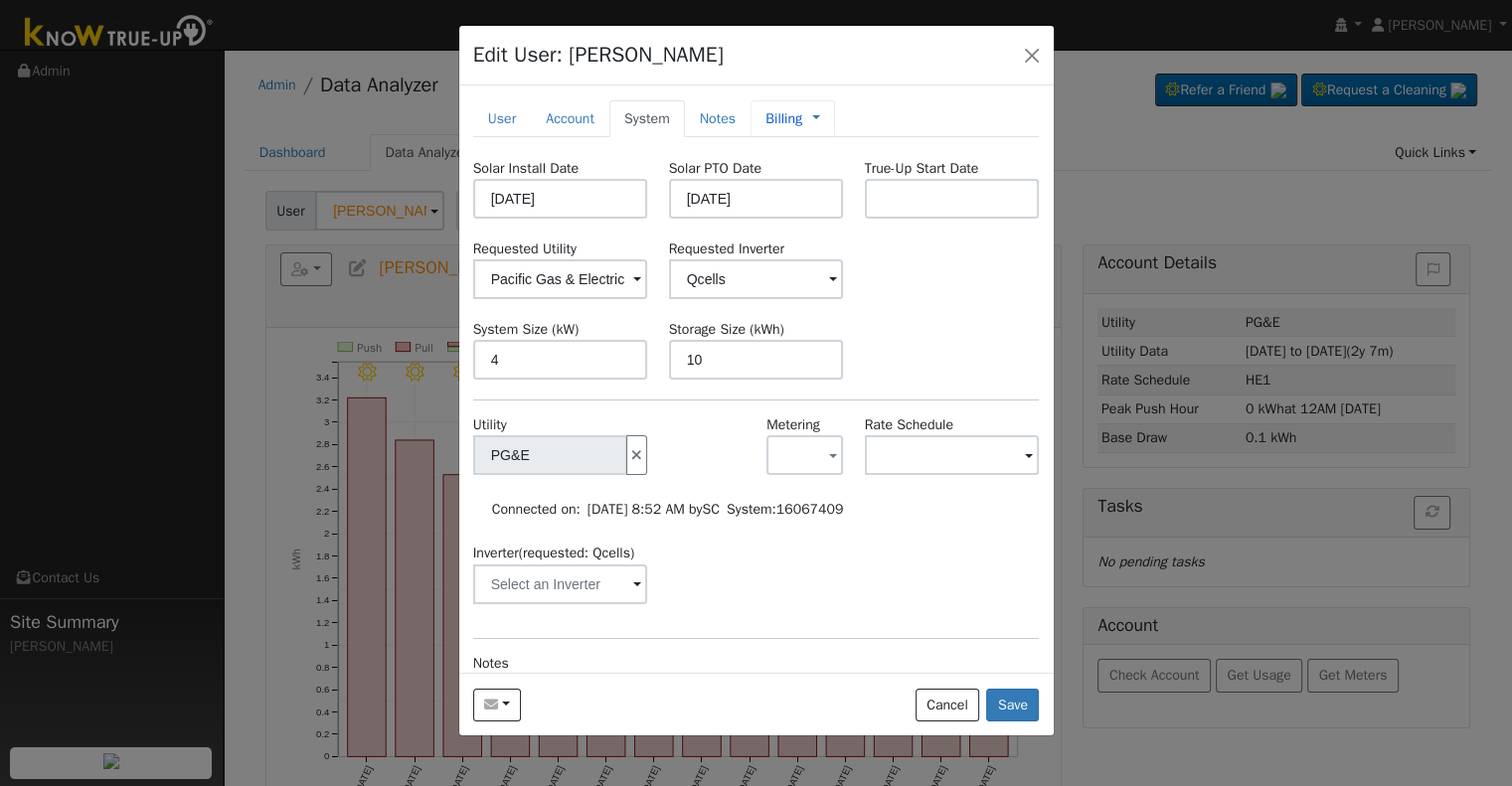 click on "Billing" at bounding box center [783, 118] 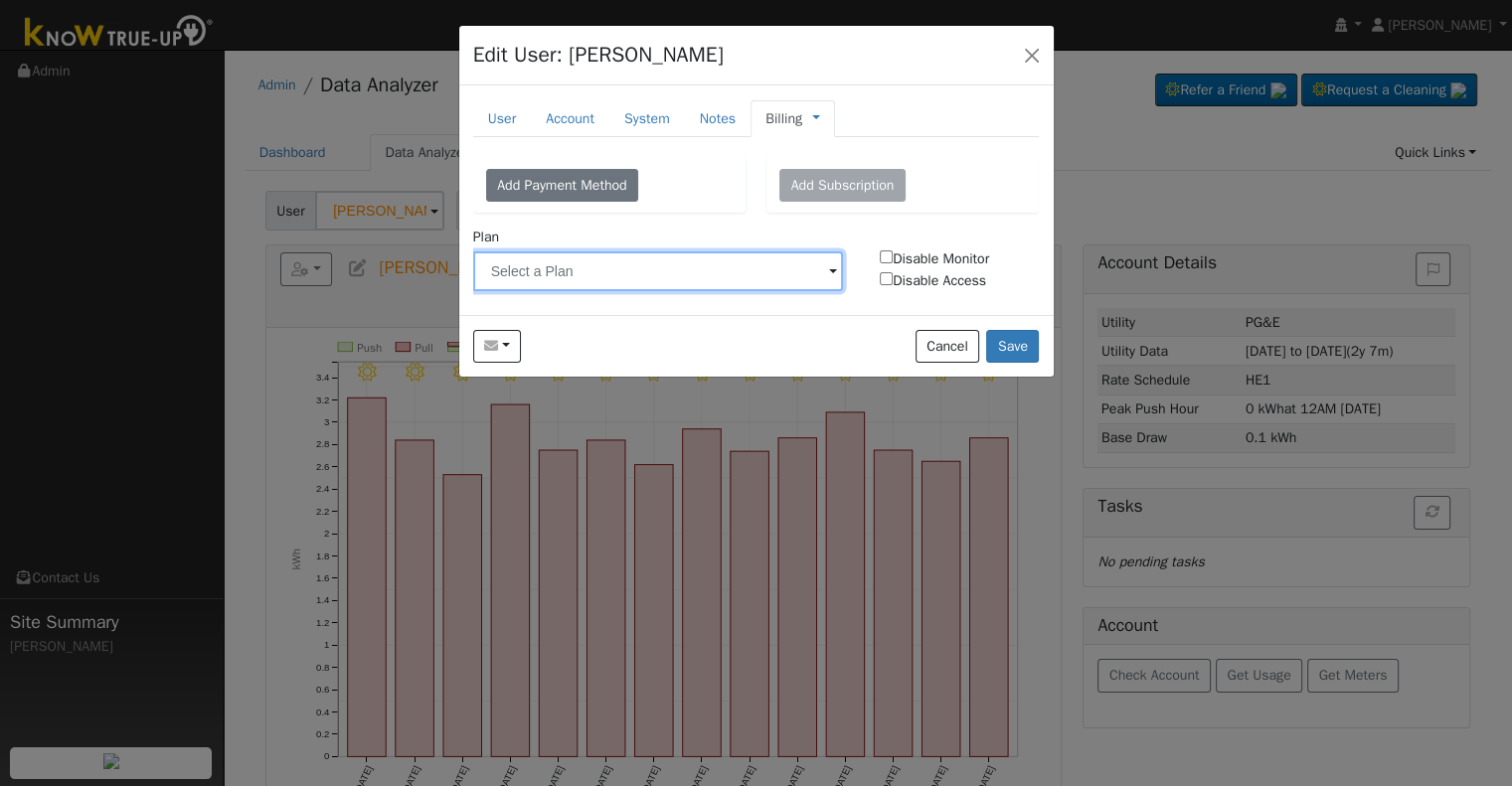 click at bounding box center [658, 271] 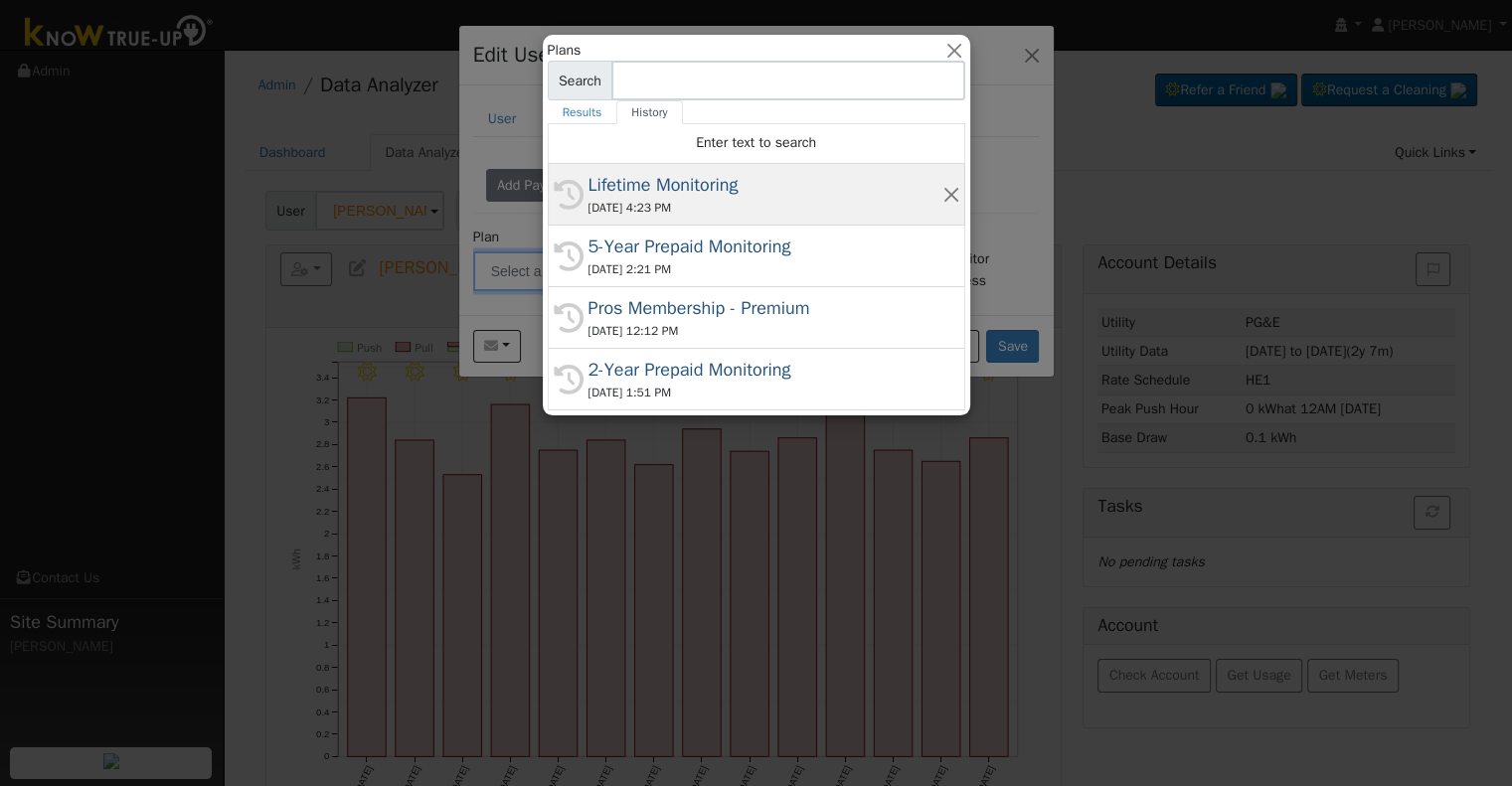 click on "07/16/2025 4:23 PM" at bounding box center (765, 208) 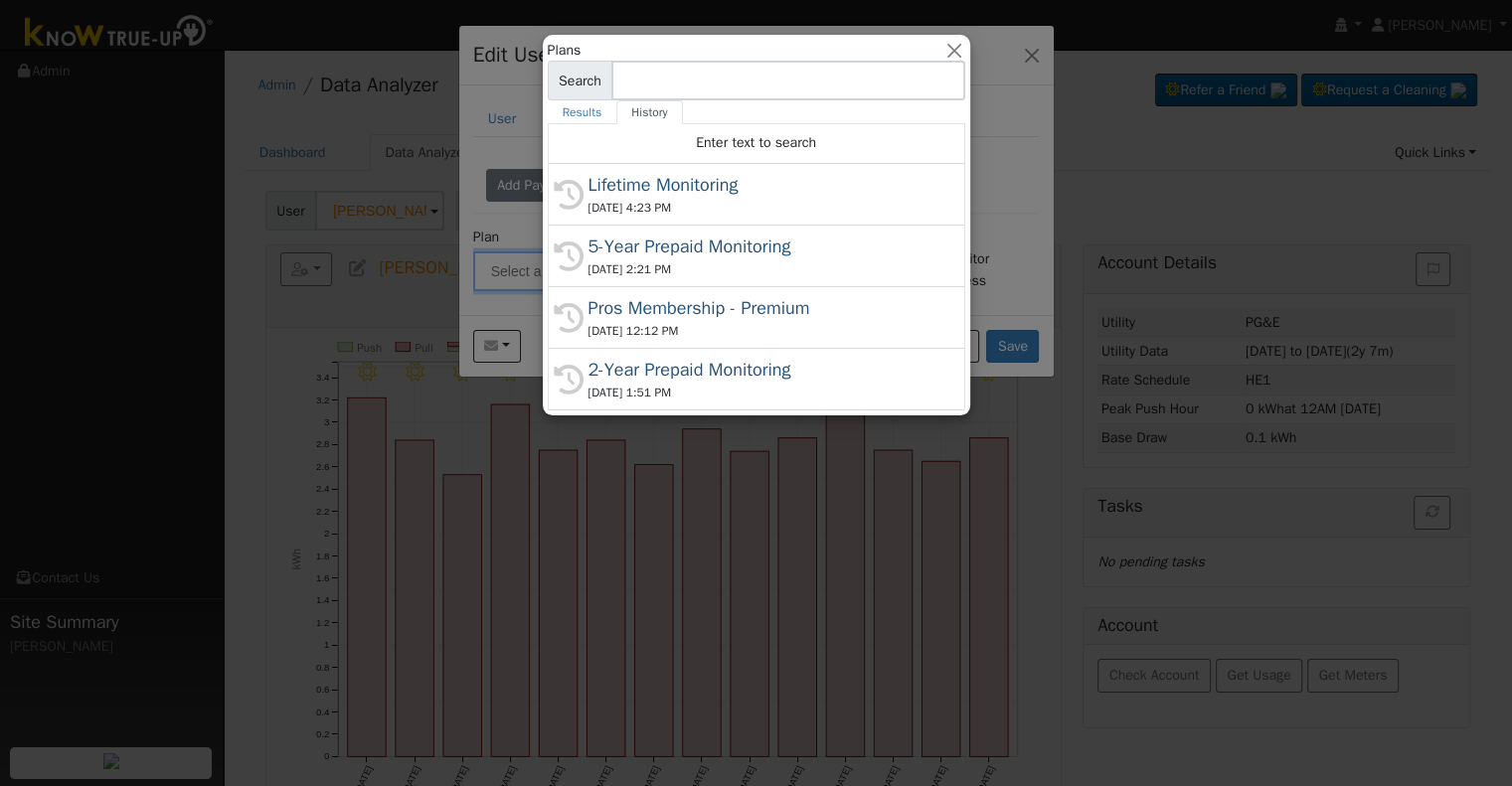 type on "Lifetime Monitoring" 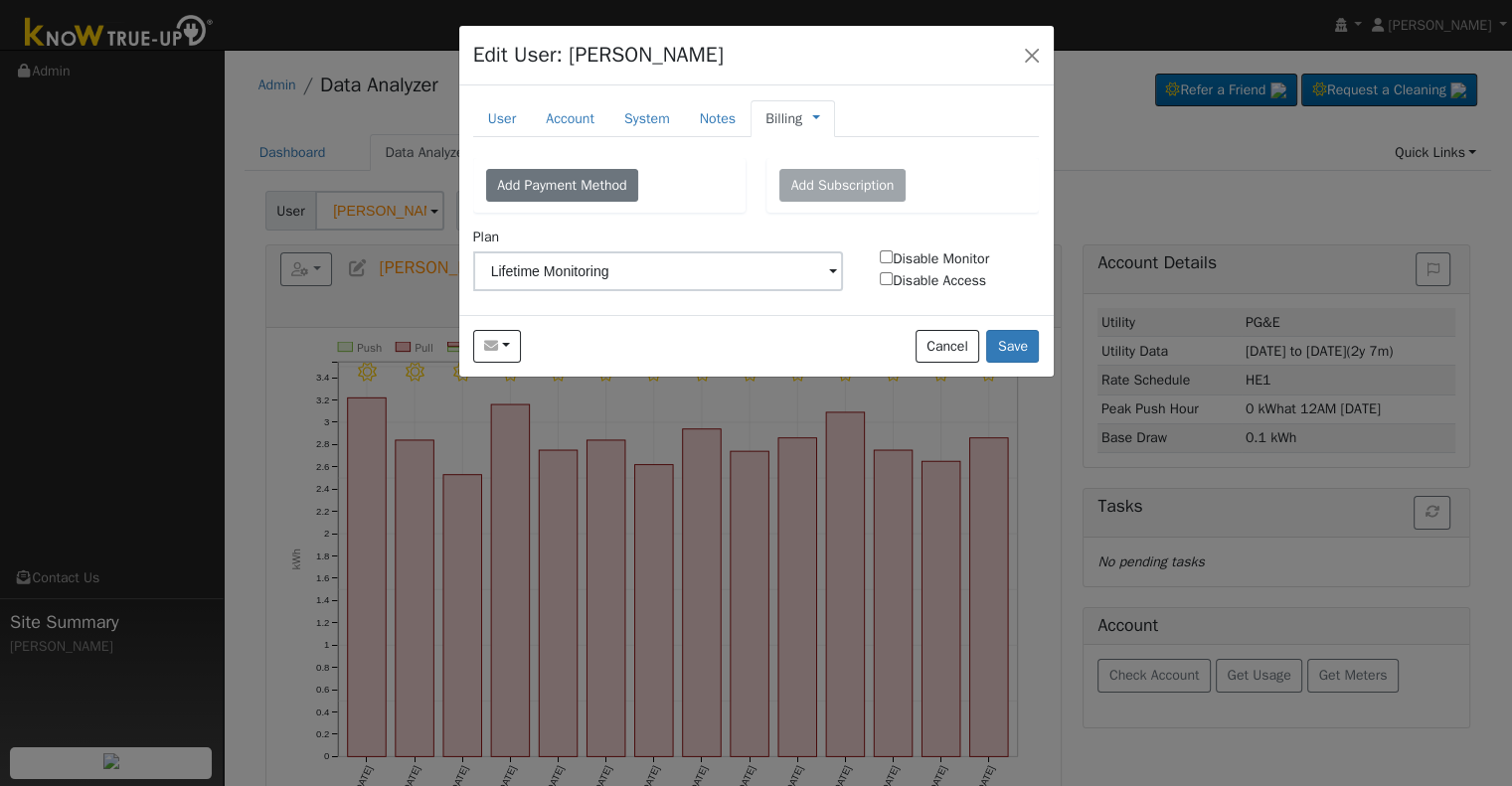 click on "Management Billing Timeline" at bounding box center [811, 118] 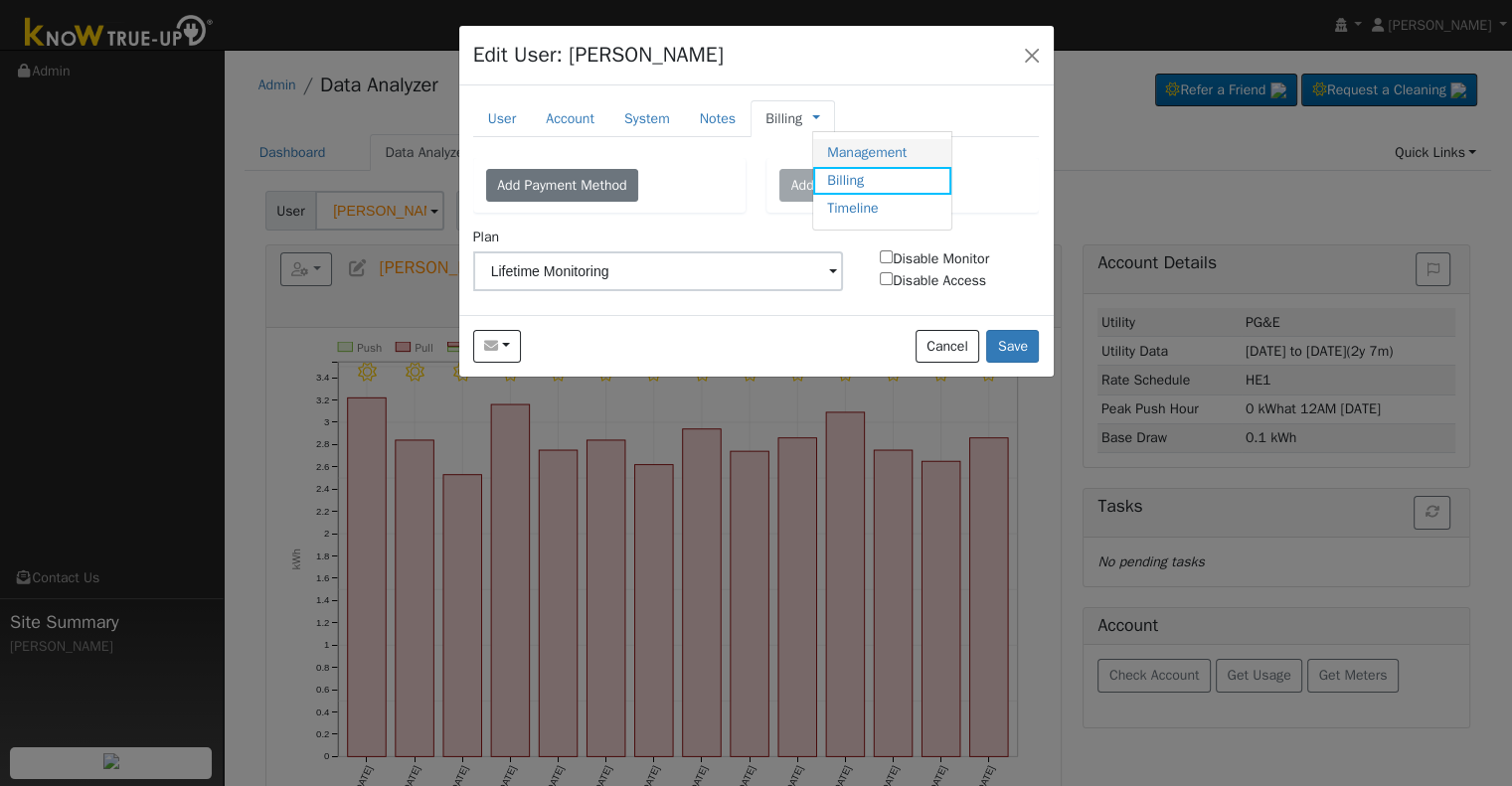 click on "Management" at bounding box center [882, 153] 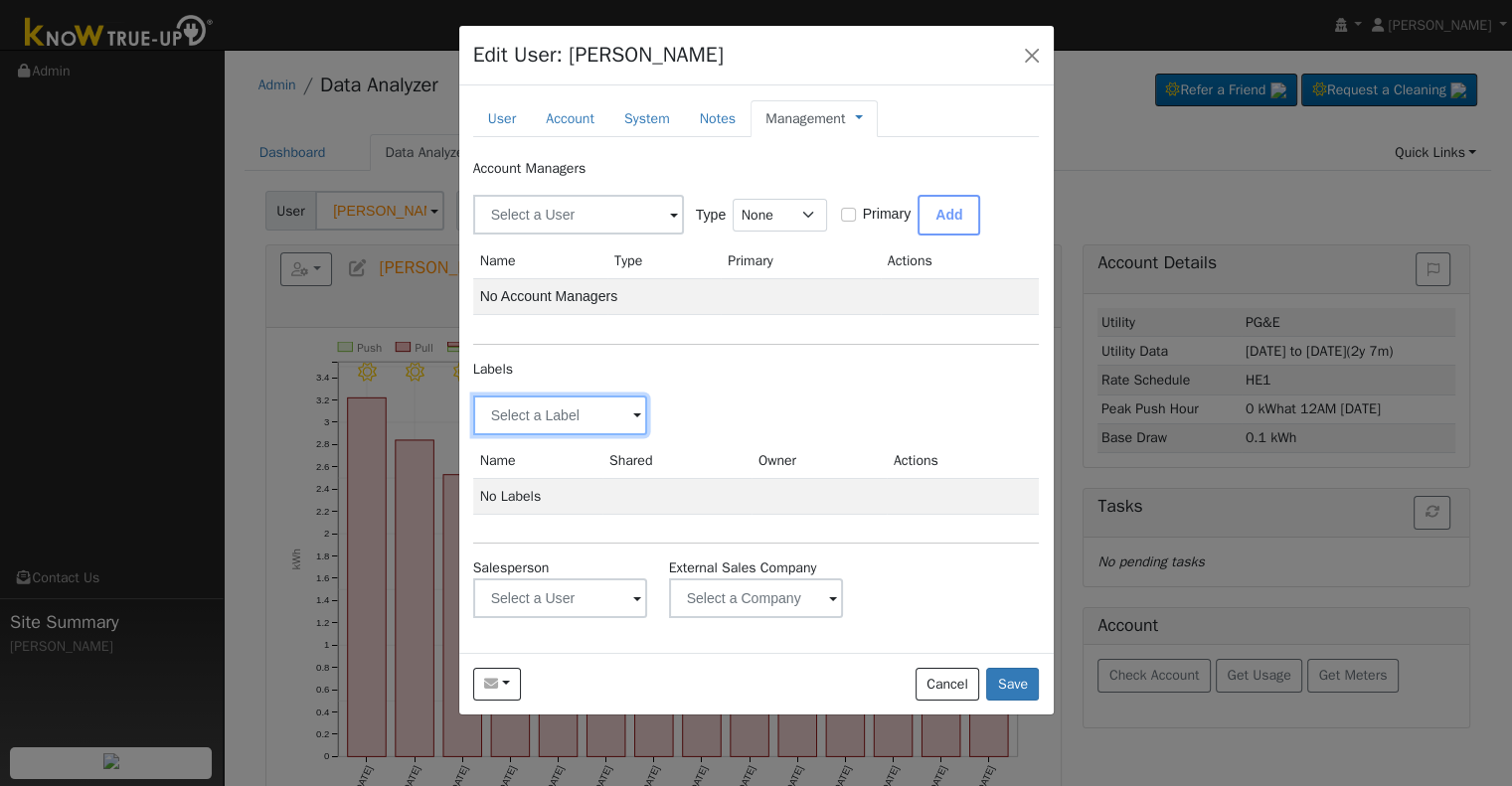 click at bounding box center (561, 415) 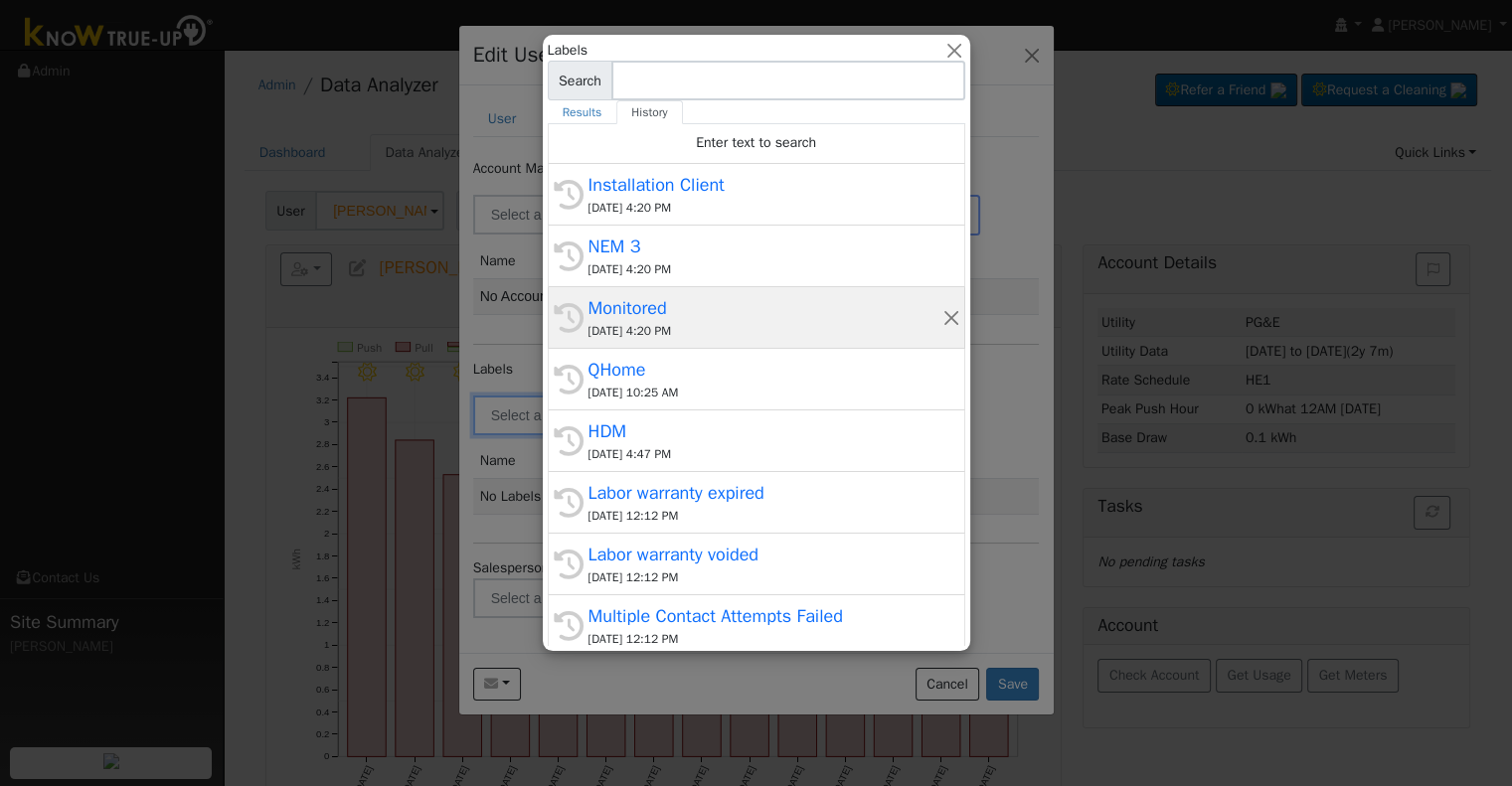 click on "History Monitored 07/16/2025 4:20 PM" 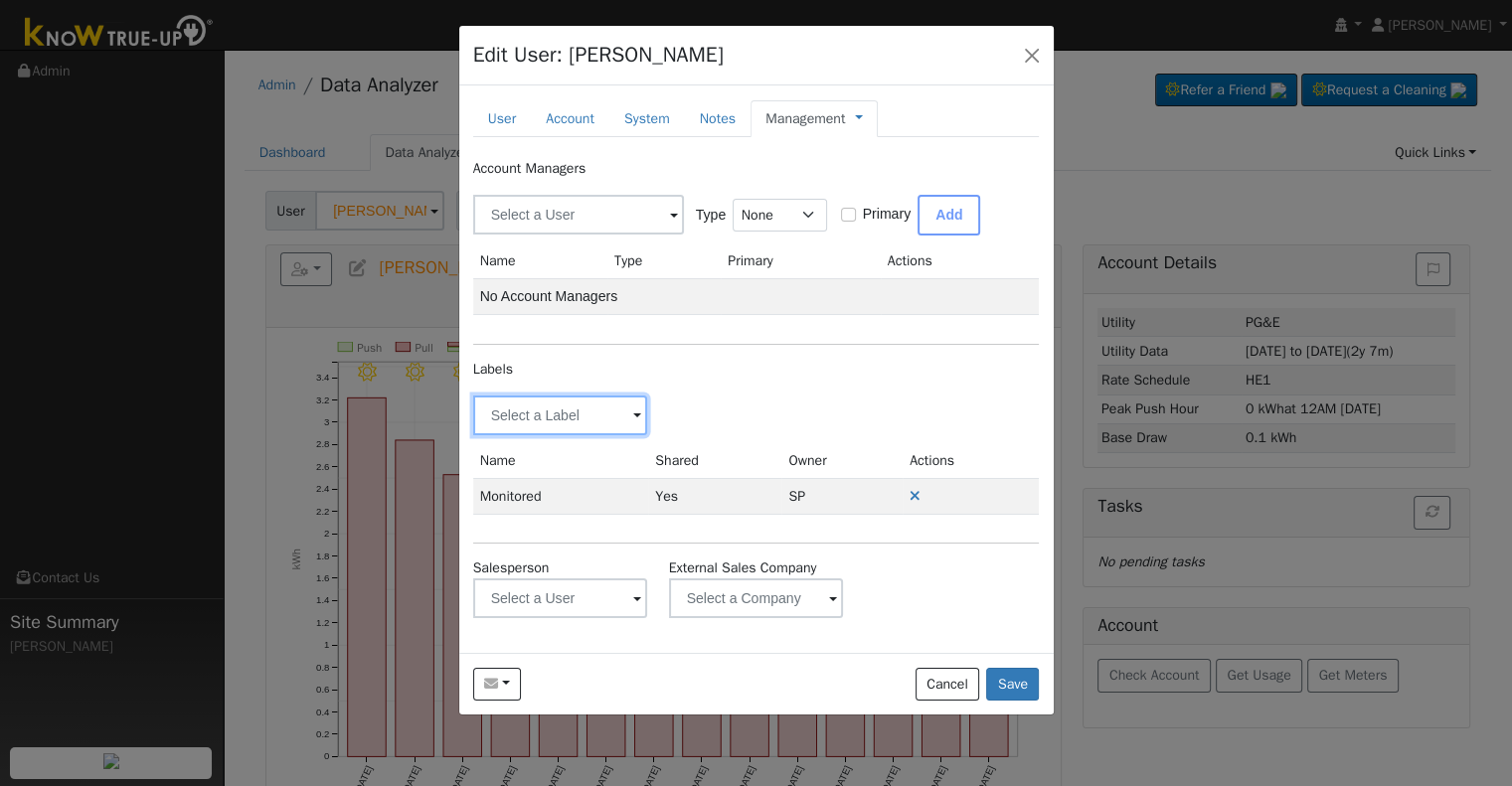 click at bounding box center [561, 415] 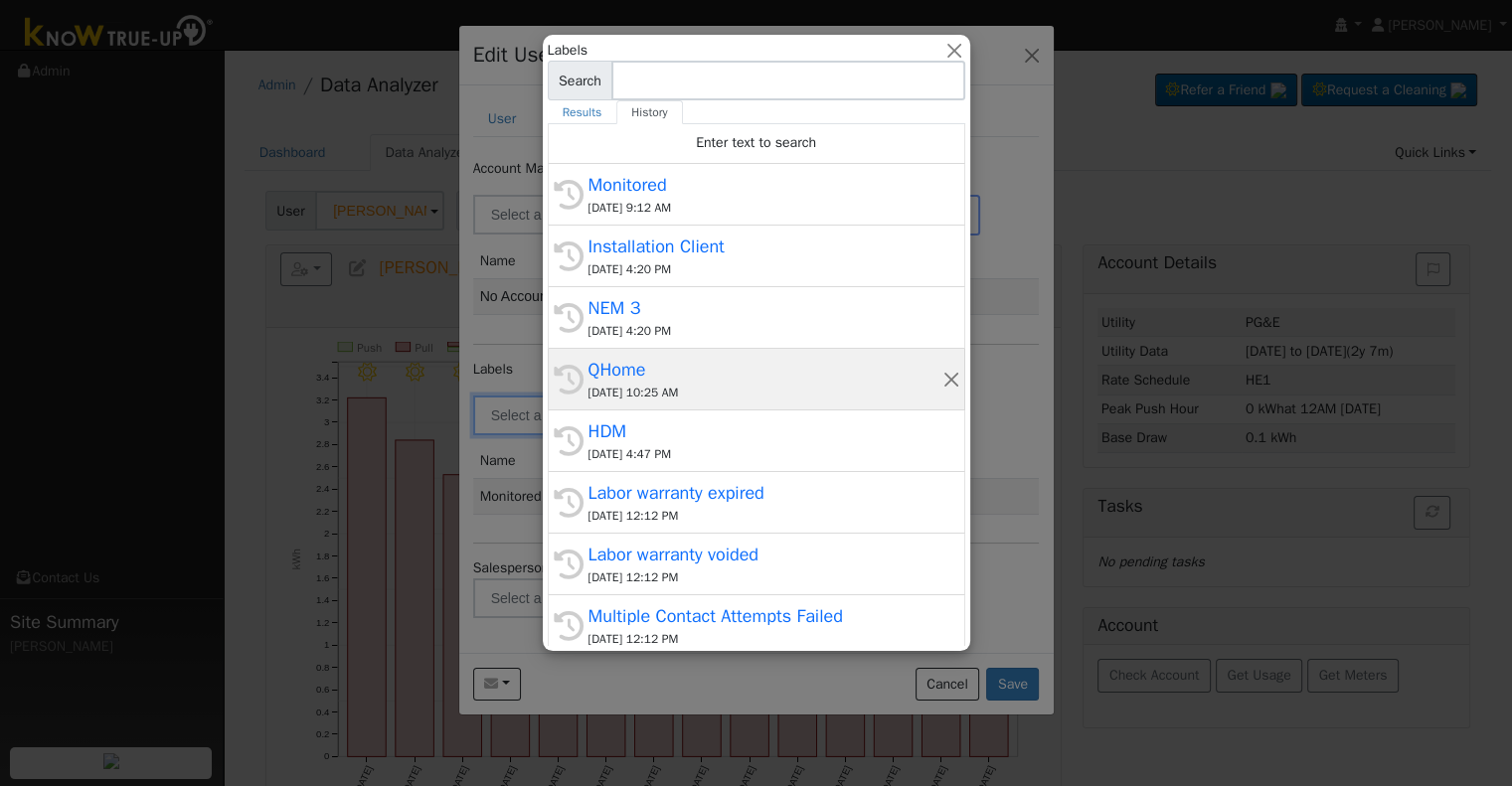 click on "[DATE] 10:25 AM" at bounding box center (765, 393) 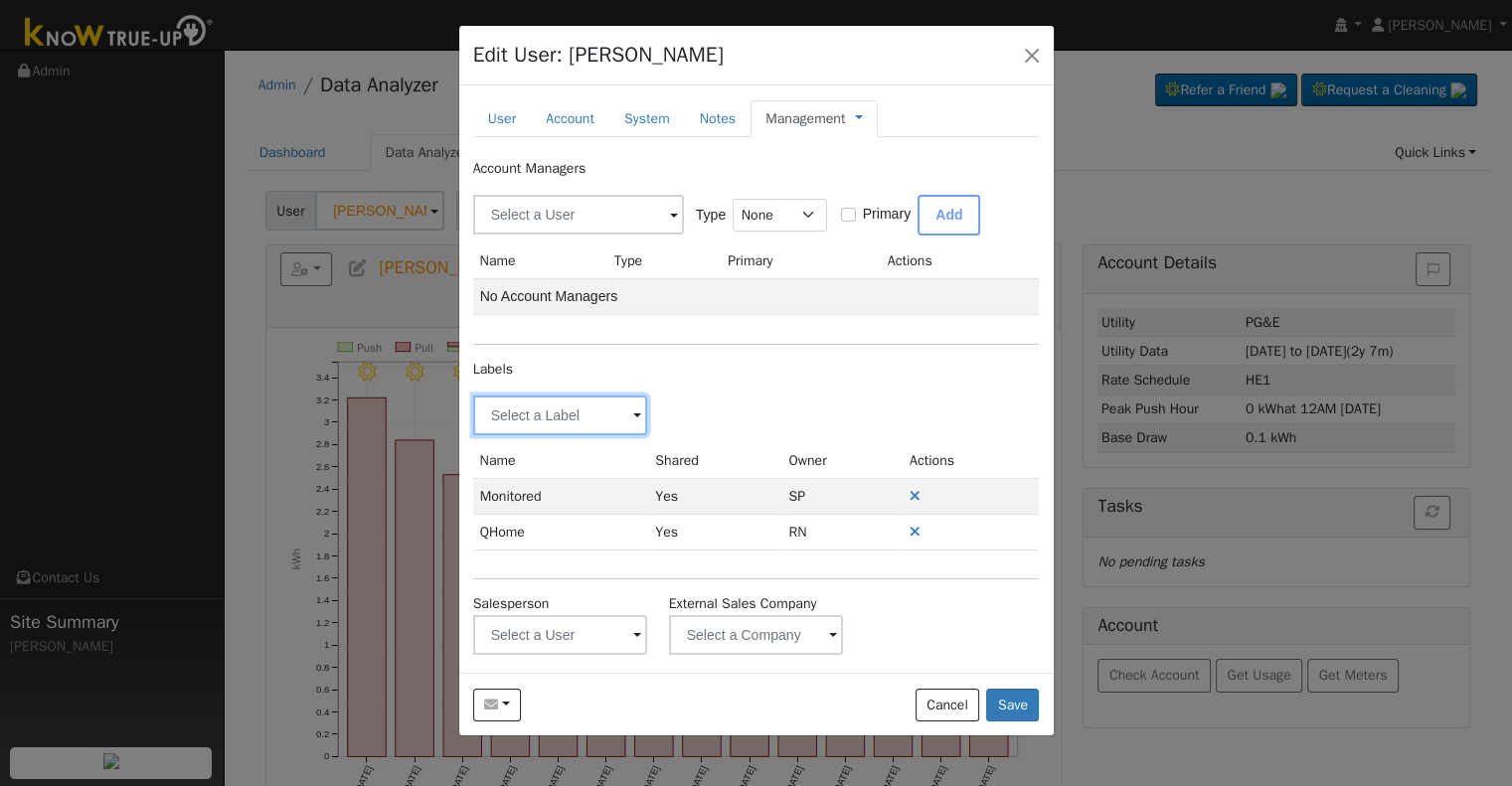 click at bounding box center [561, 415] 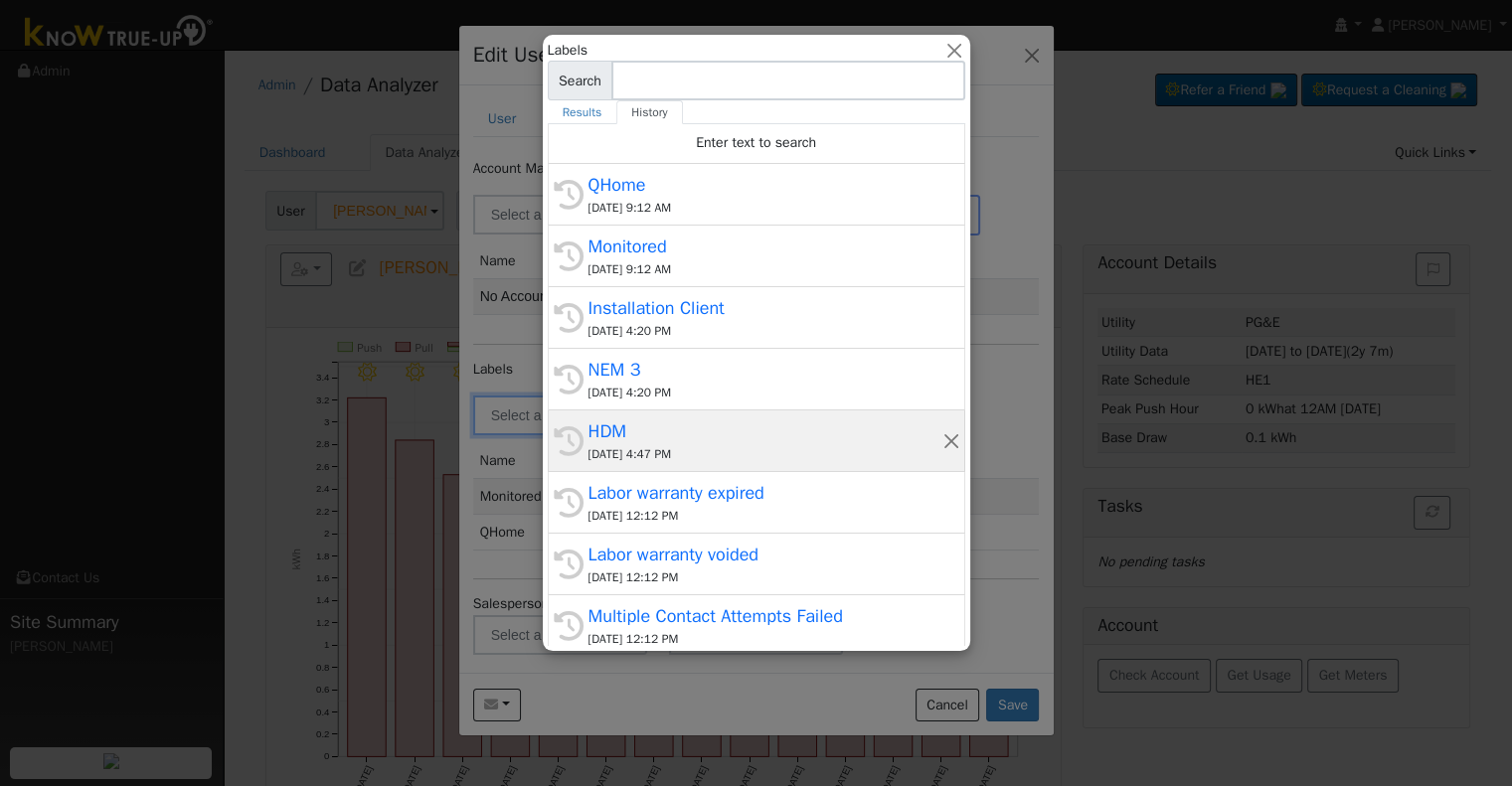 click on "HDM" at bounding box center (765, 431) 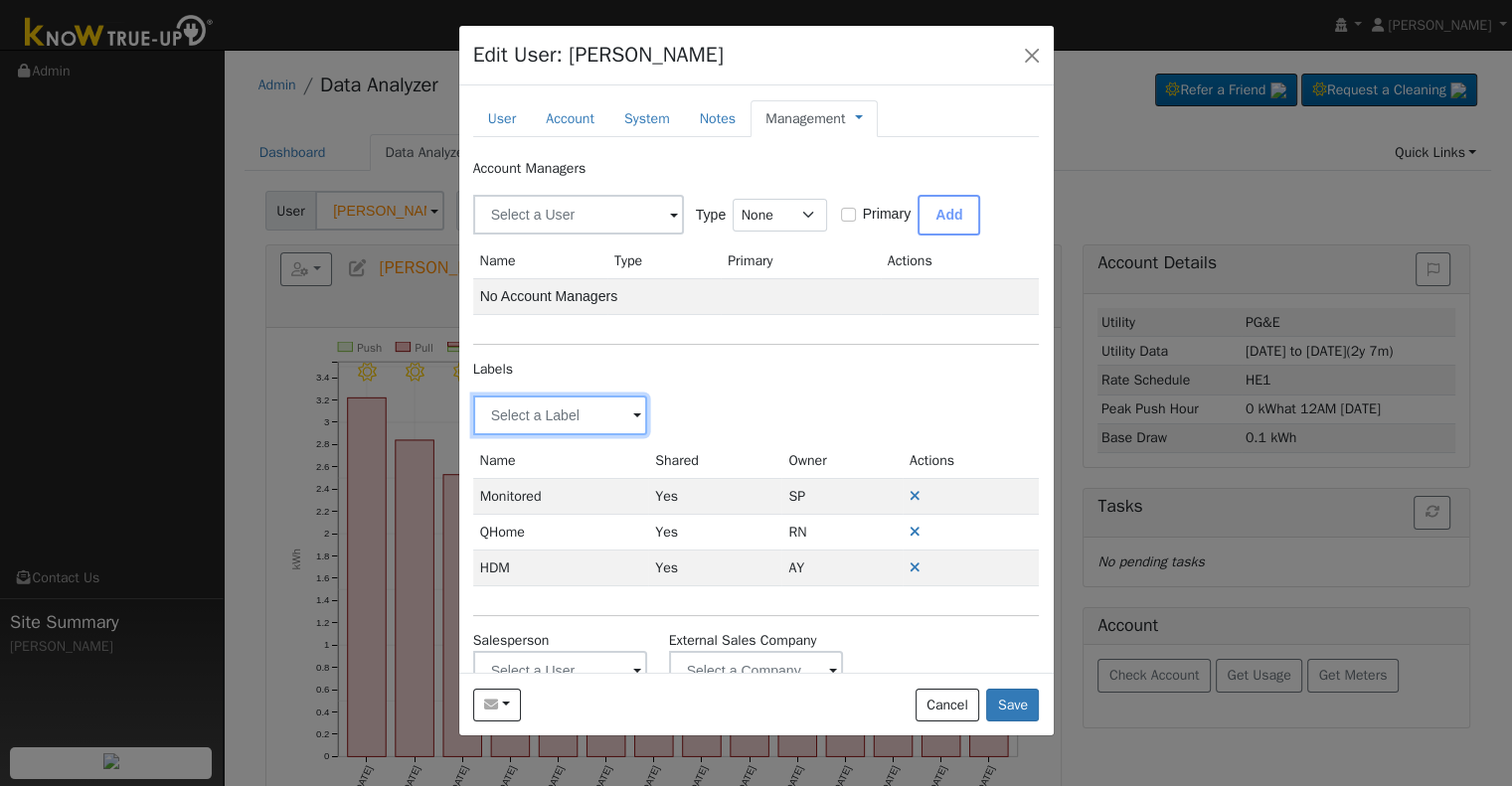 click at bounding box center (561, 415) 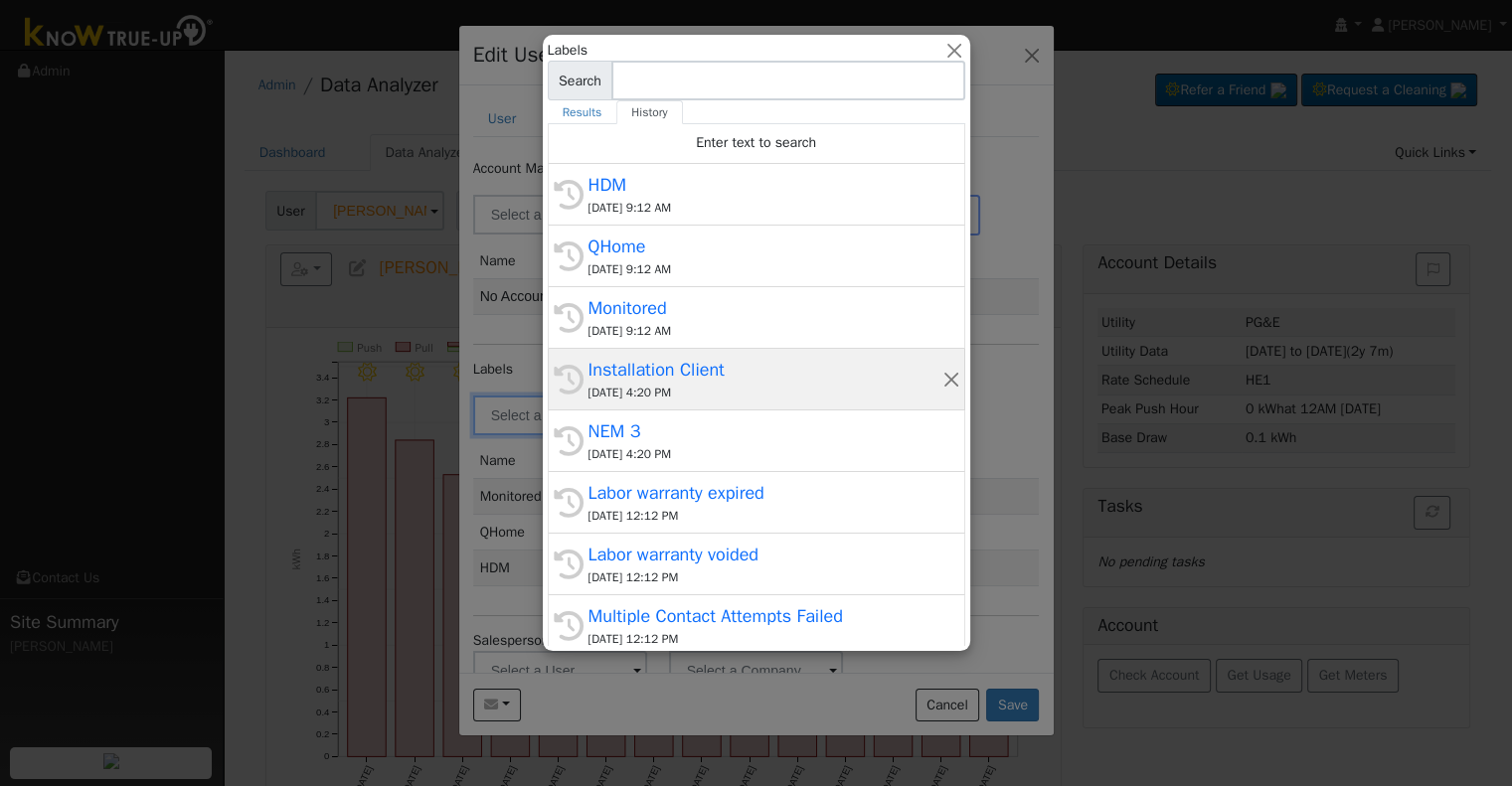 click on "[DATE] 4:20 PM" at bounding box center [765, 393] 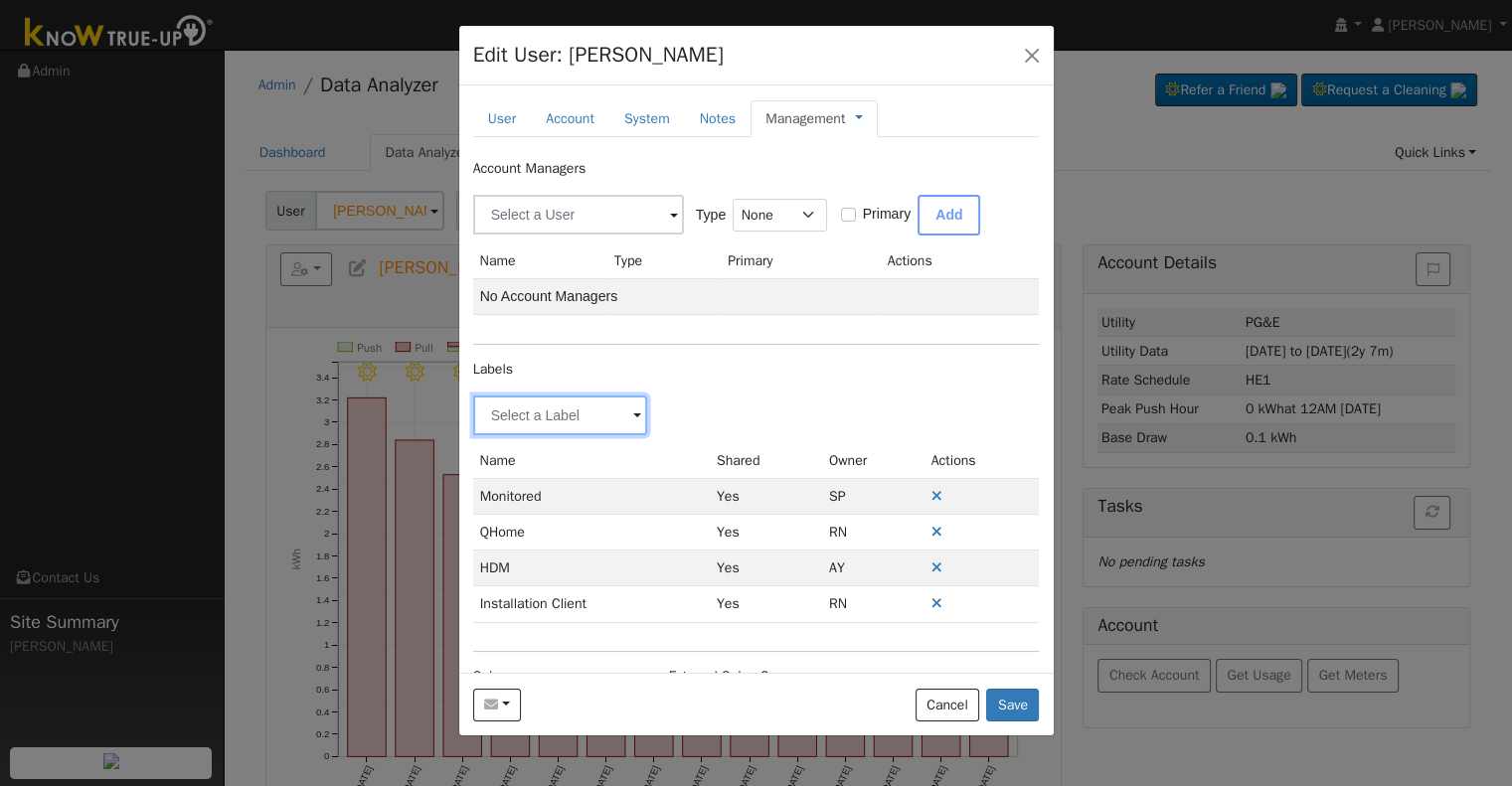 click at bounding box center [561, 415] 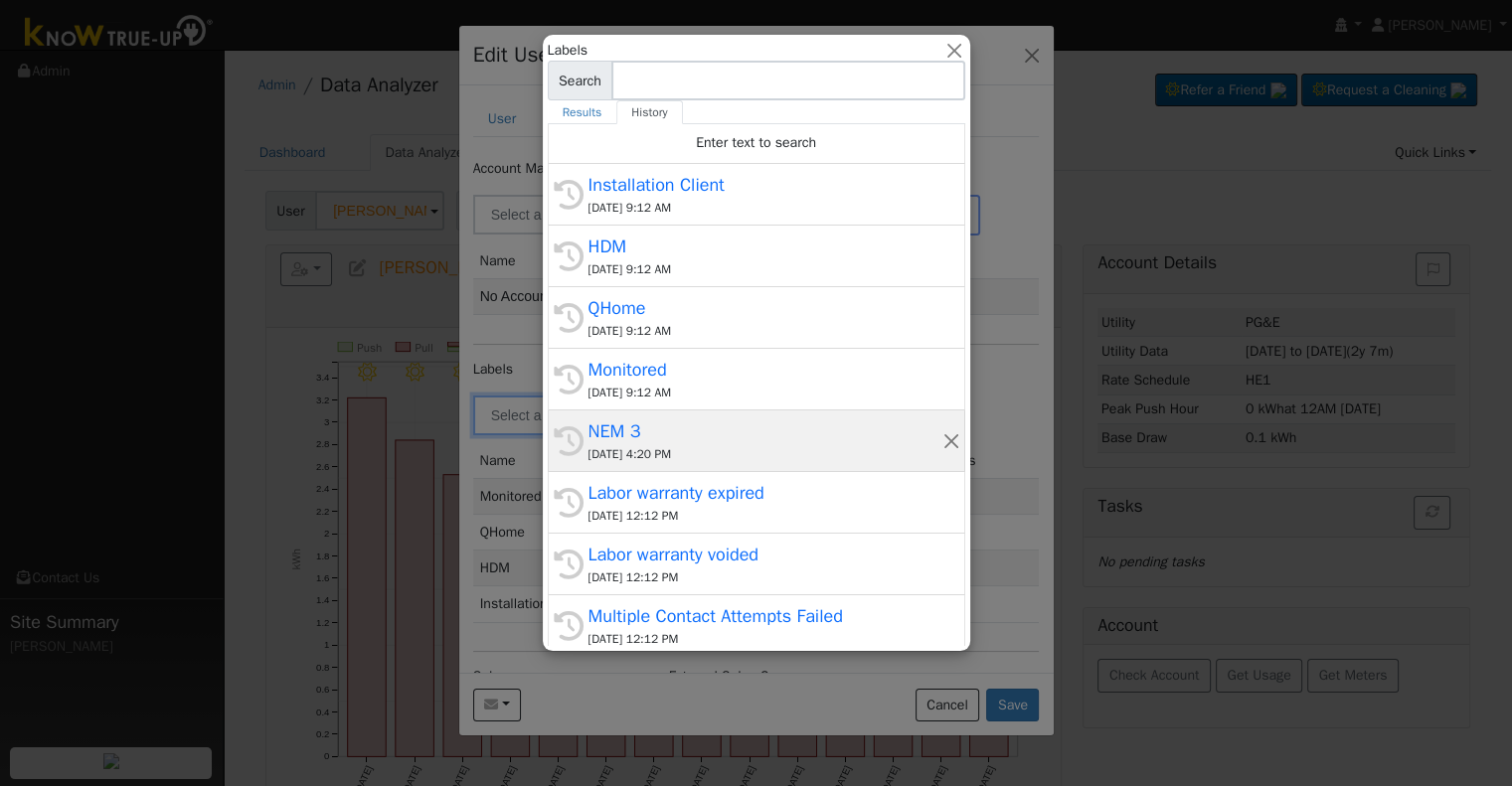 click on "[DATE] 4:20 PM" at bounding box center (765, 454) 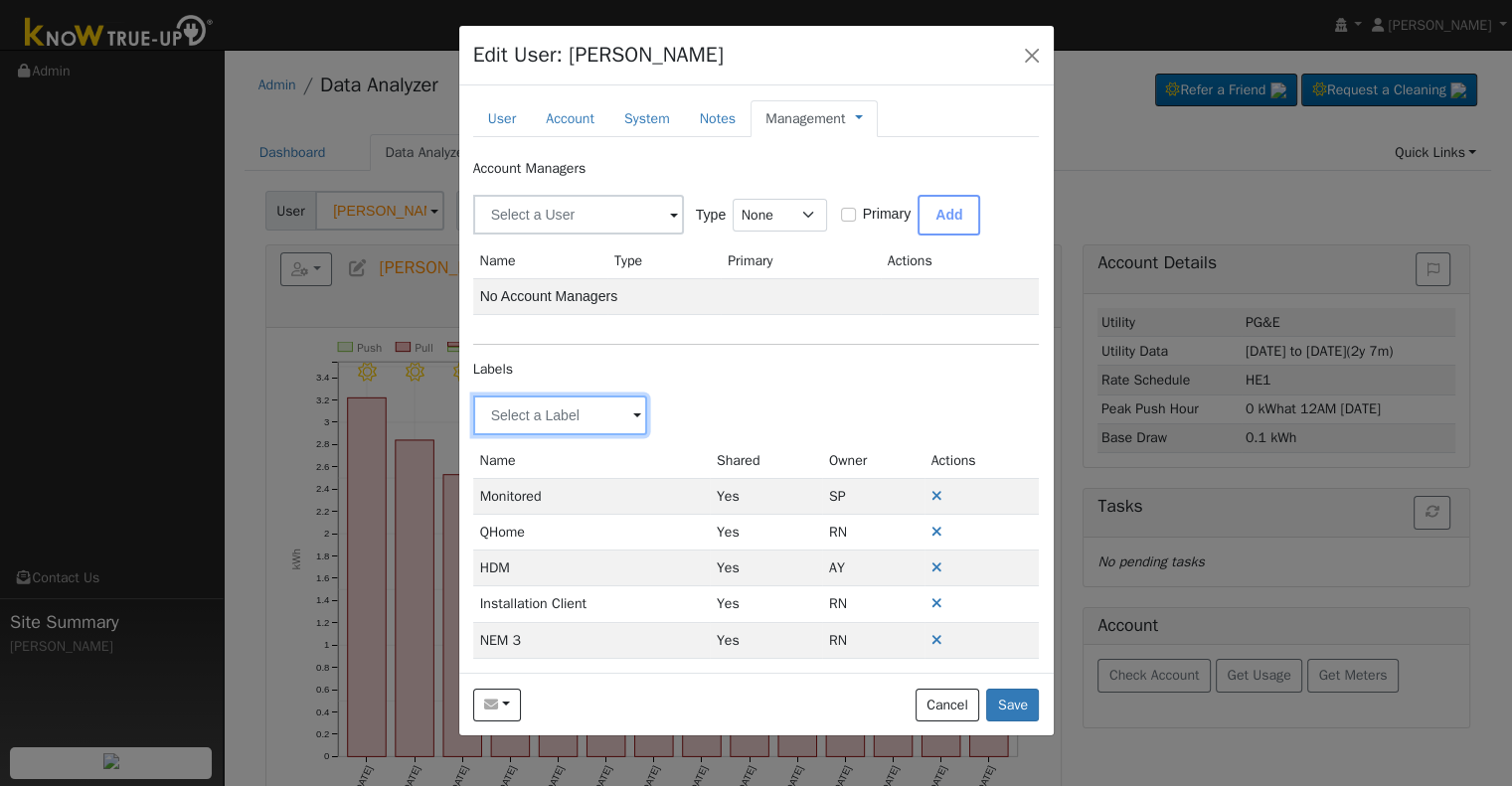 click at bounding box center (561, 415) 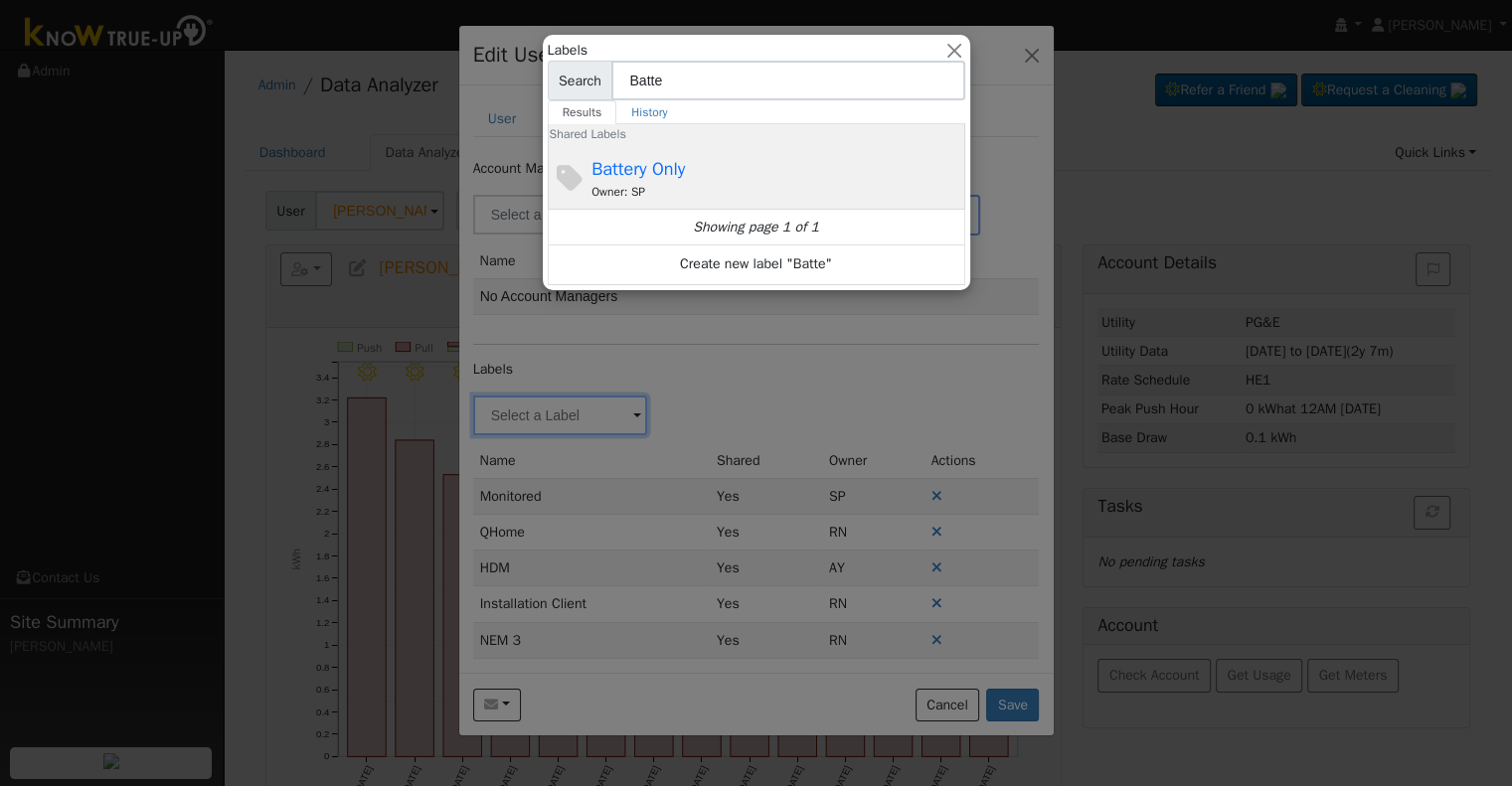 type on "Batte" 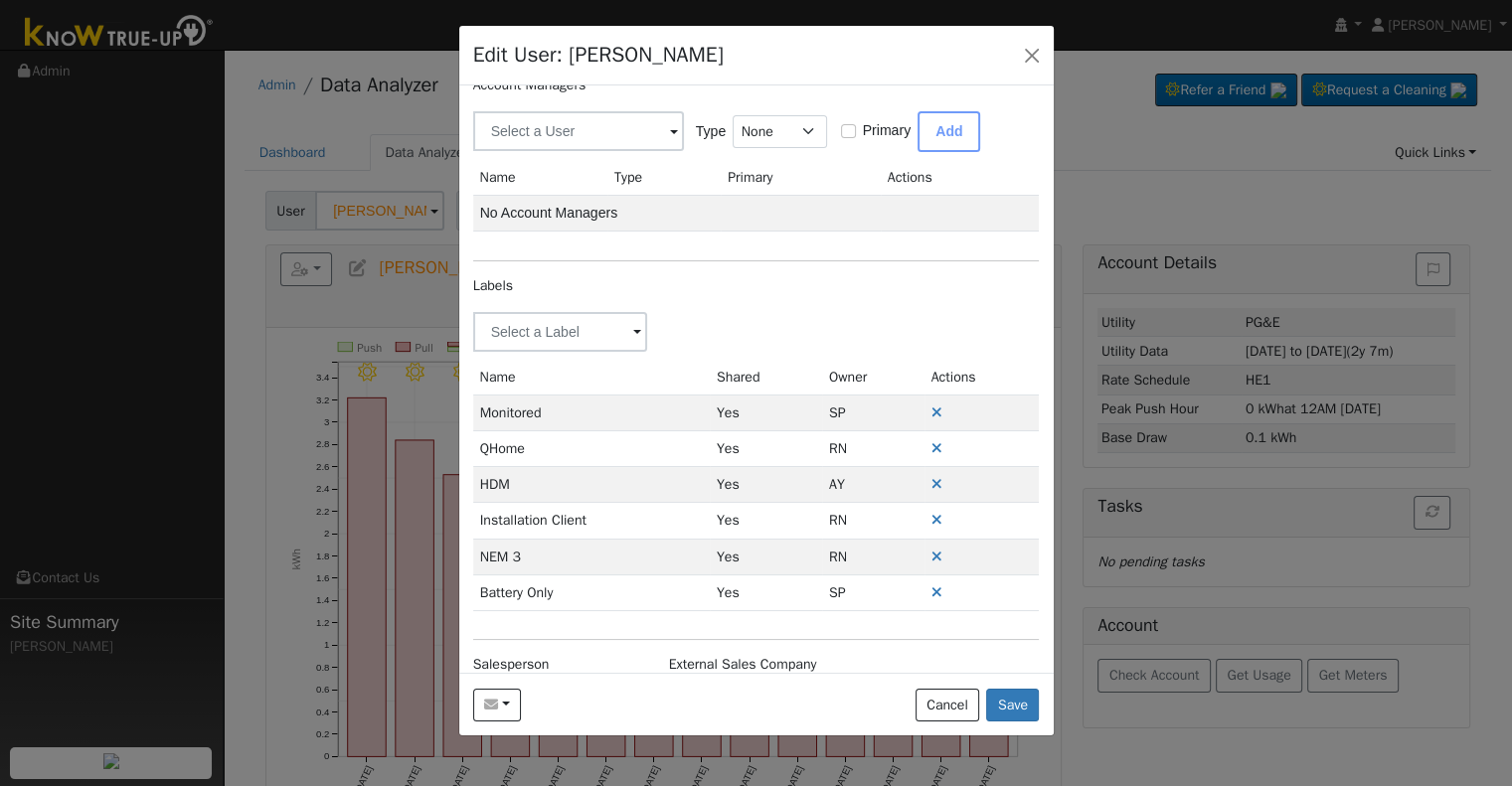 scroll, scrollTop: 155, scrollLeft: 0, axis: vertical 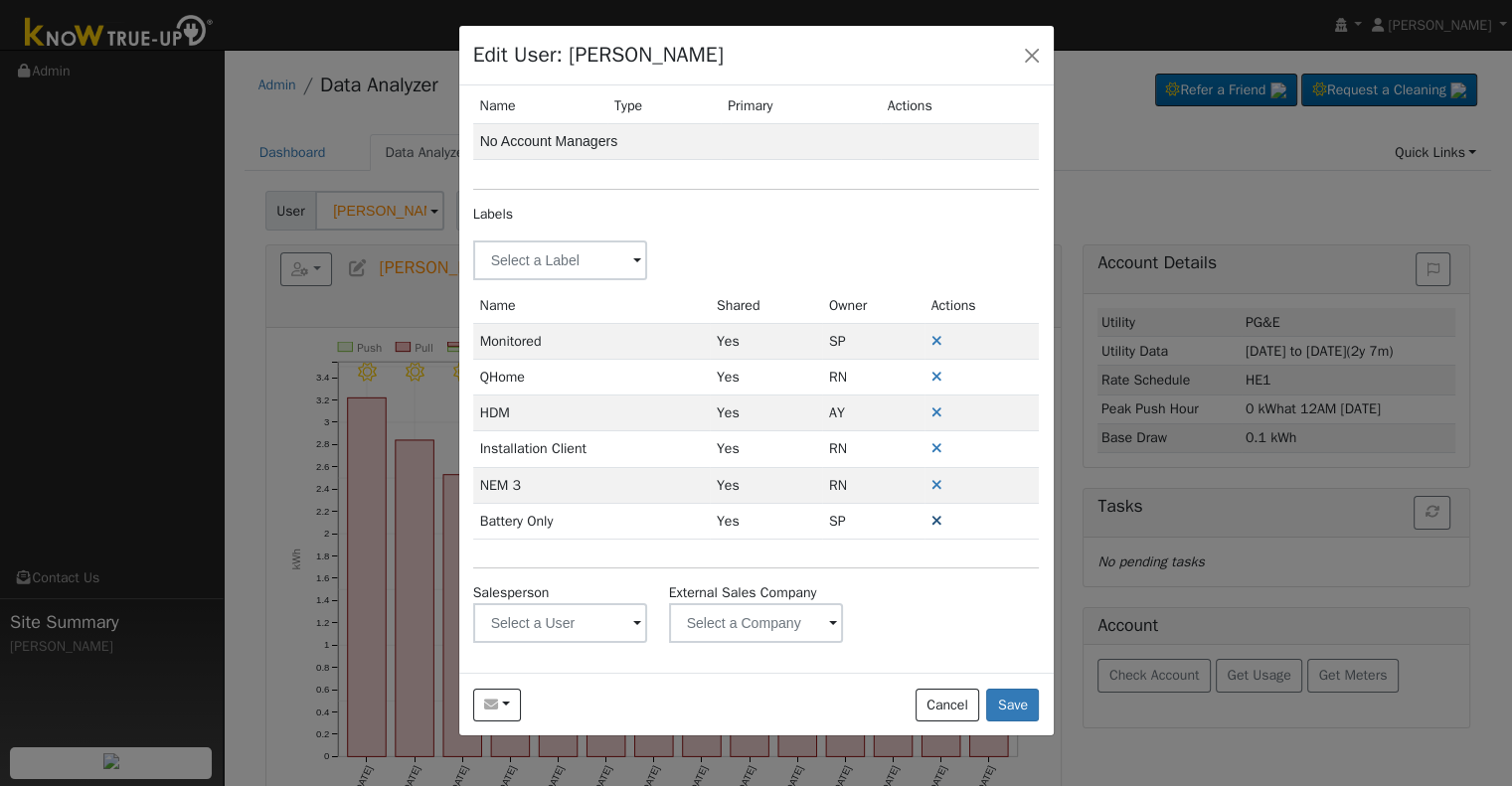 click at bounding box center [936, 521] 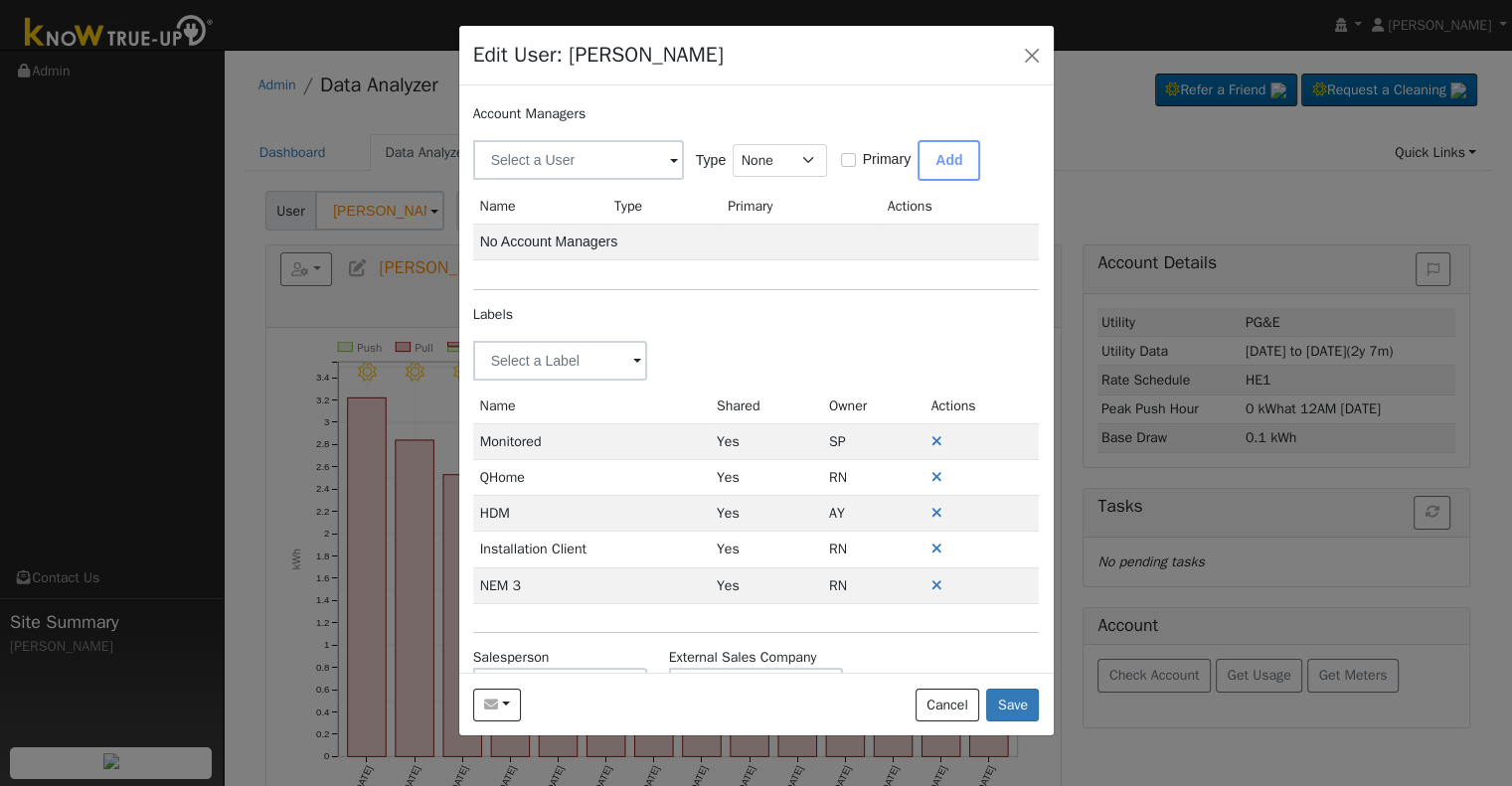 scroll, scrollTop: 0, scrollLeft: 0, axis: both 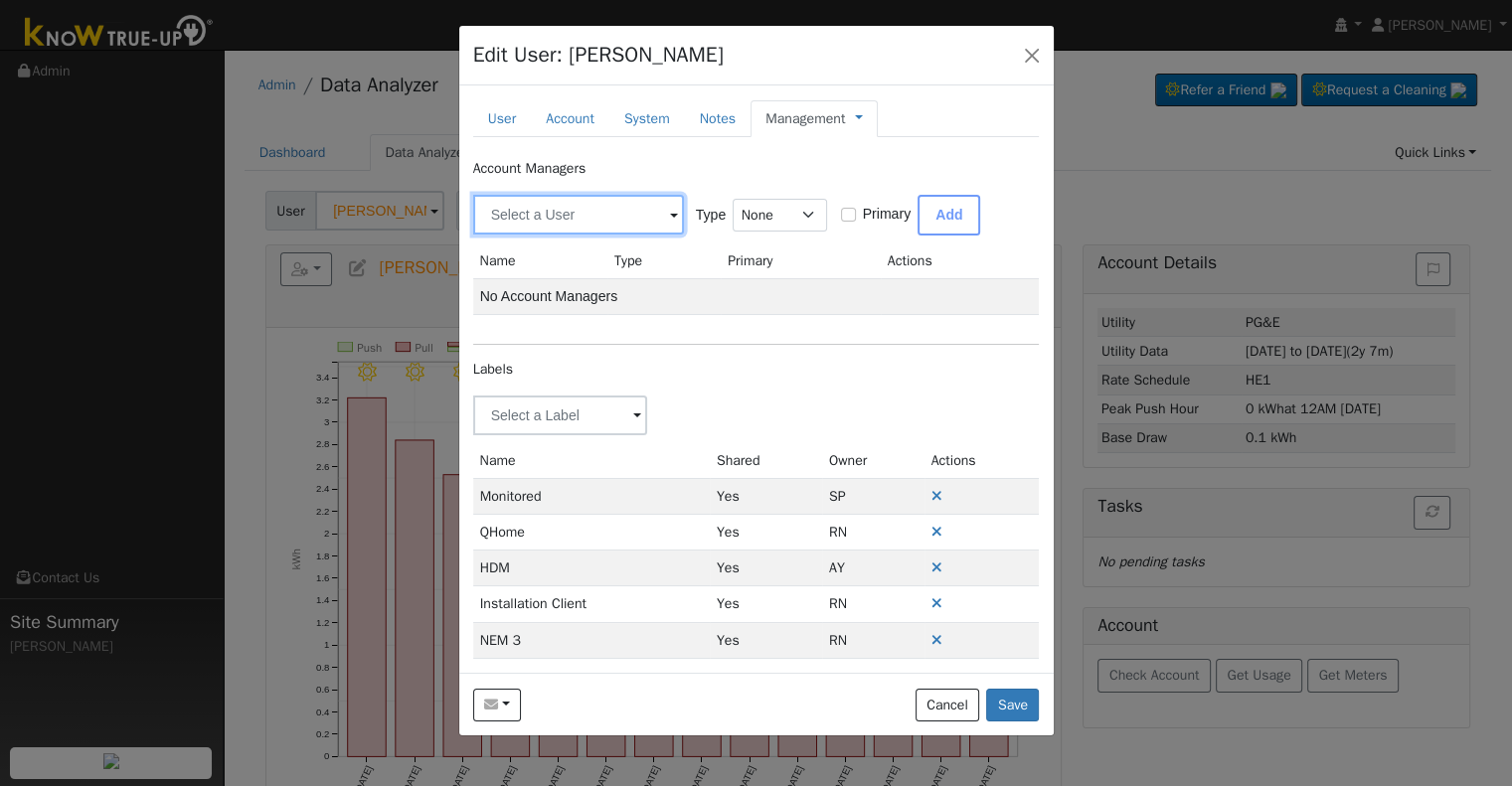 click at bounding box center (579, 215) 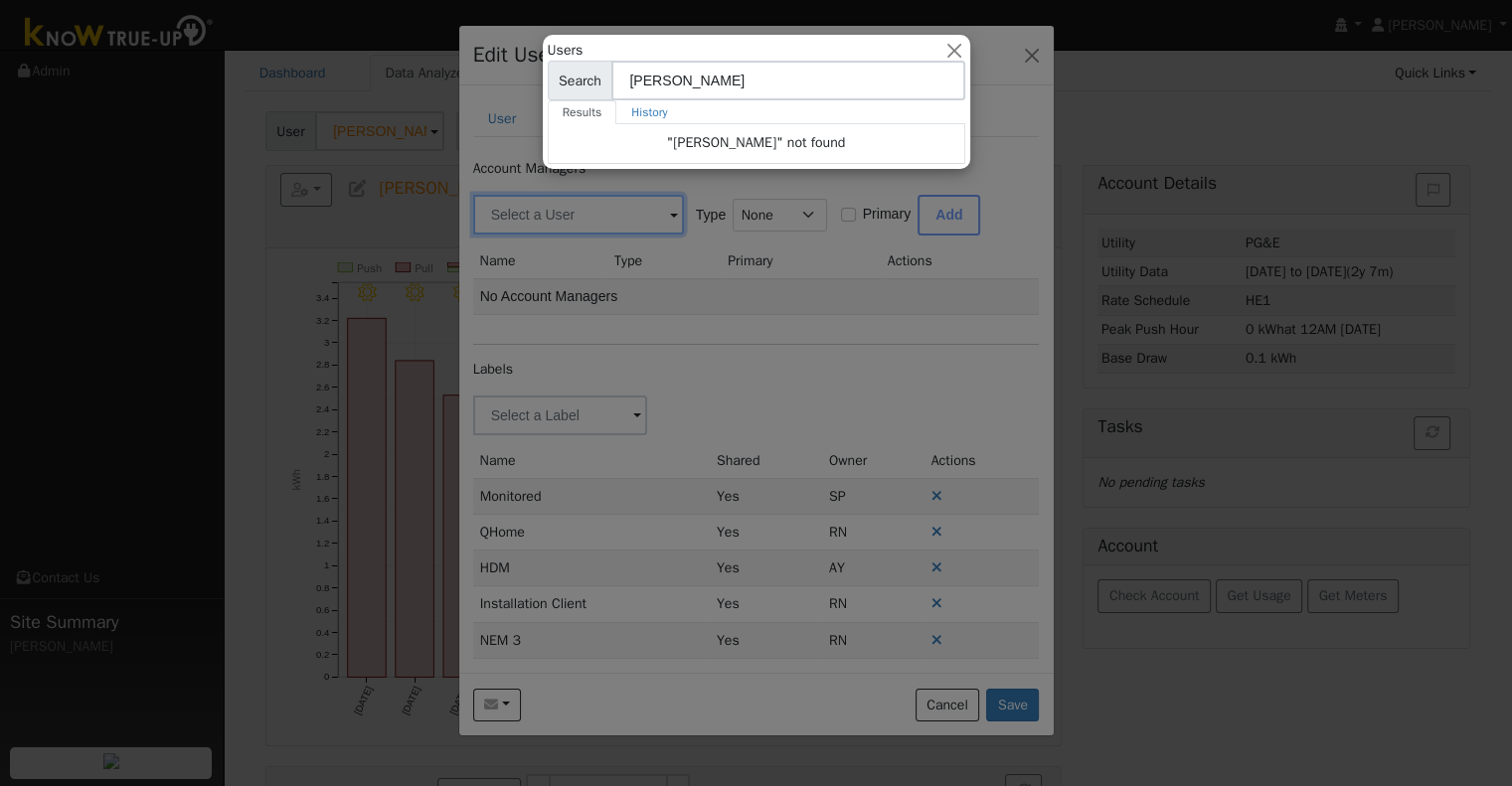 scroll, scrollTop: 199, scrollLeft: 0, axis: vertical 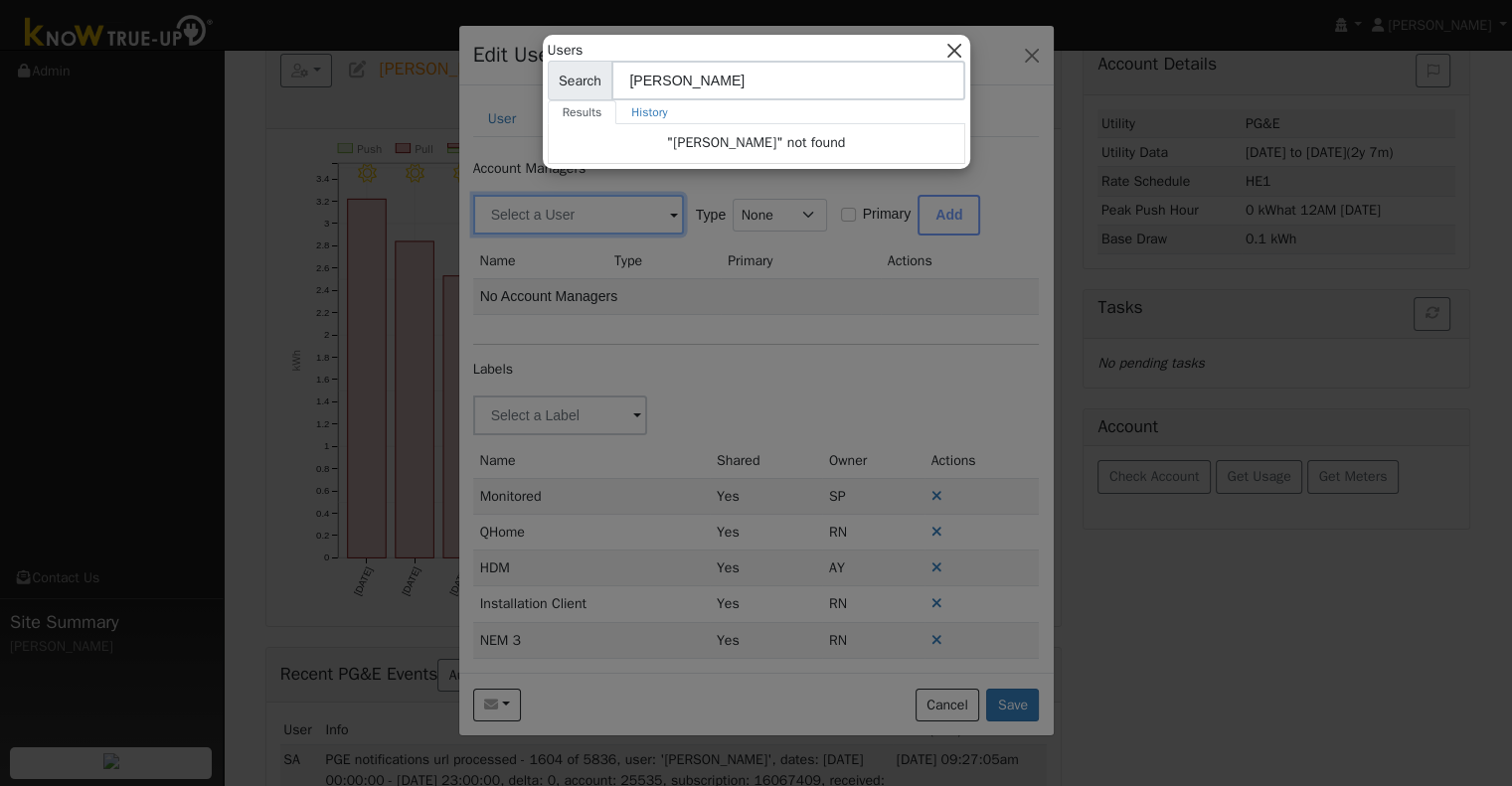 type on "Josh Hunt" 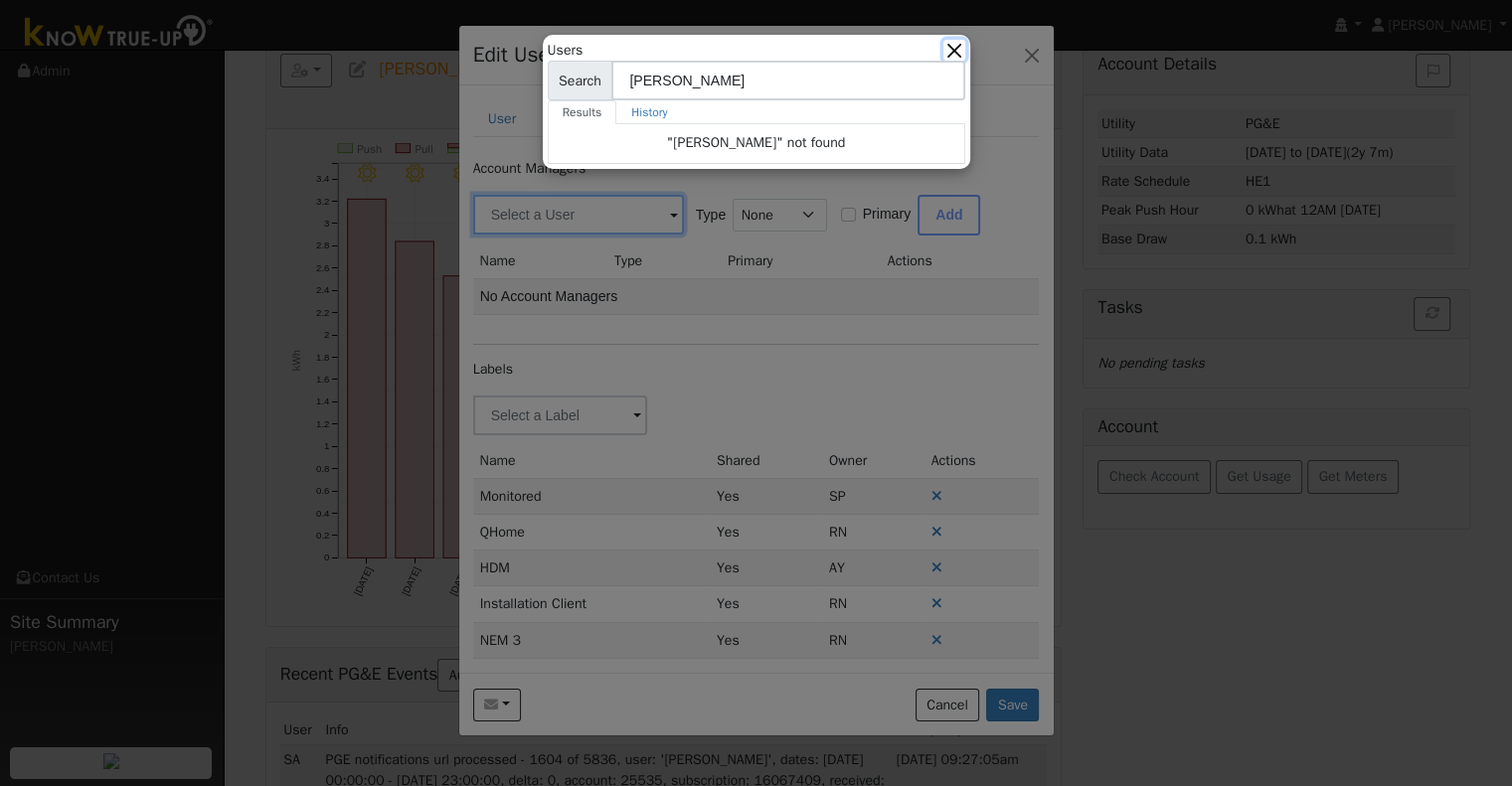 click at bounding box center (953, 50) 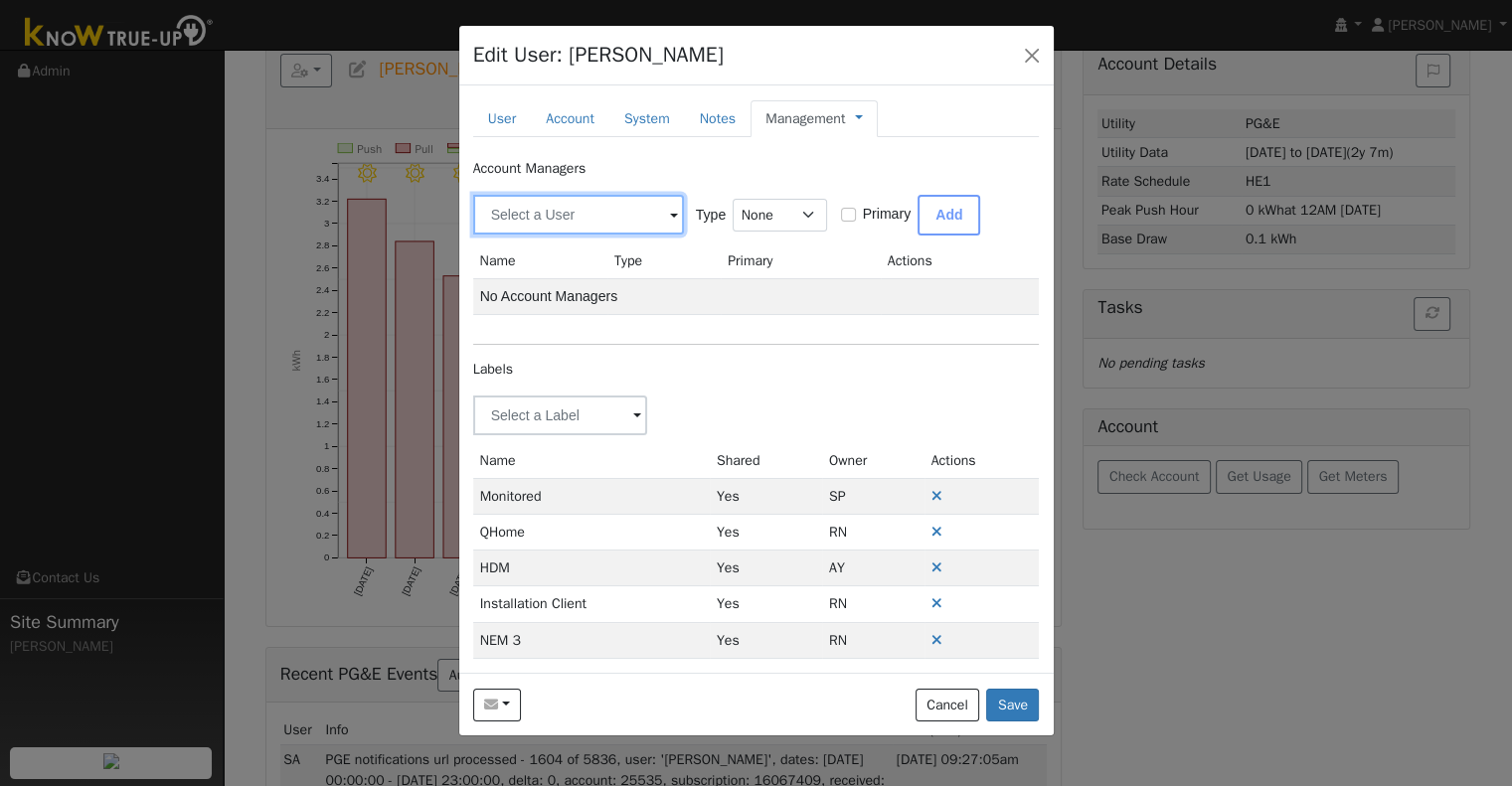 click at bounding box center (579, 215) 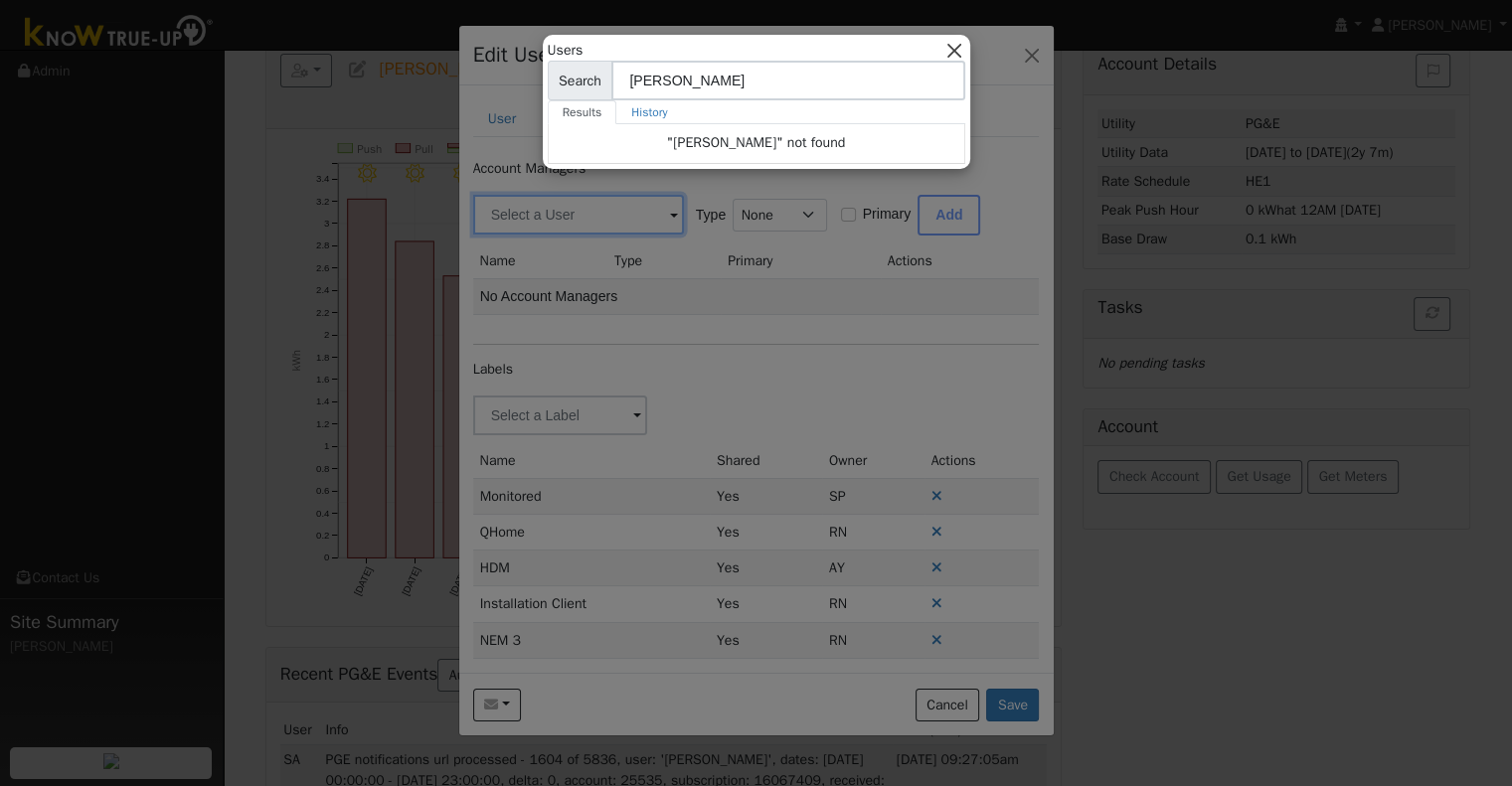 type on "hunt" 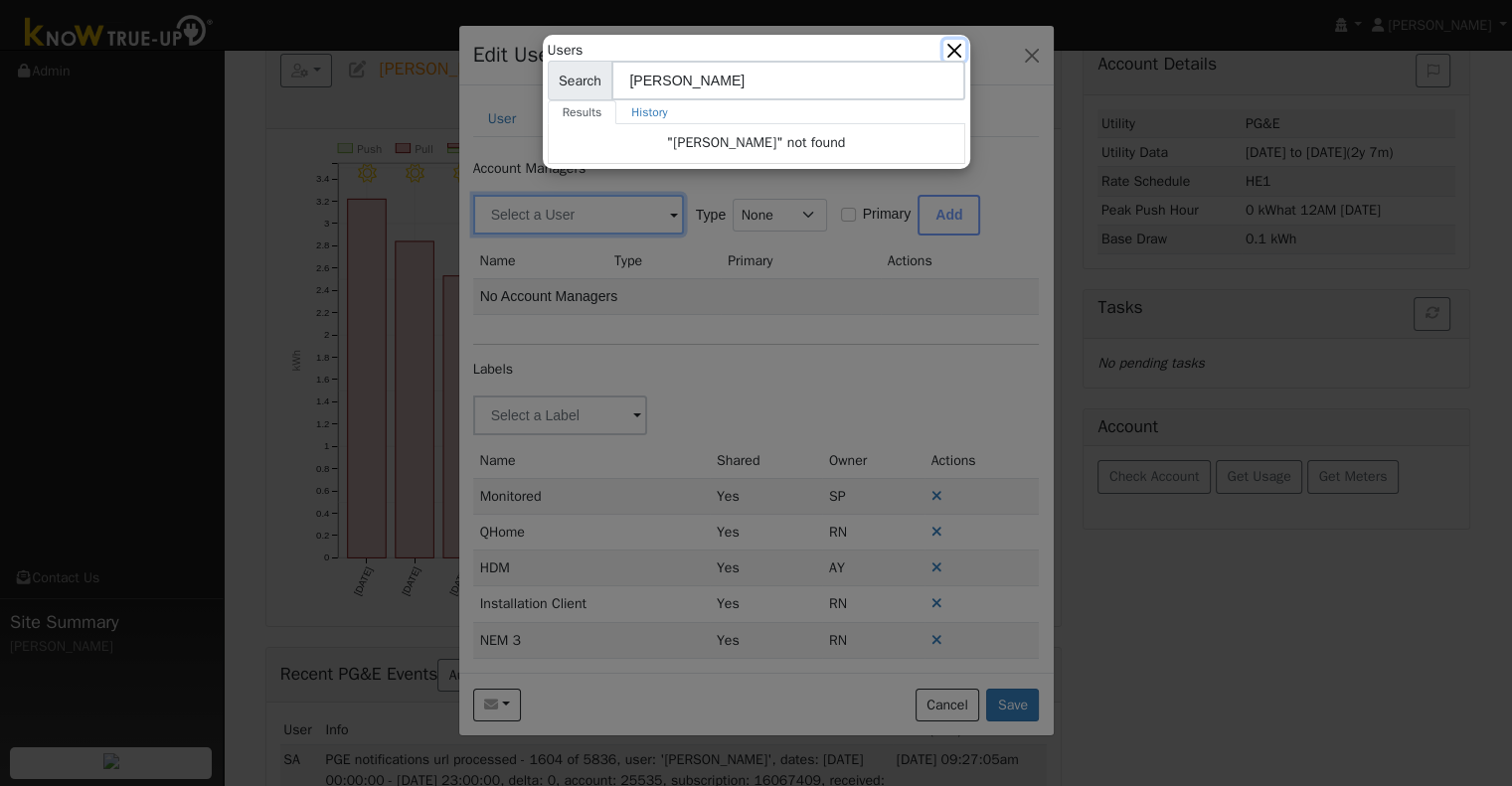 click at bounding box center [953, 50] 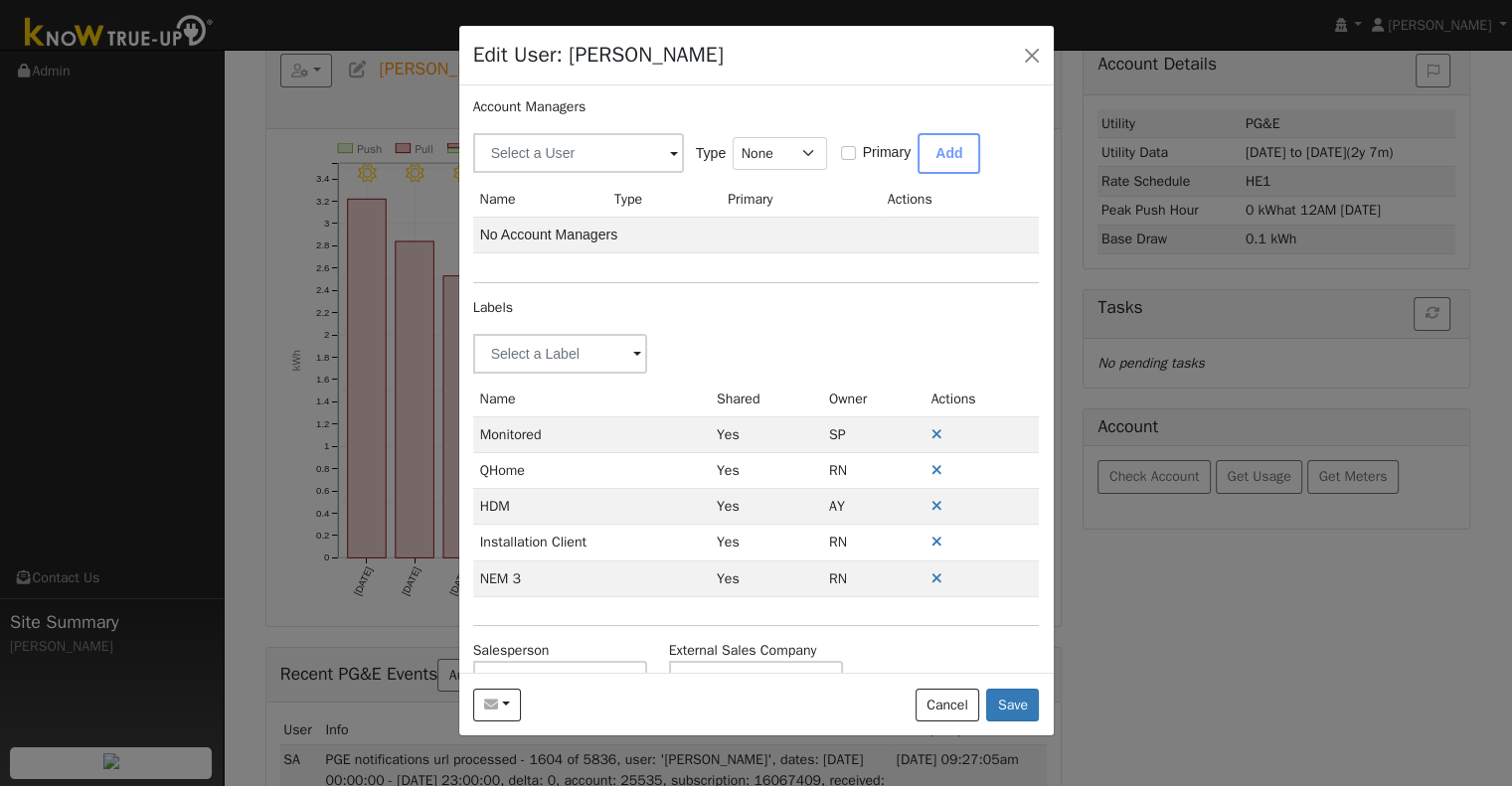 scroll, scrollTop: 119, scrollLeft: 0, axis: vertical 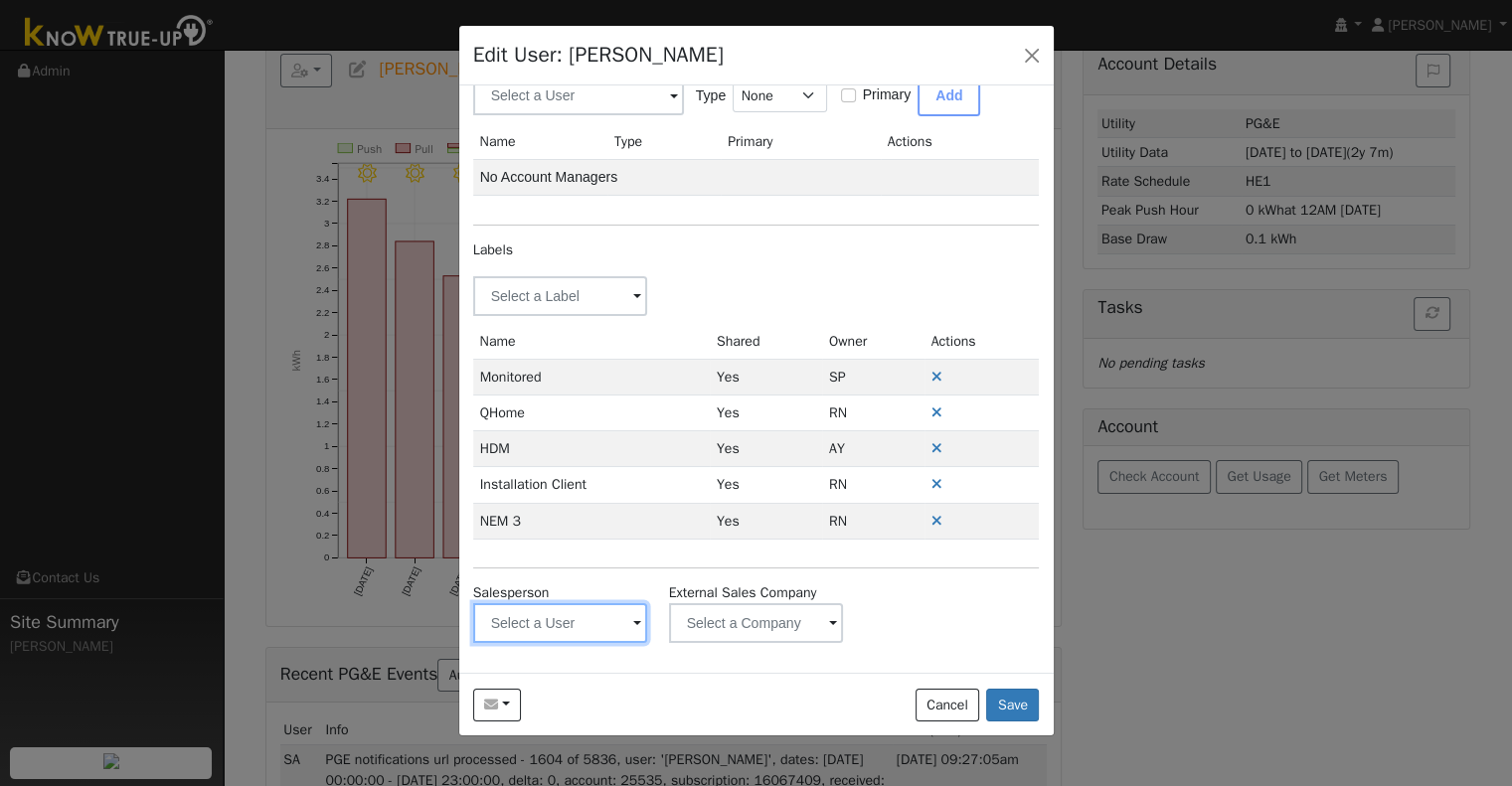 click at bounding box center [561, 296] 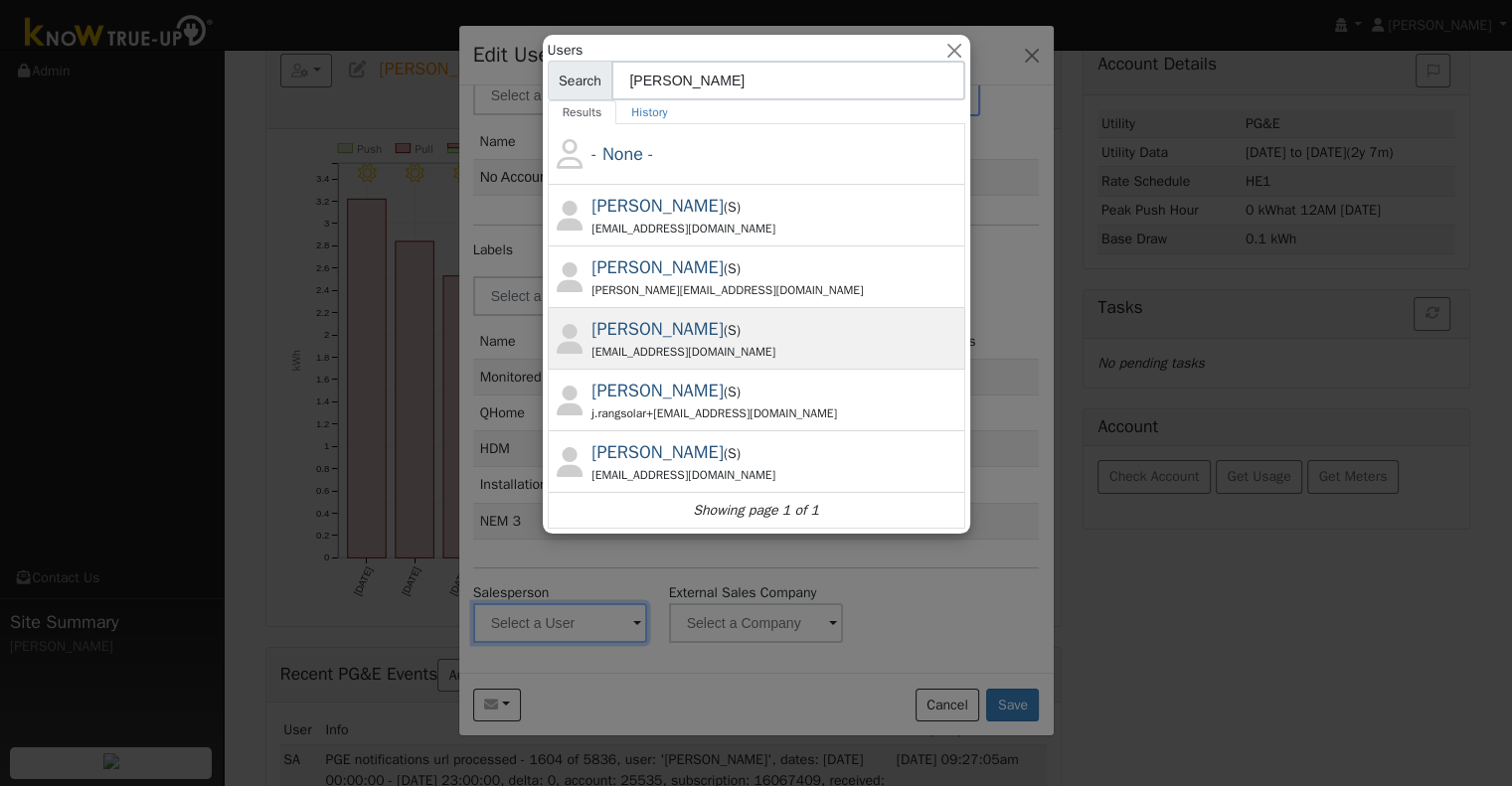 type on "Josh" 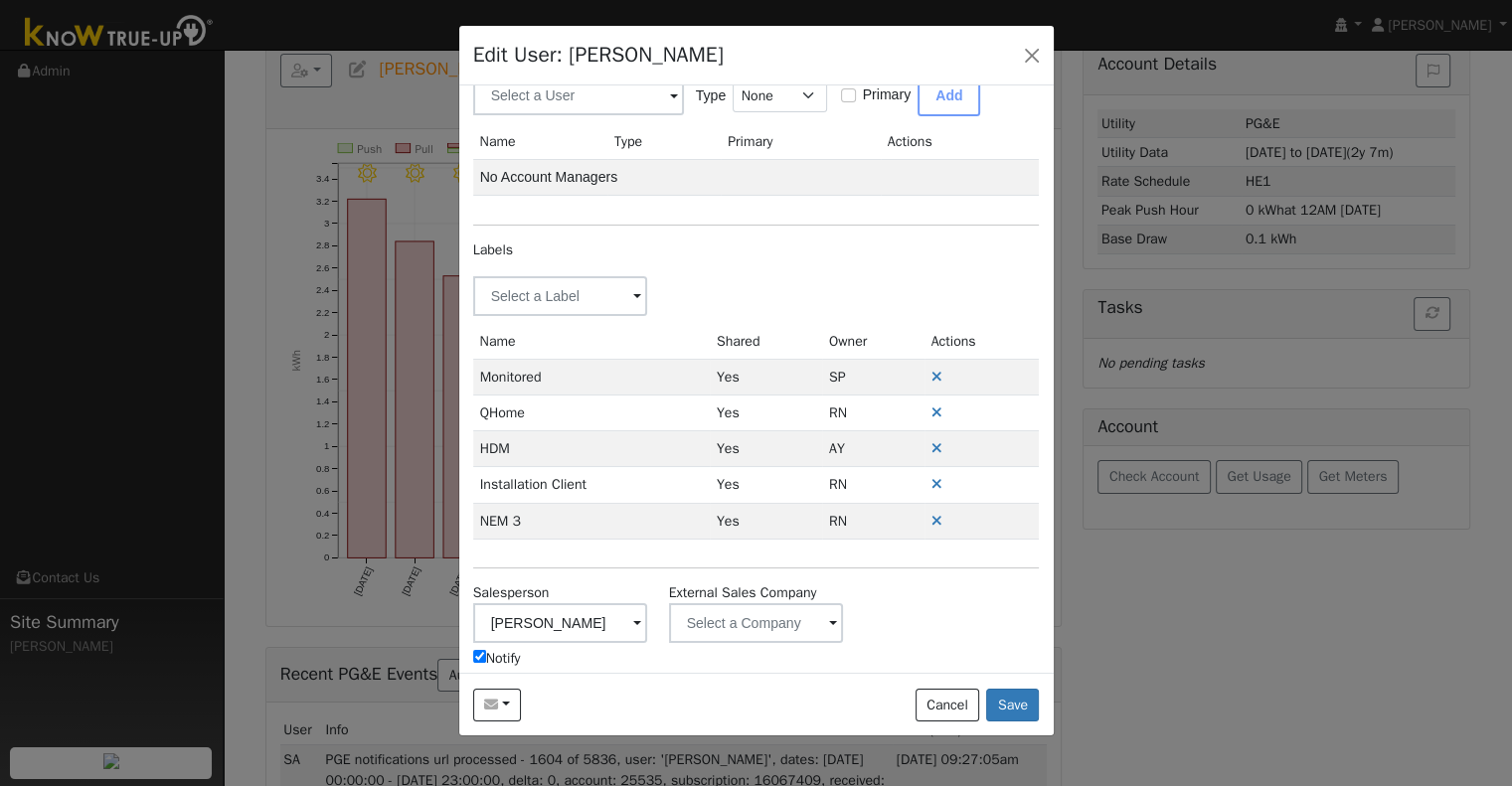 click on "Notify" at bounding box center (497, 658) 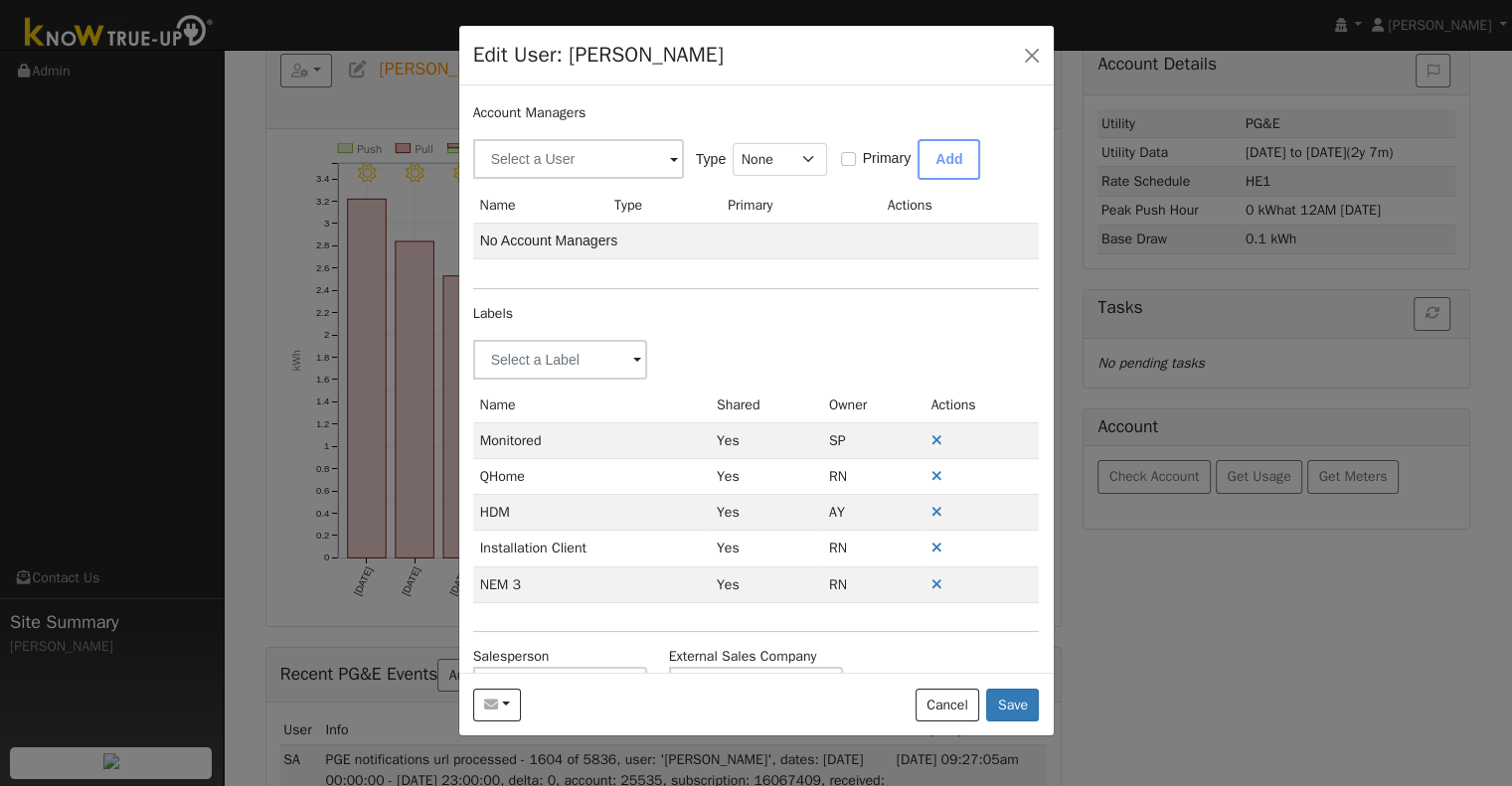 scroll, scrollTop: 0, scrollLeft: 0, axis: both 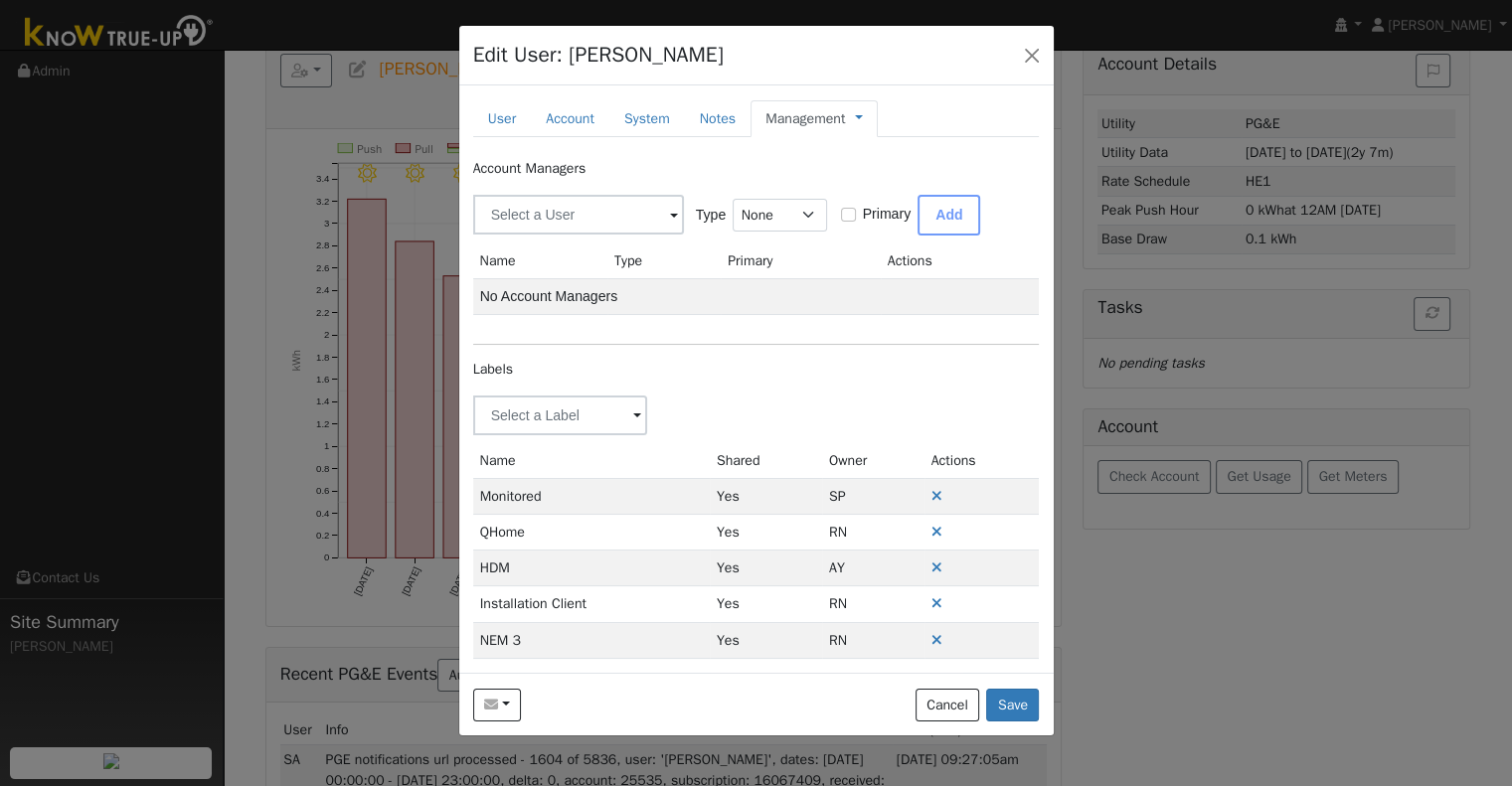 click on "Management Management Billing Timeline" at bounding box center (814, 118) 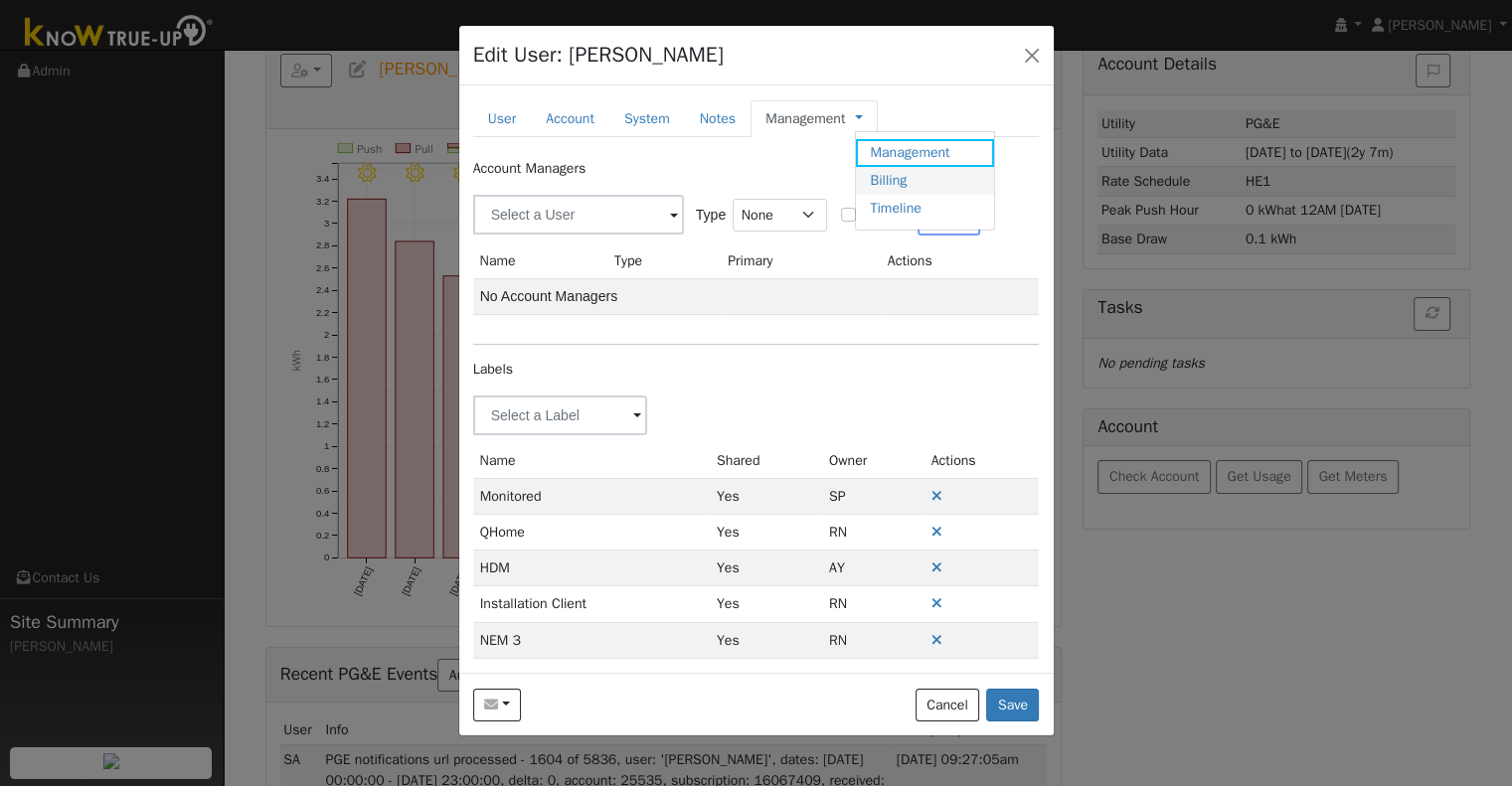 click on "Billing" at bounding box center [924, 181] 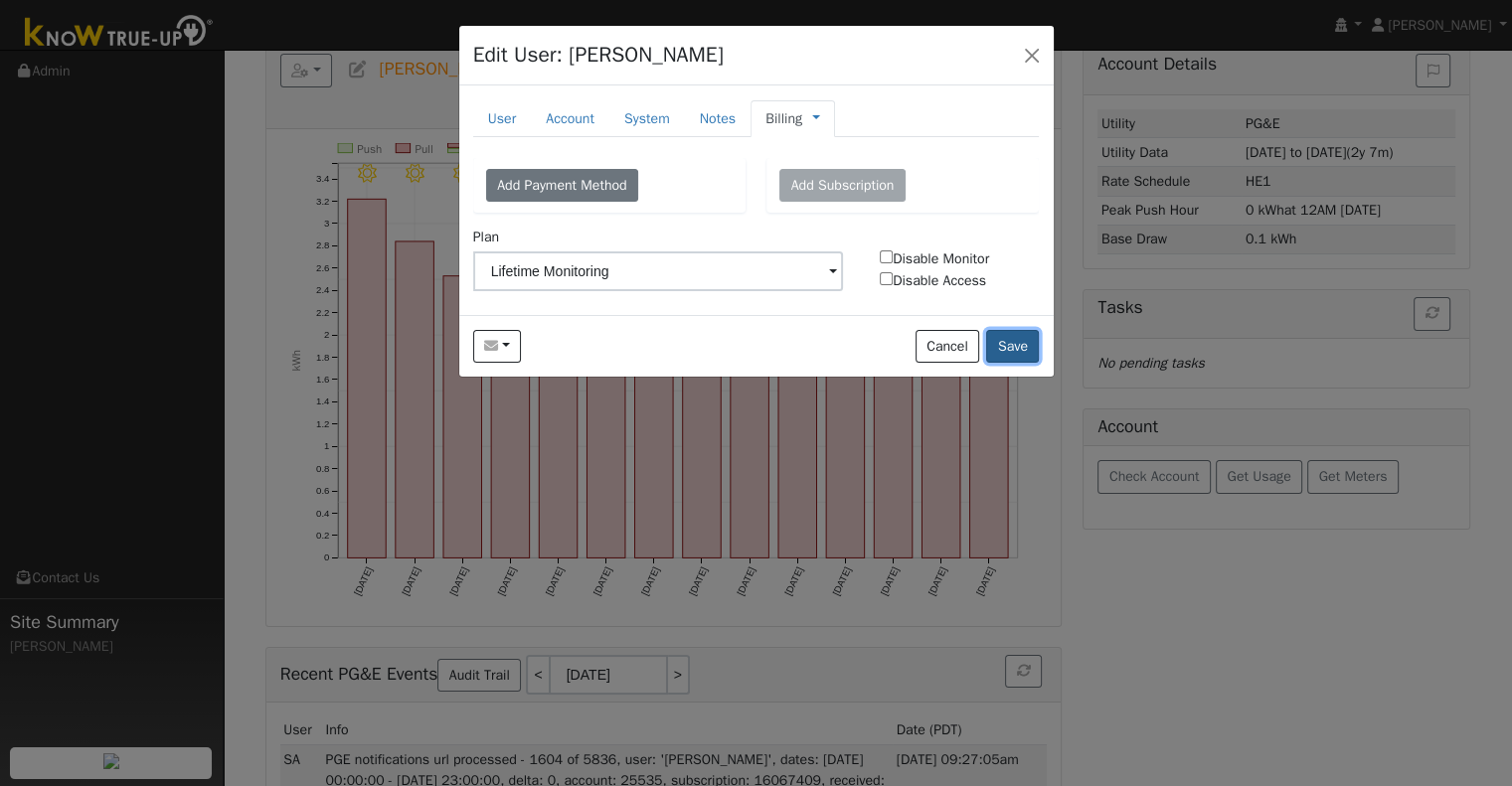 click on "Save" at bounding box center (1012, 347) 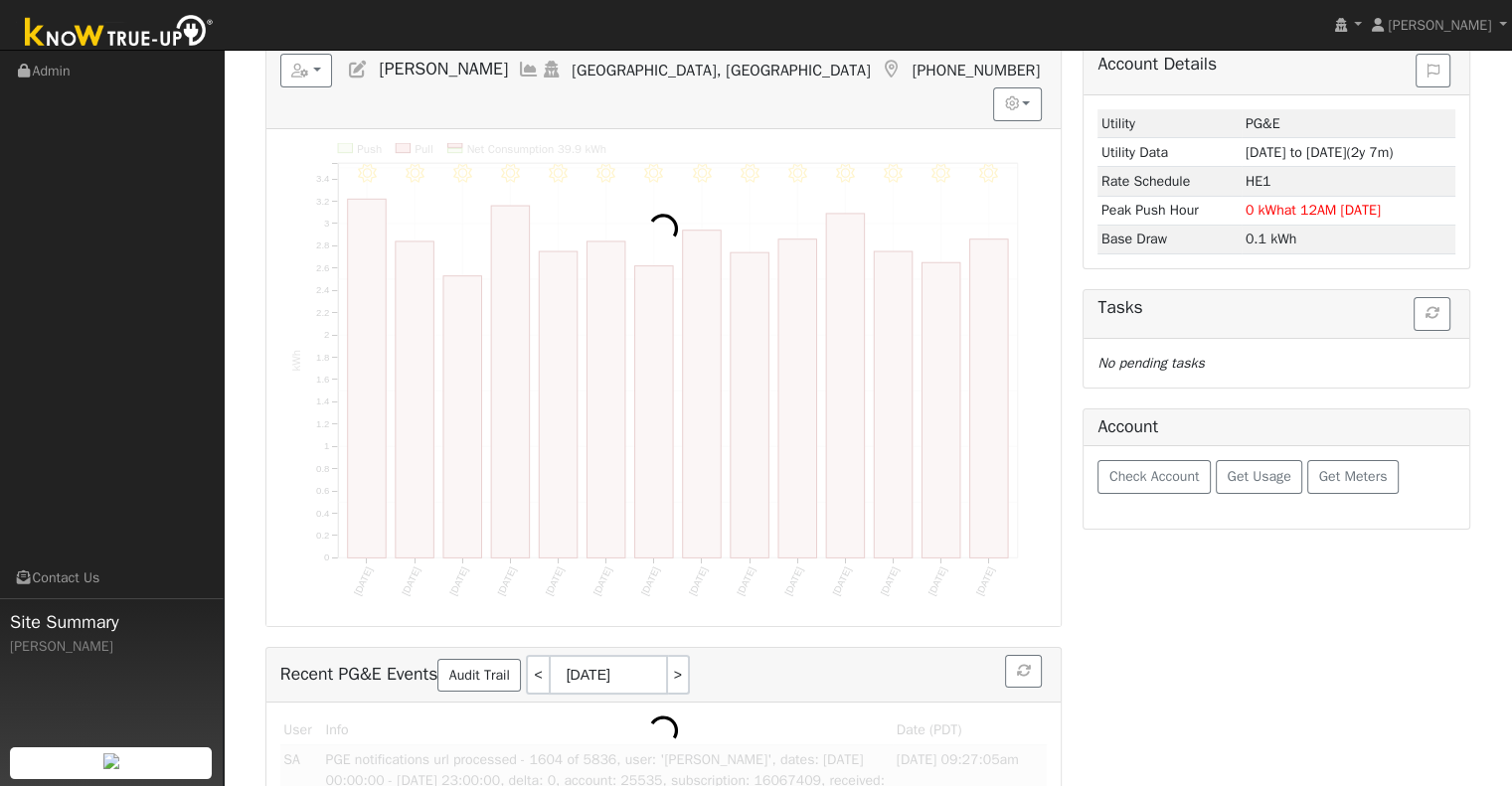 scroll, scrollTop: 0, scrollLeft: 0, axis: both 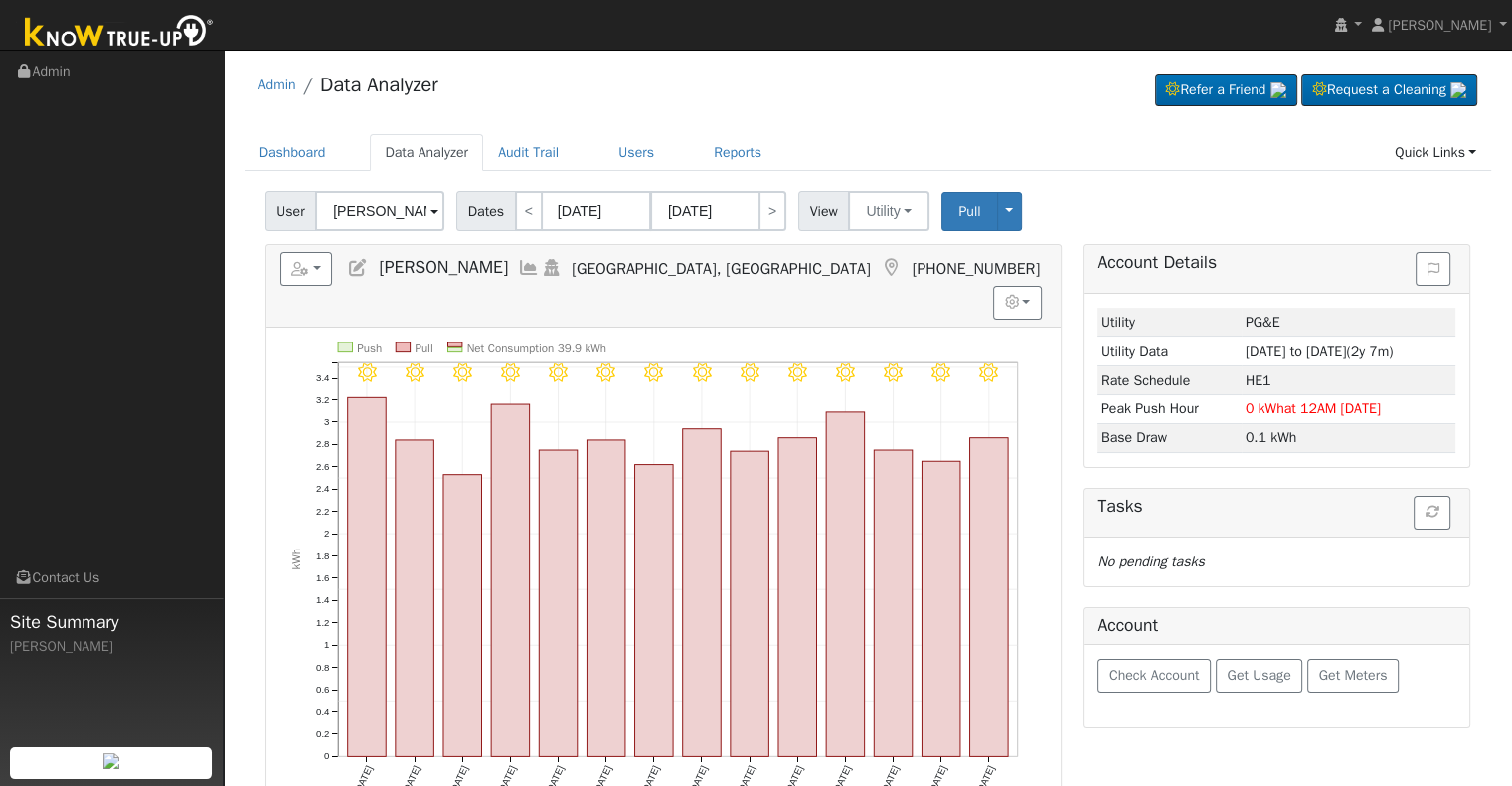 click at bounding box center [358, 268] 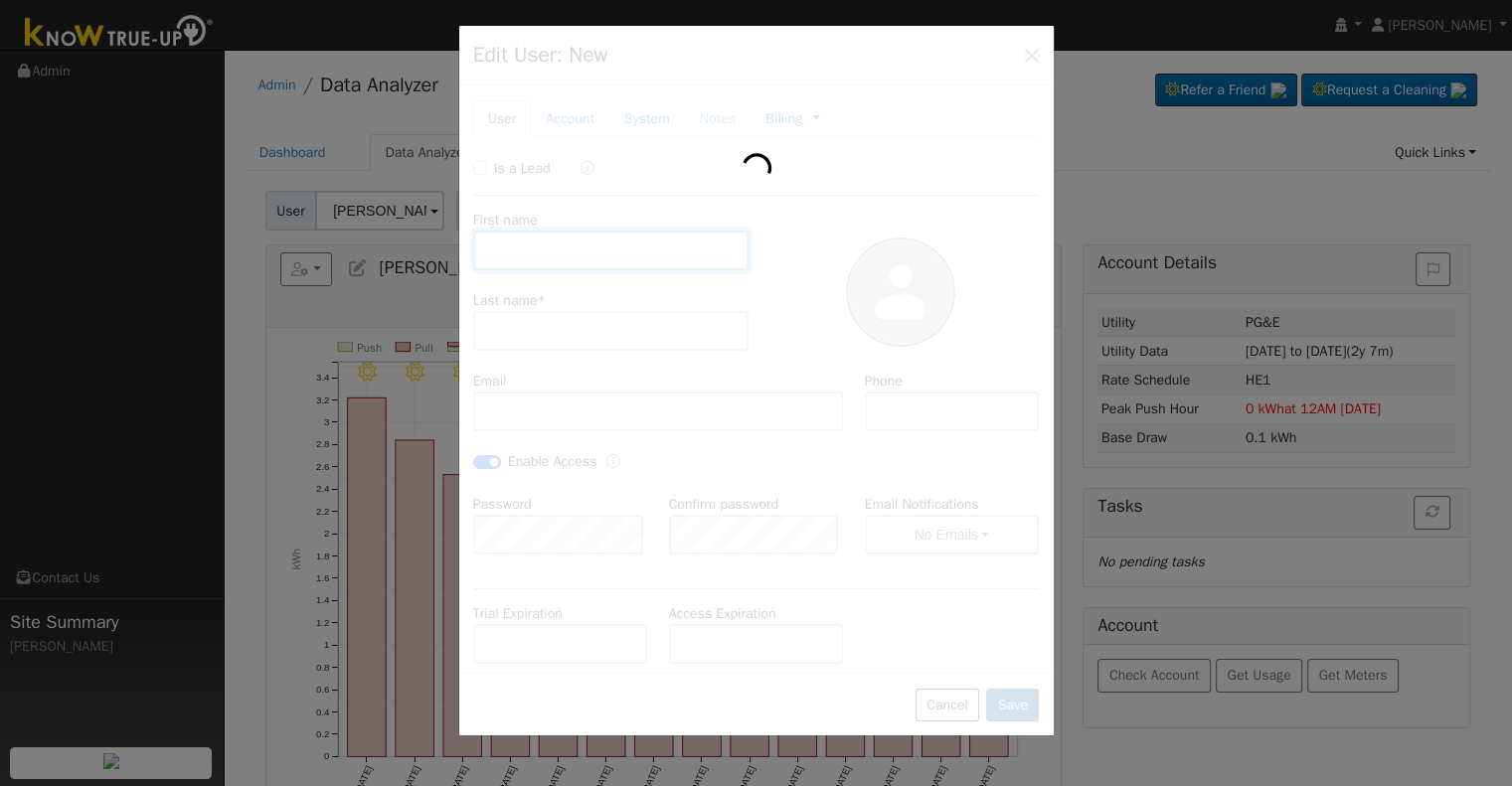 type on "Shelby" 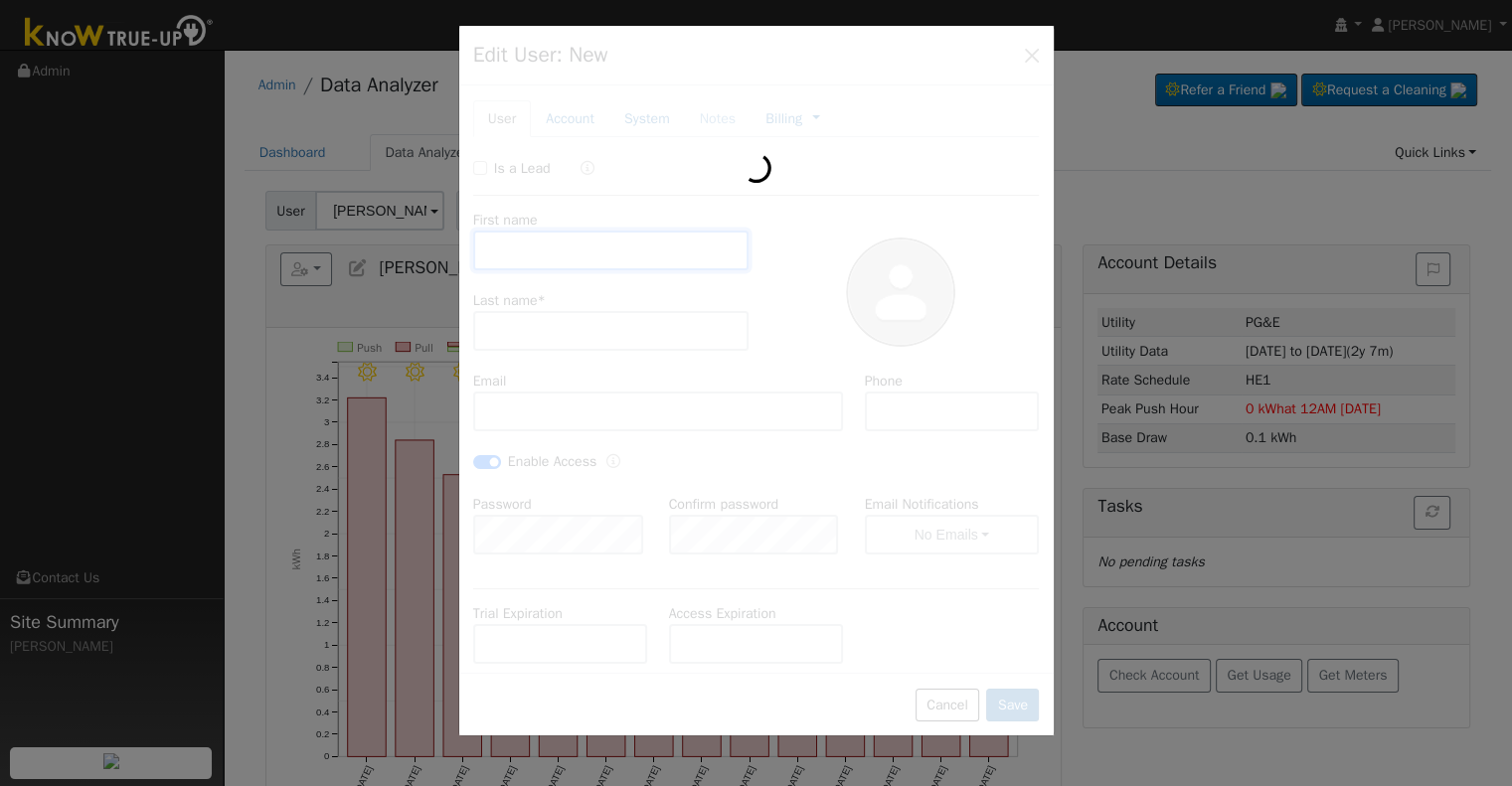 type on "Constance" 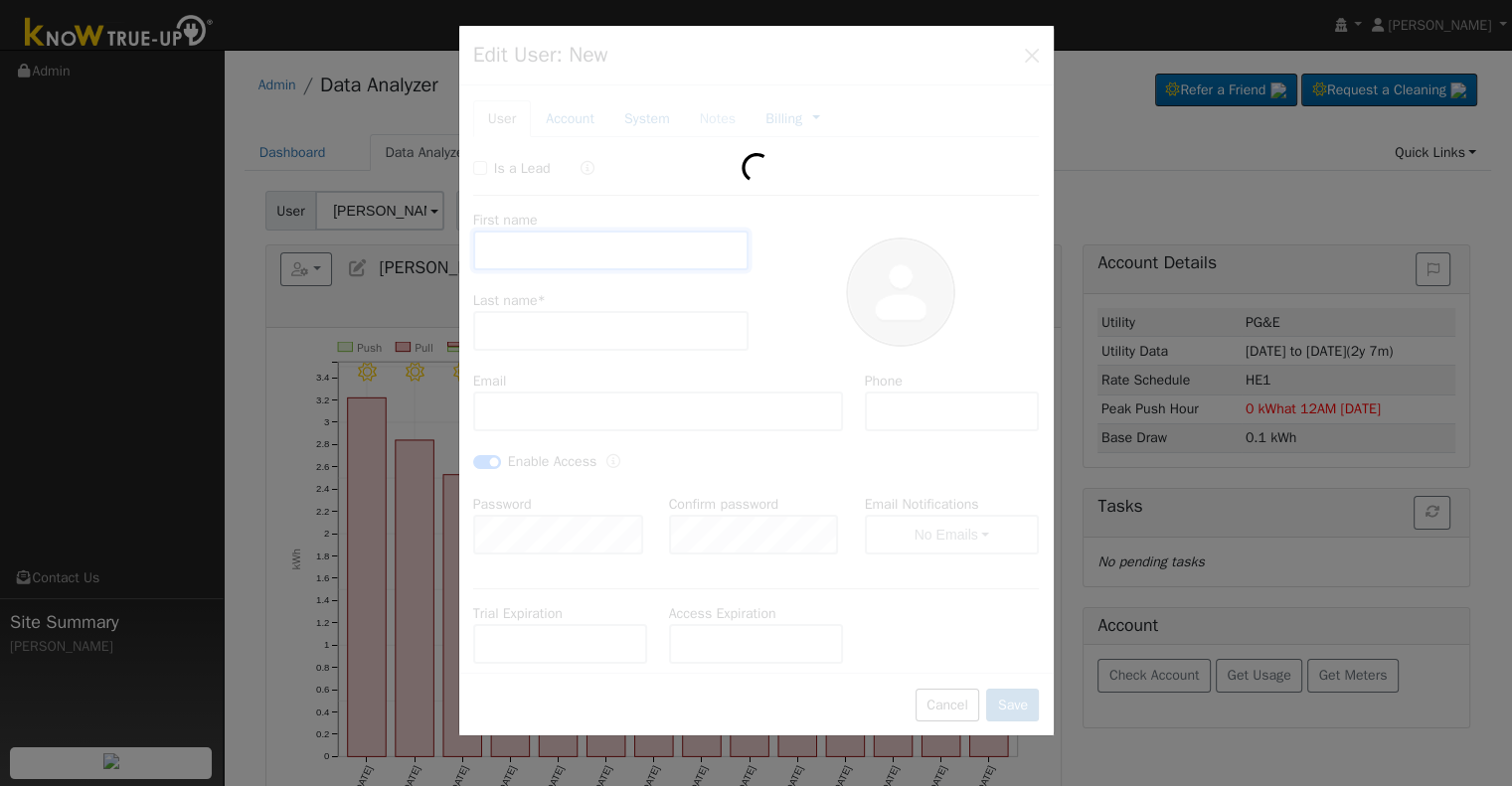 type on "slconstance91@icloud.com" 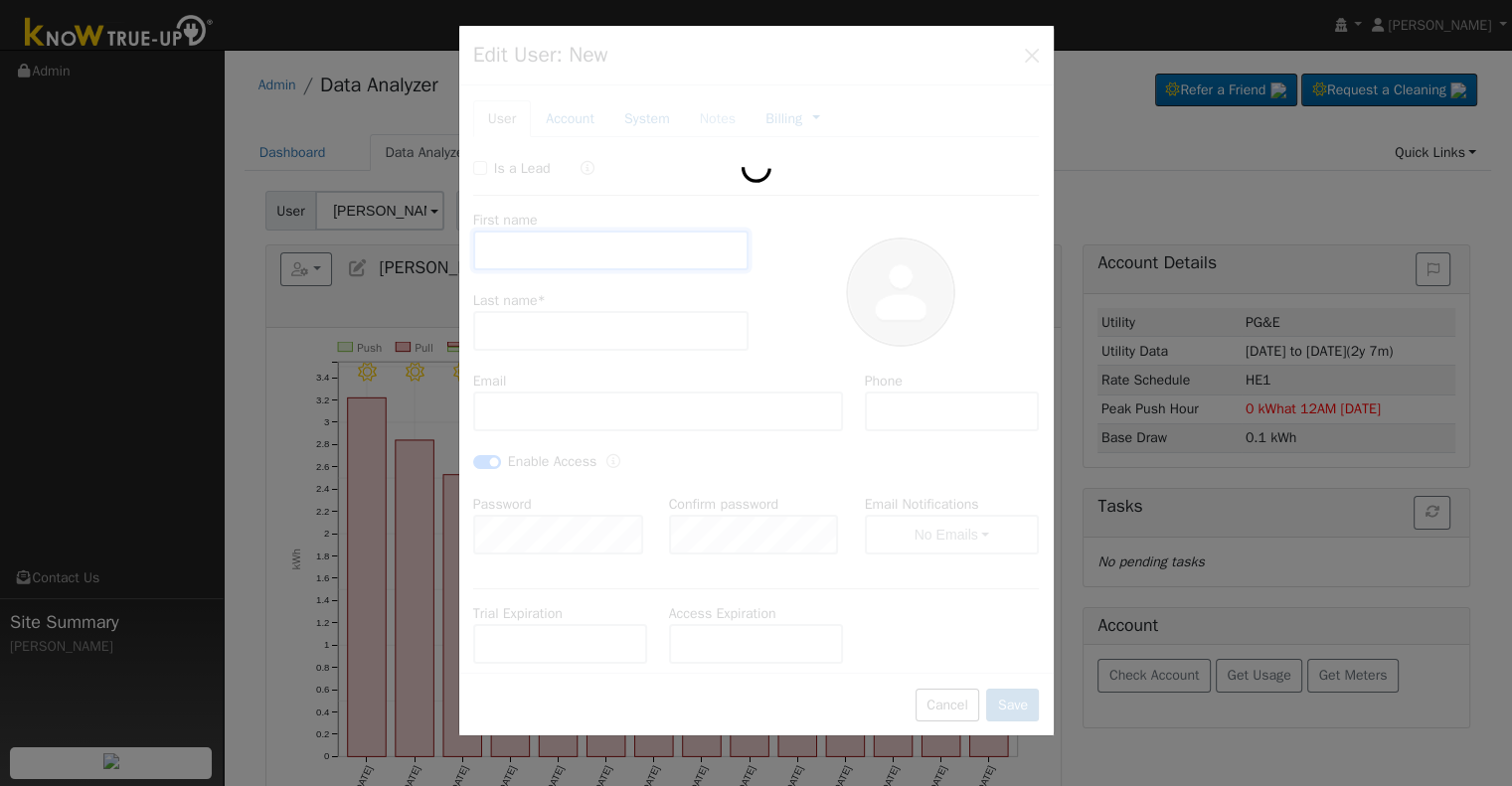 type on "5592403063" 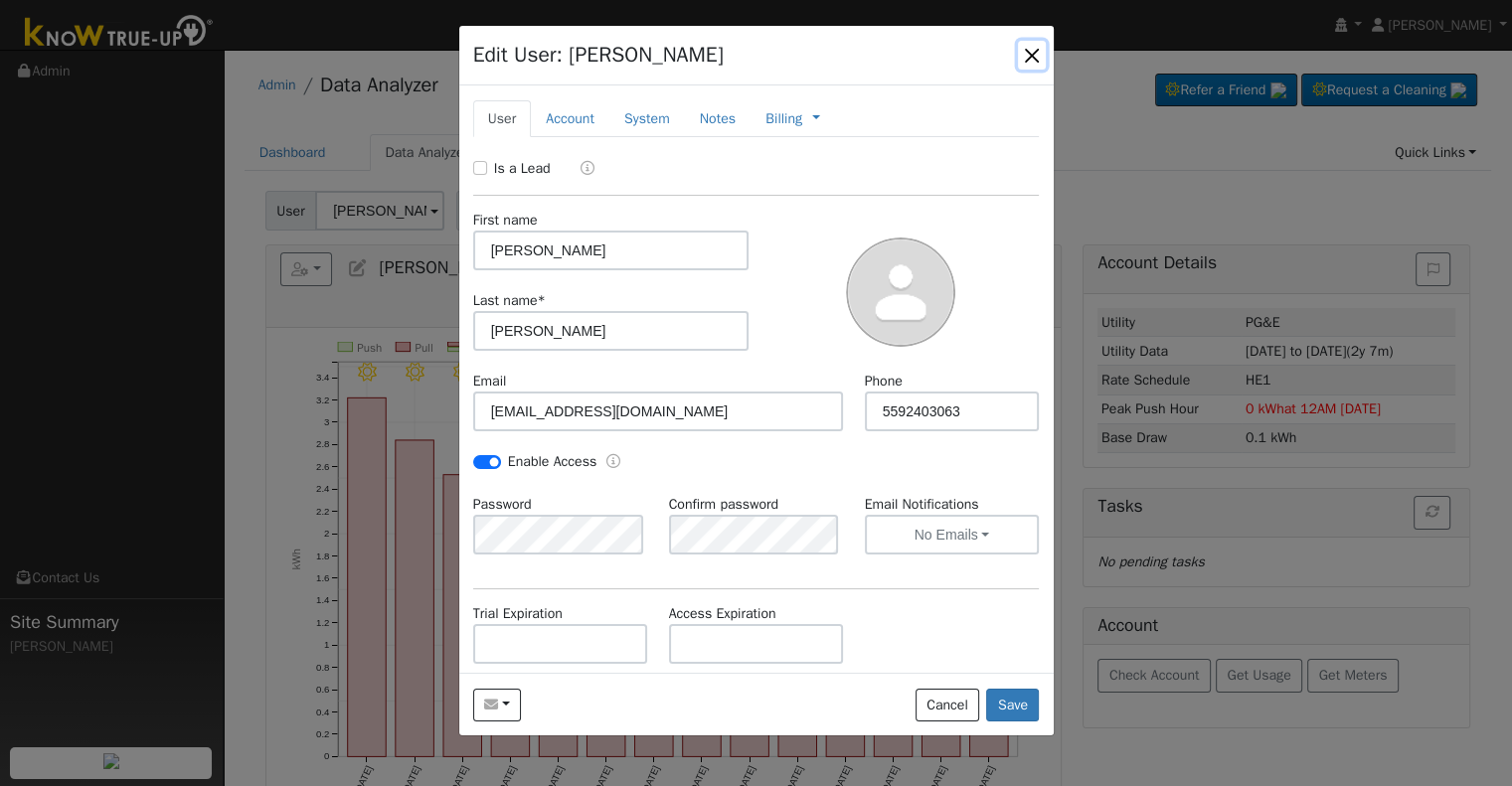 click at bounding box center (1032, 55) 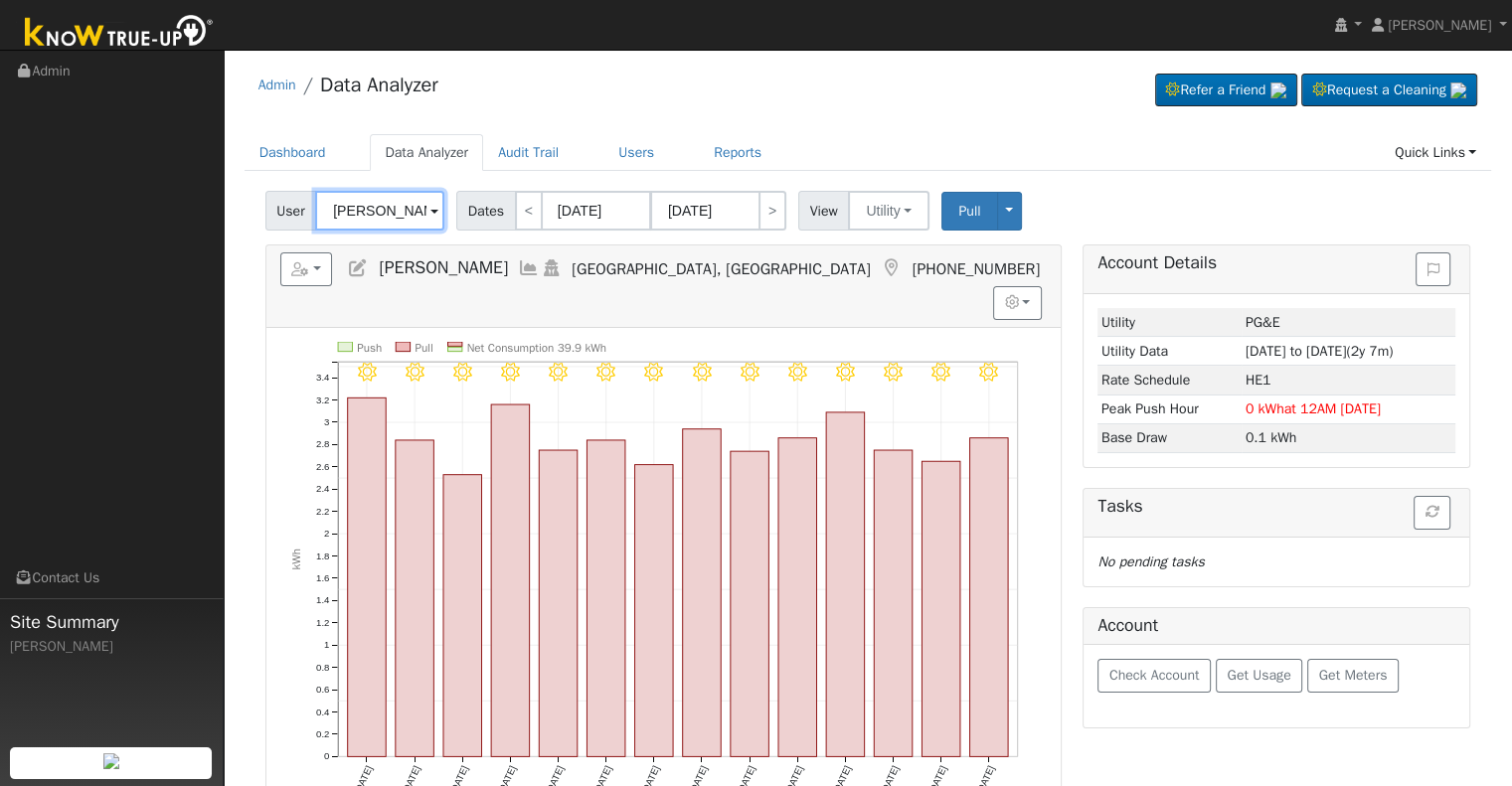click on "[PERSON_NAME]" at bounding box center (380, 211) 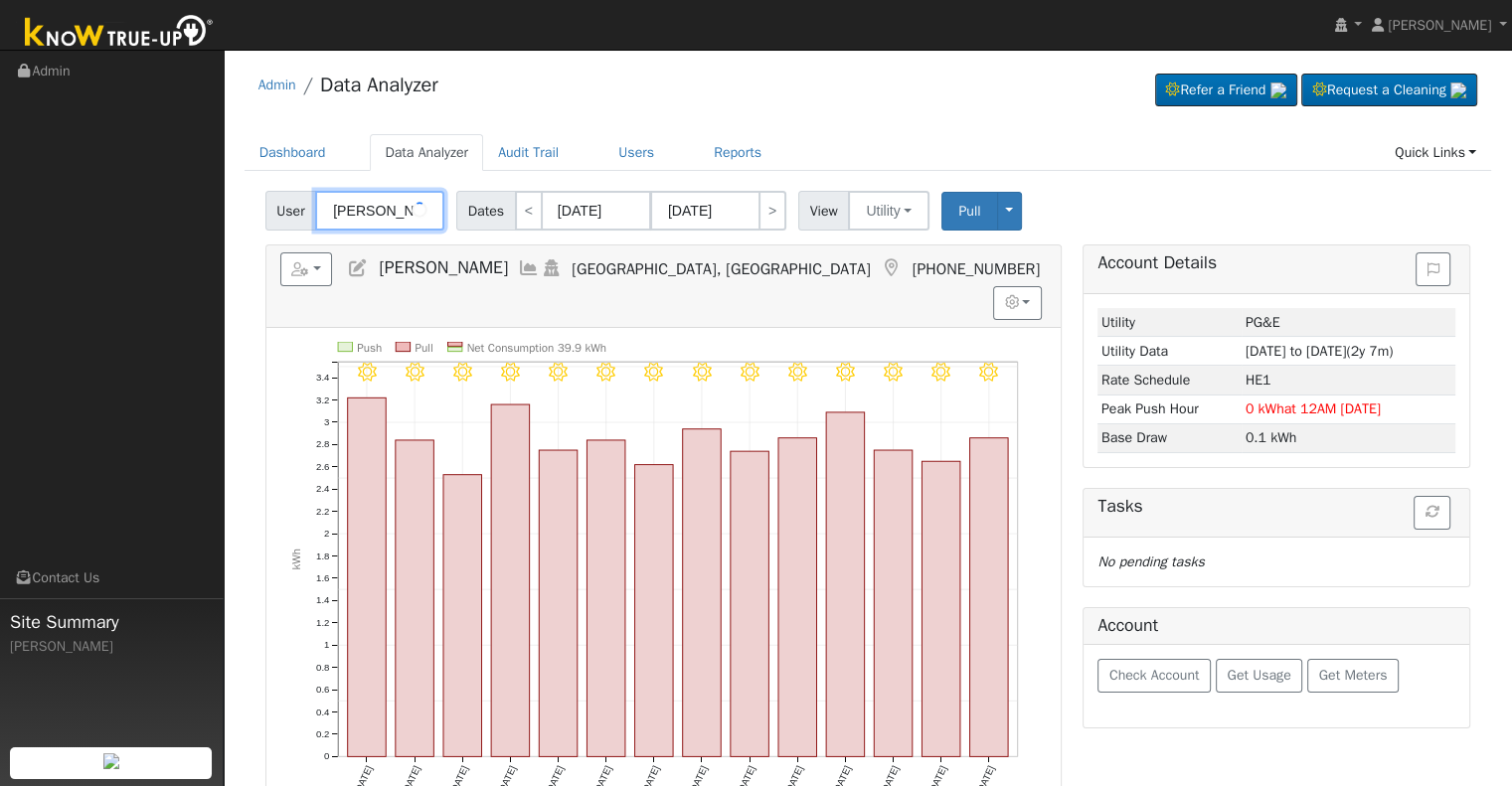 click on "[PERSON_NAME]" at bounding box center (380, 211) 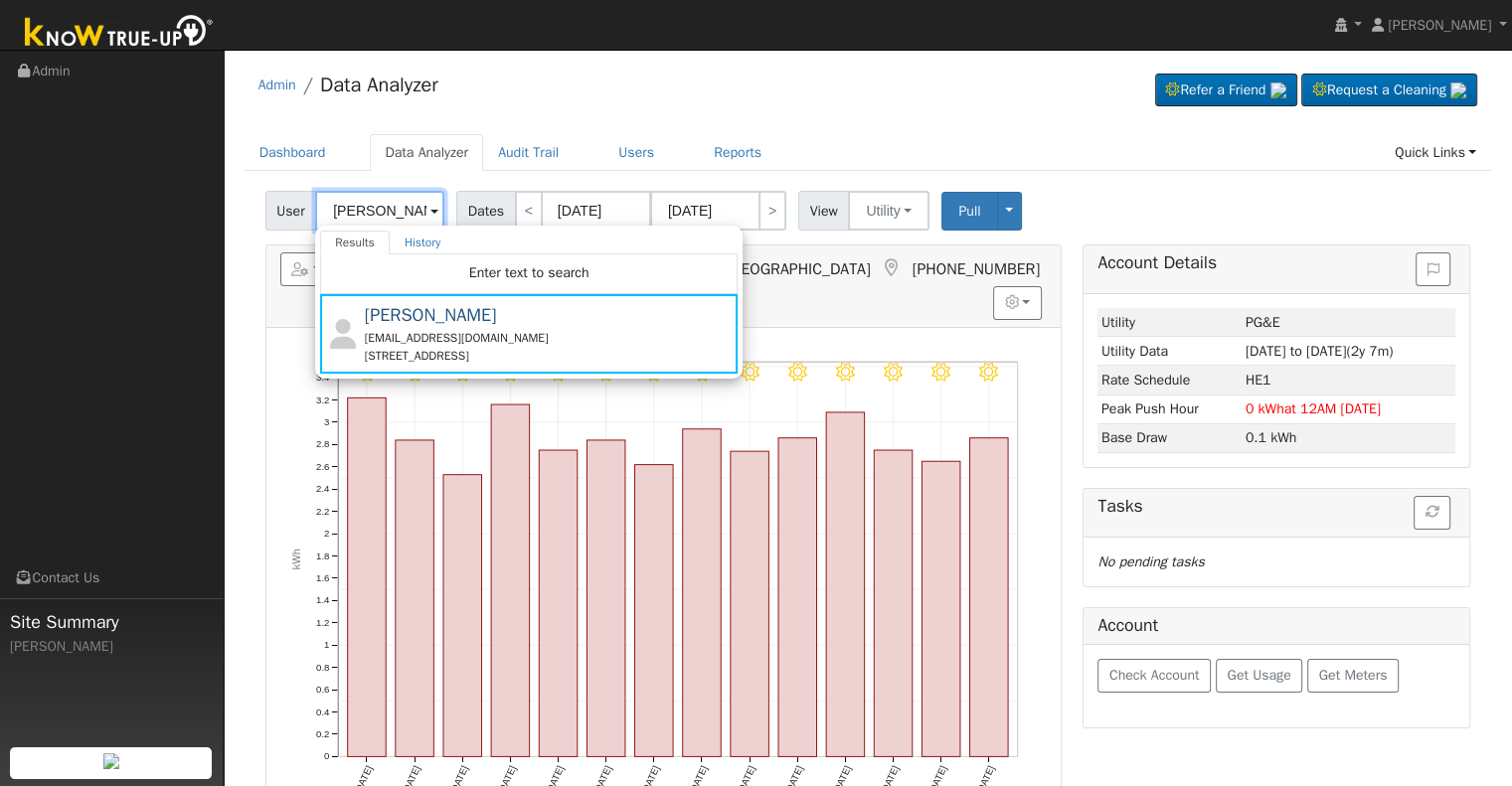 click on "[PERSON_NAME]" at bounding box center (380, 211) 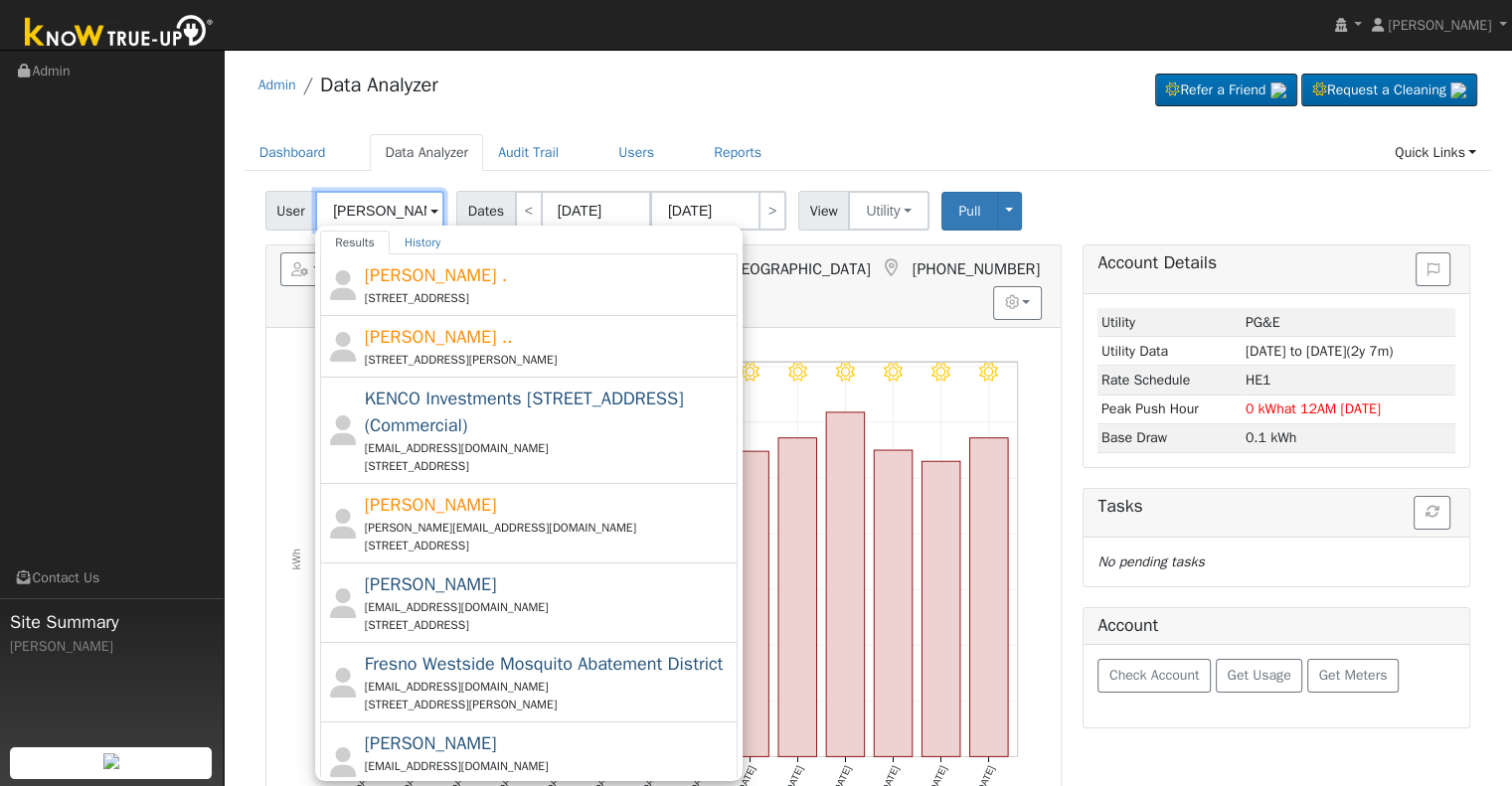 click on "Molina" at bounding box center [380, 211] 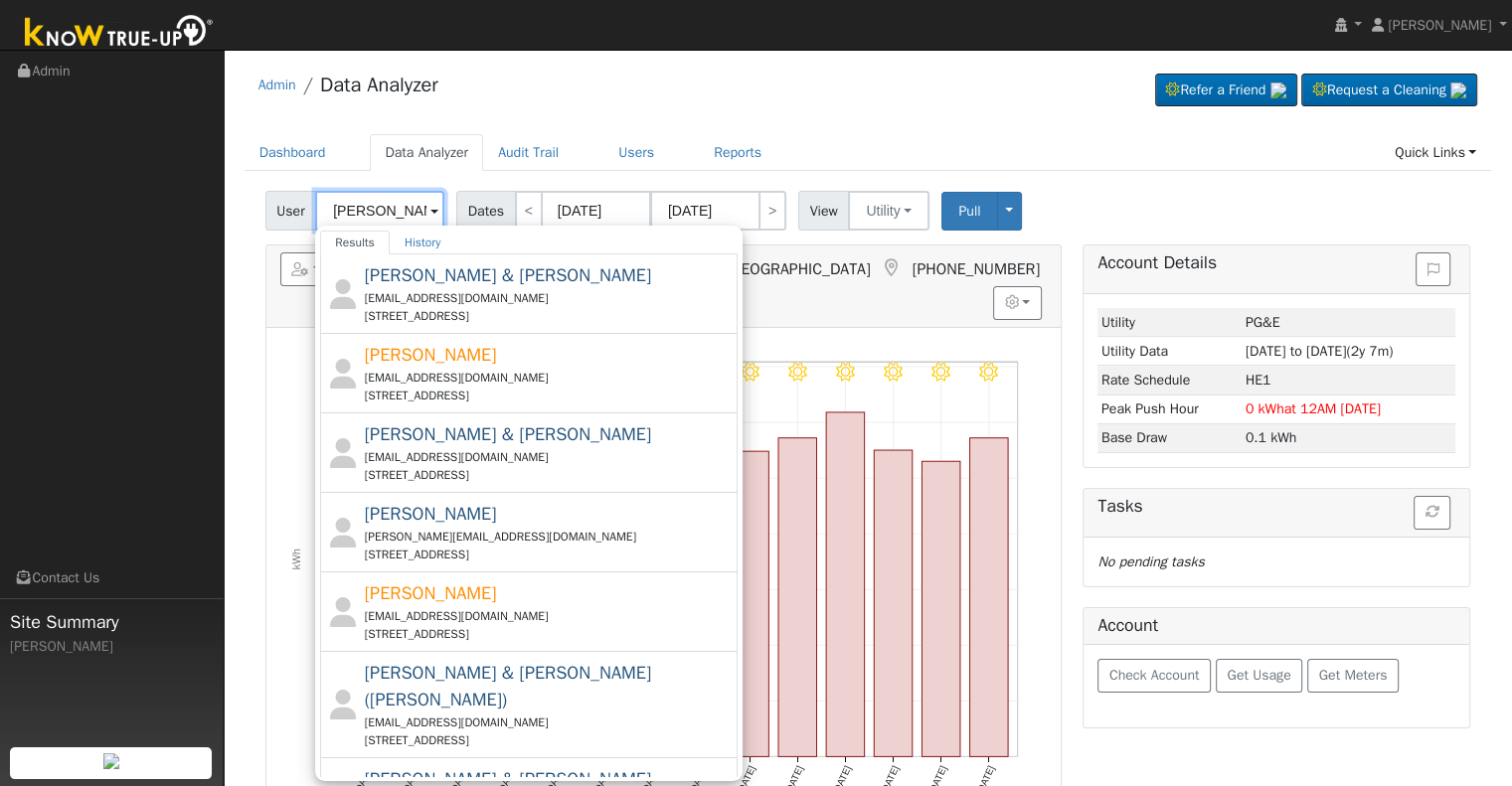 scroll, scrollTop: 0, scrollLeft: 6, axis: horizontal 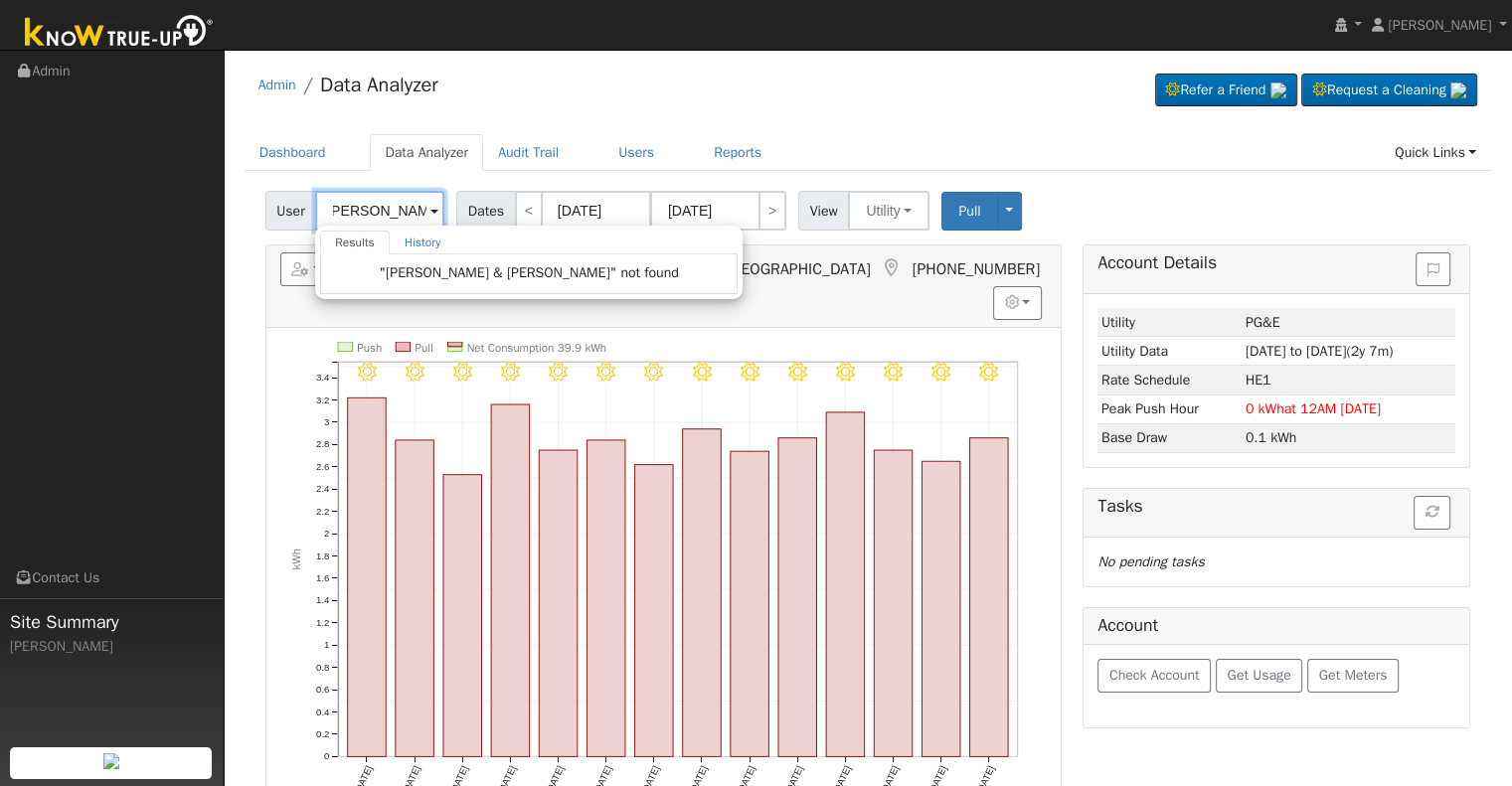 click on "Jessica & Isaiah" at bounding box center (380, 211) 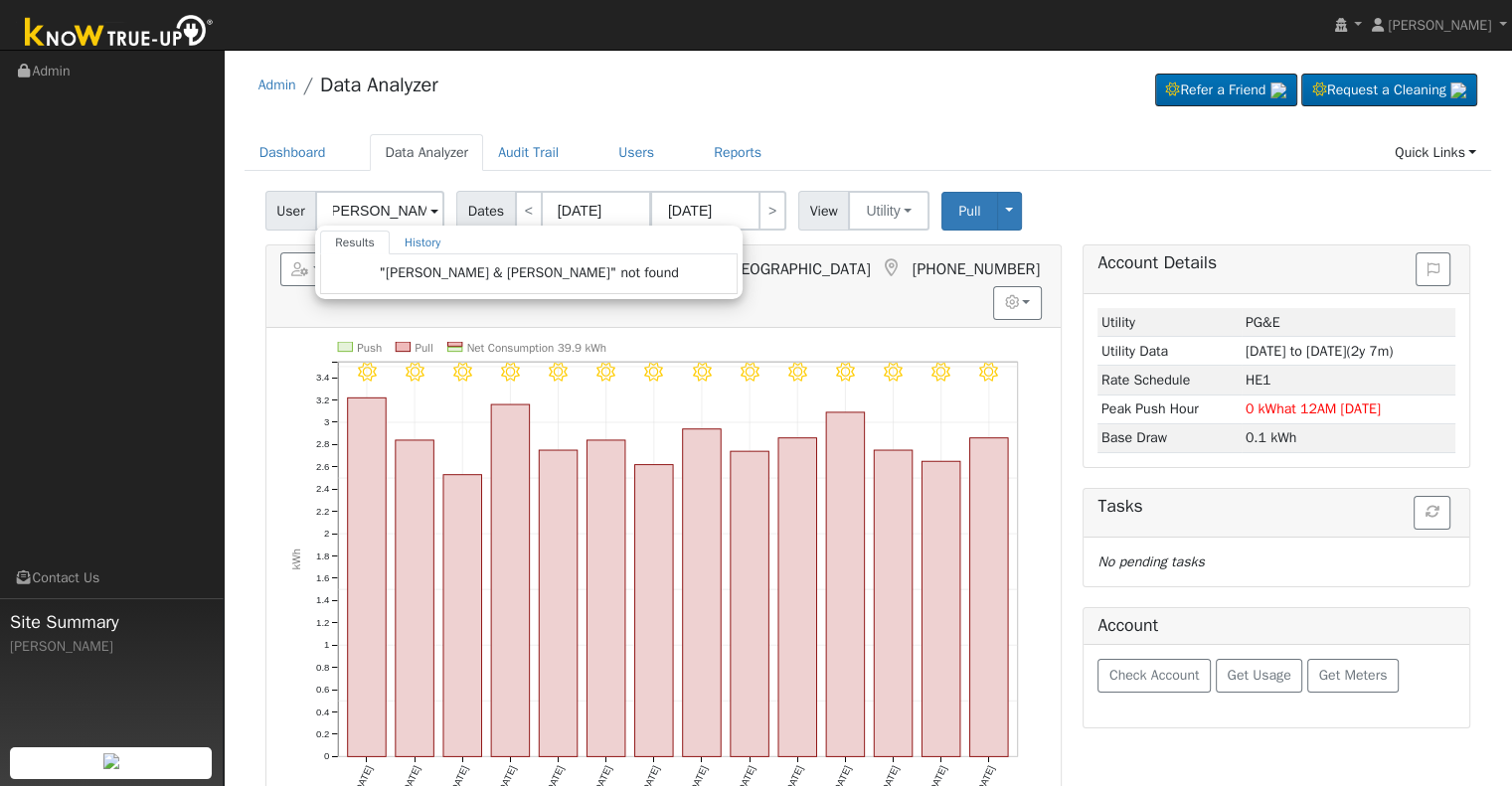 scroll, scrollTop: 0, scrollLeft: 0, axis: both 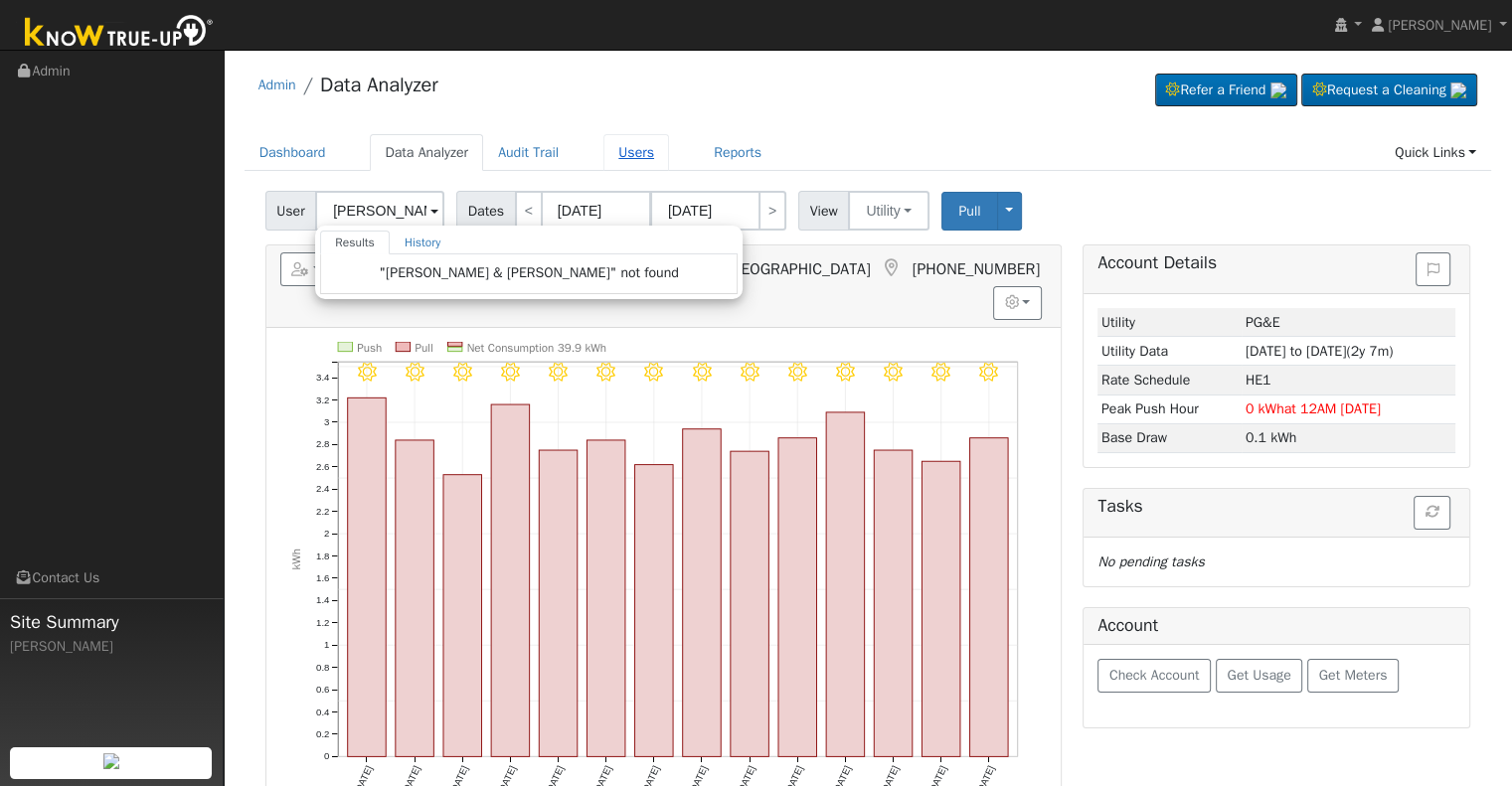 click on "Users" at bounding box center [636, 152] 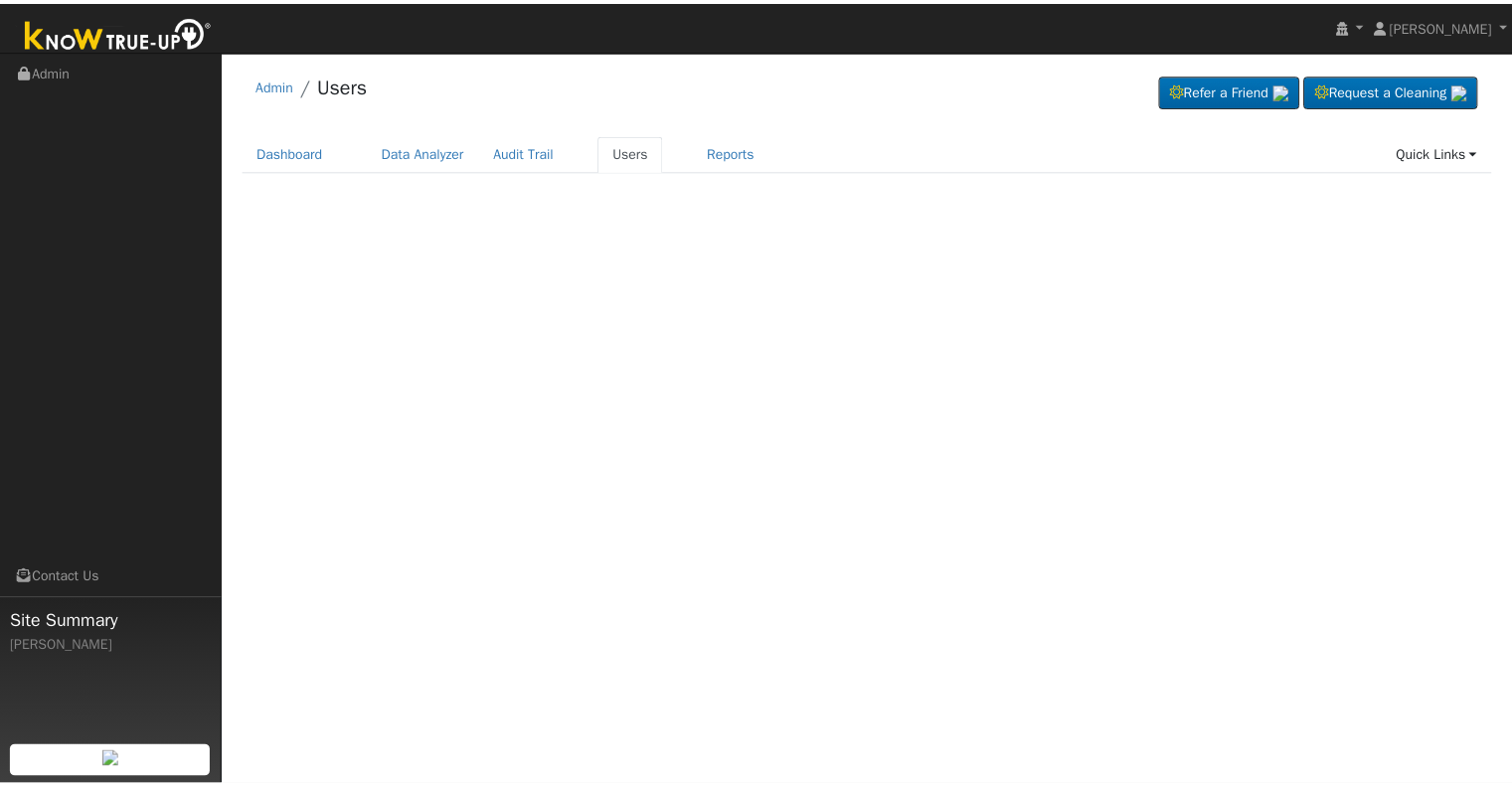 scroll, scrollTop: 0, scrollLeft: 0, axis: both 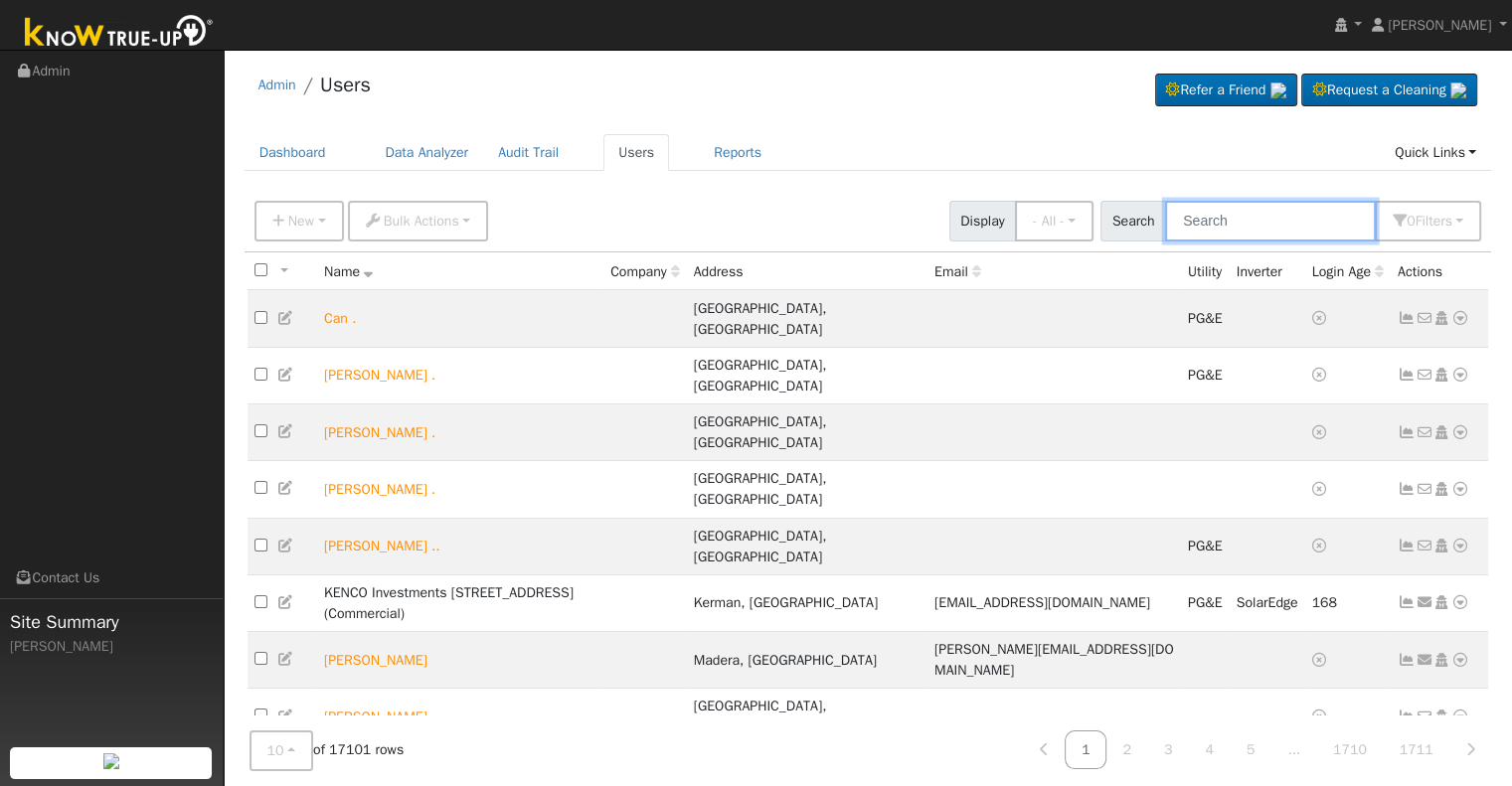 click at bounding box center (1270, 221) 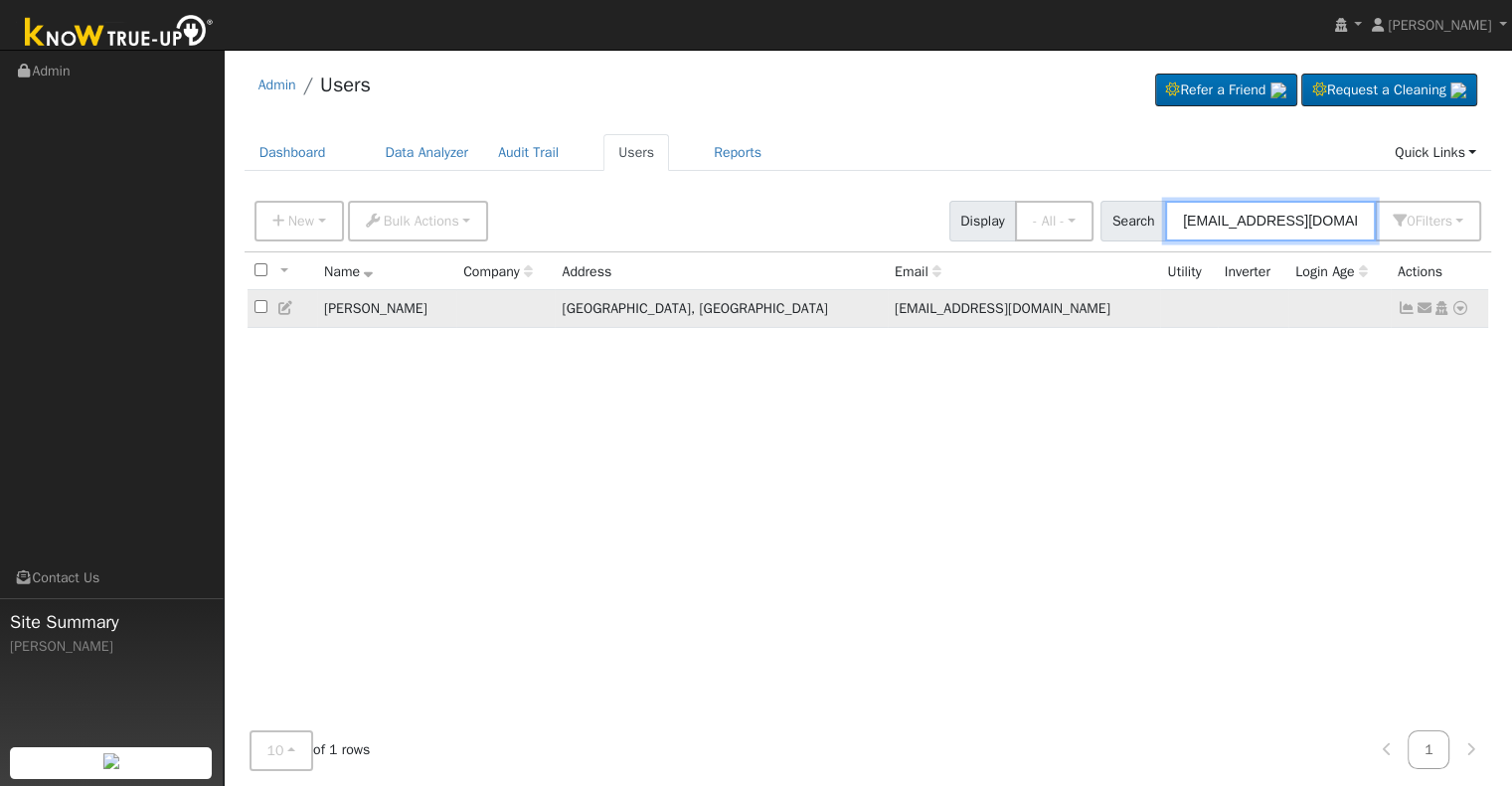 type on "molina6271@att.net" 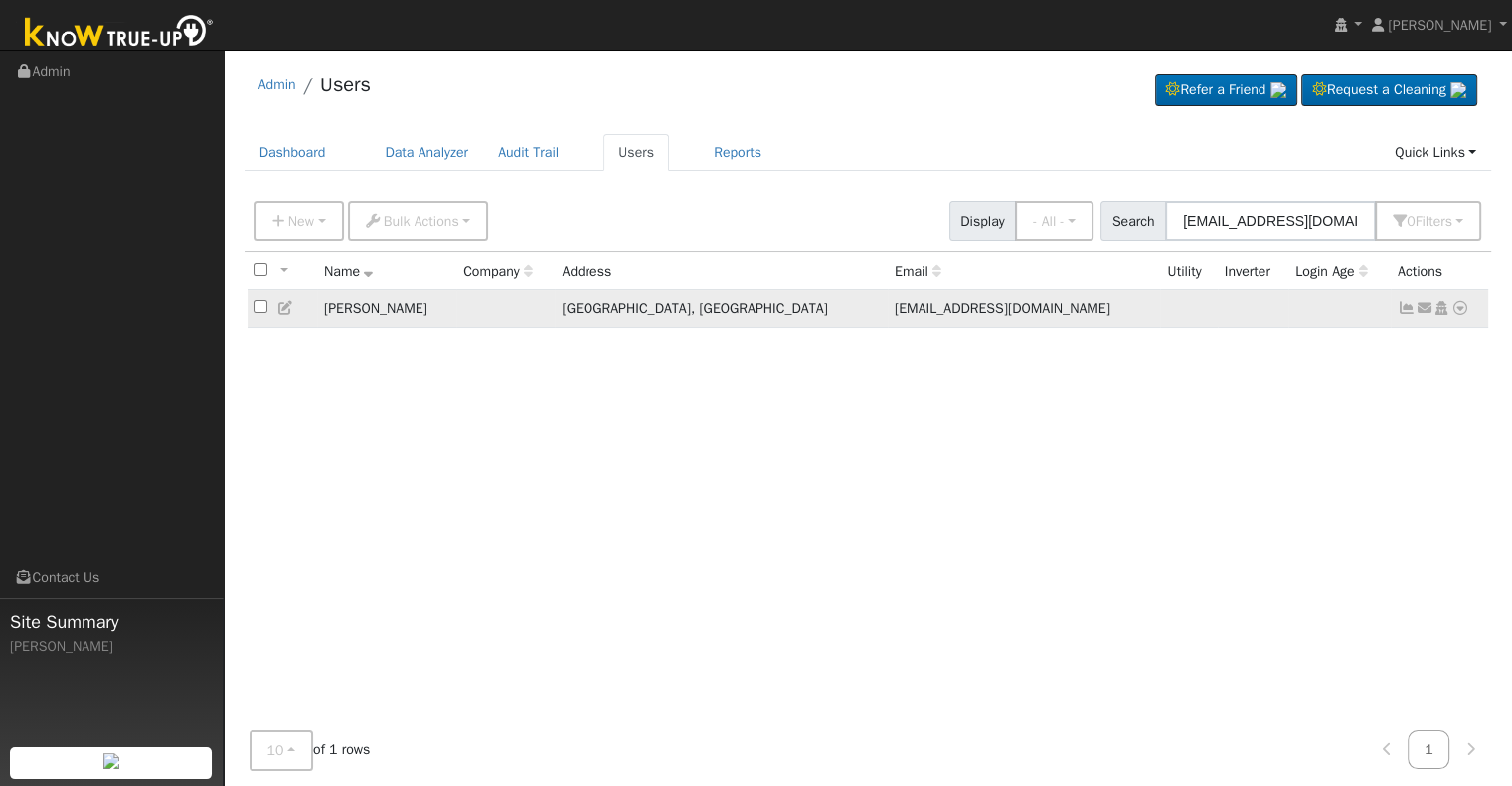 click on "Jessica Molina" at bounding box center (387, 308) 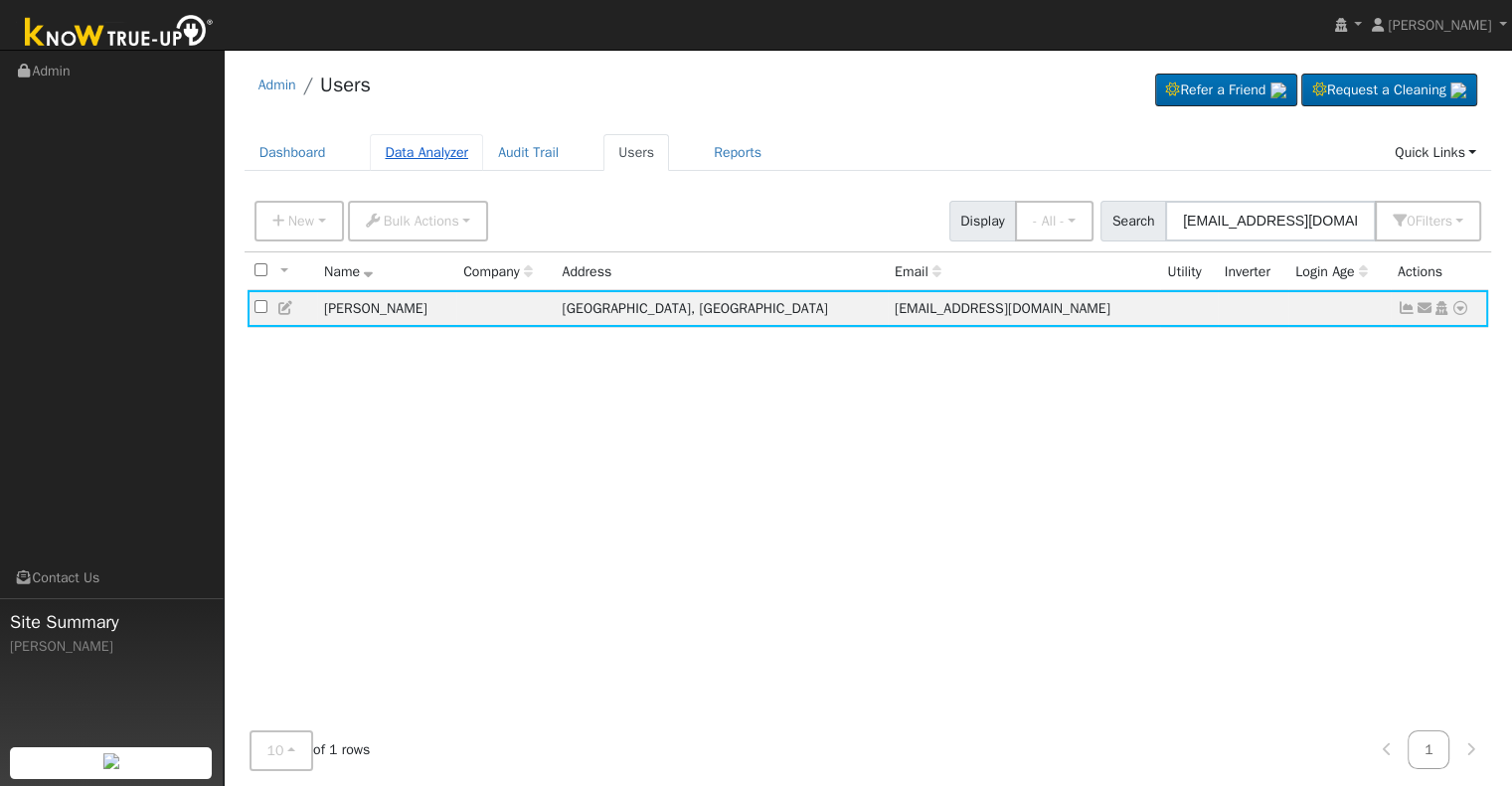click on "Data Analyzer" at bounding box center (426, 152) 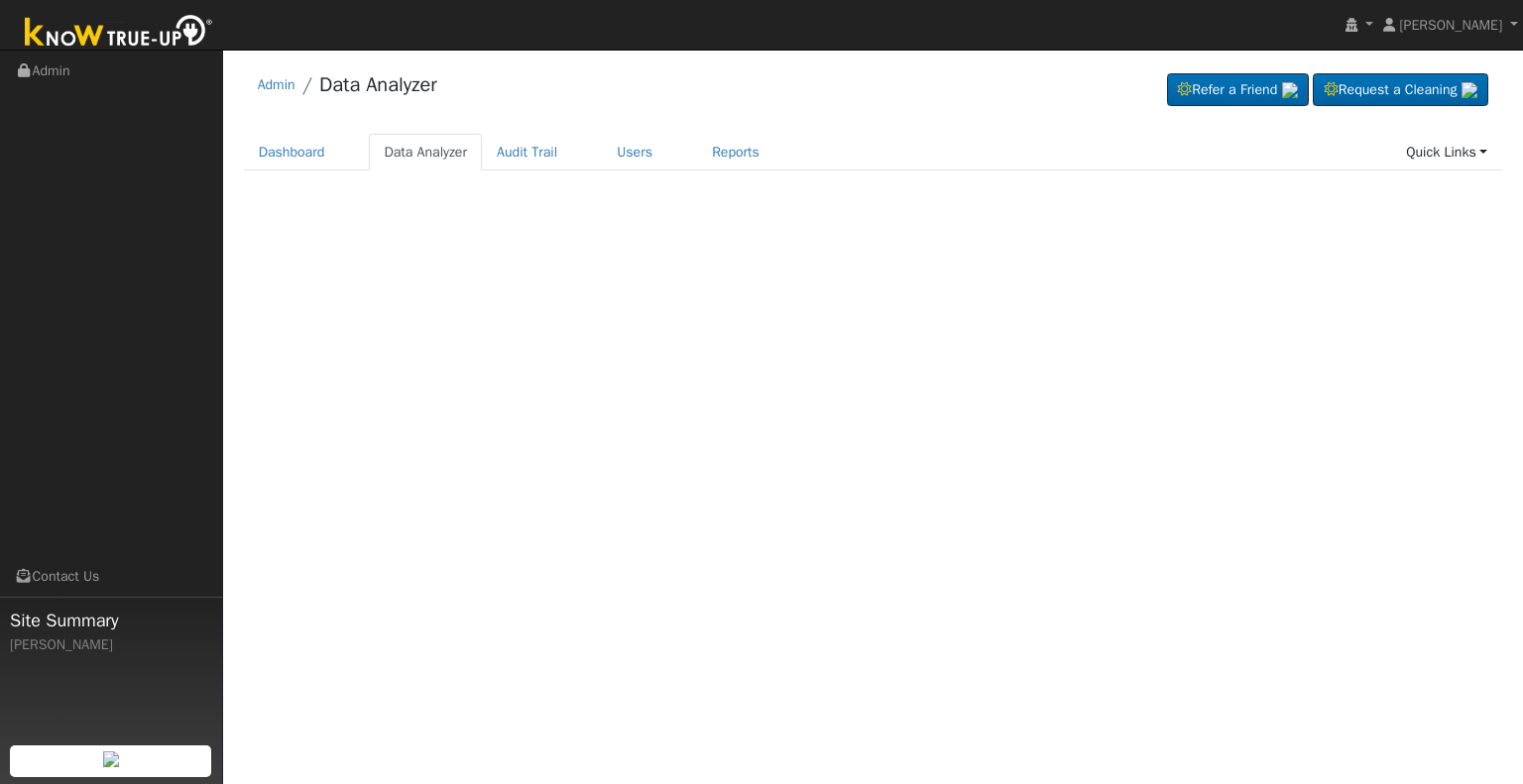 scroll, scrollTop: 0, scrollLeft: 0, axis: both 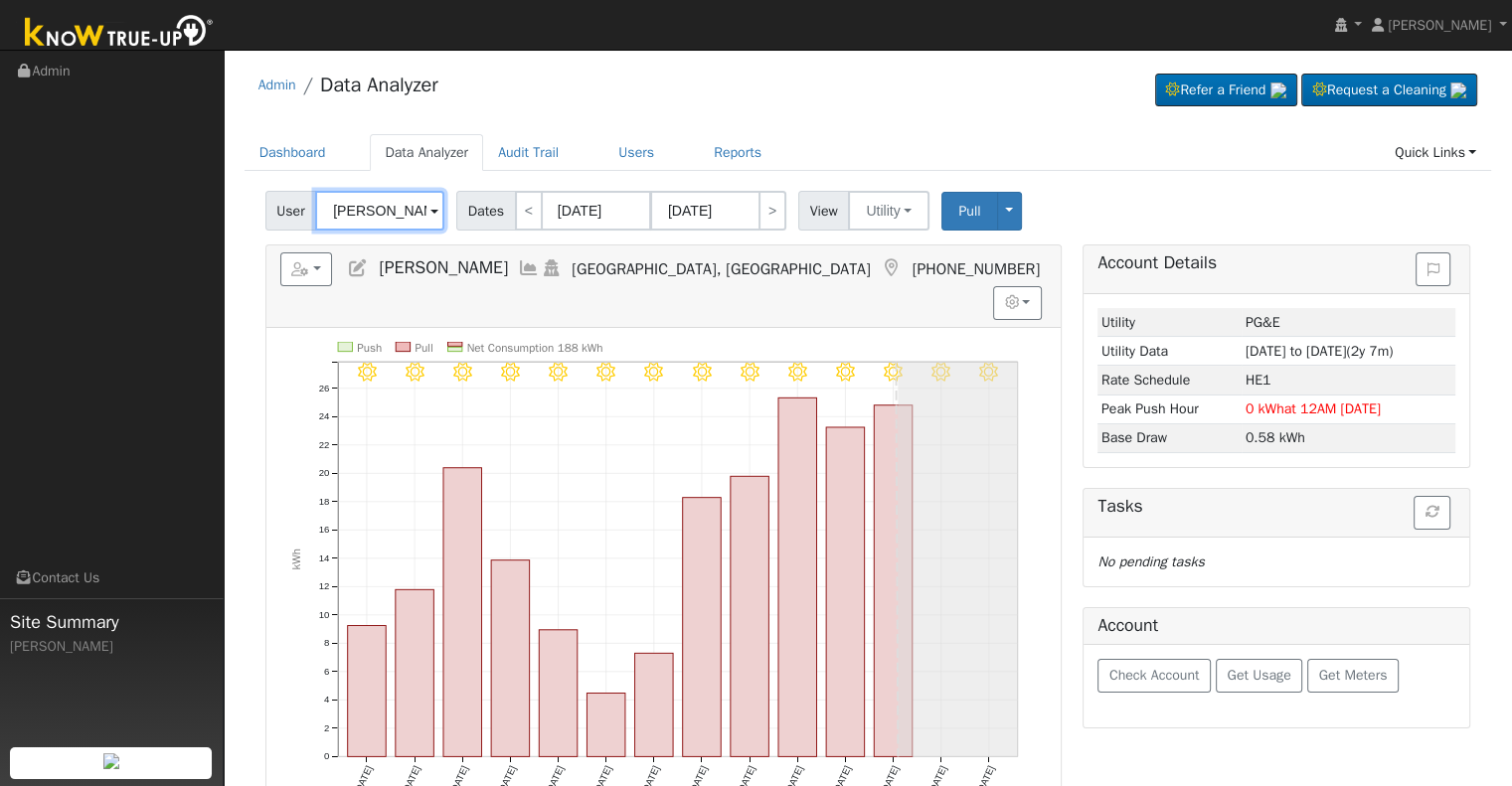 click on "[PERSON_NAME]" at bounding box center [380, 211] 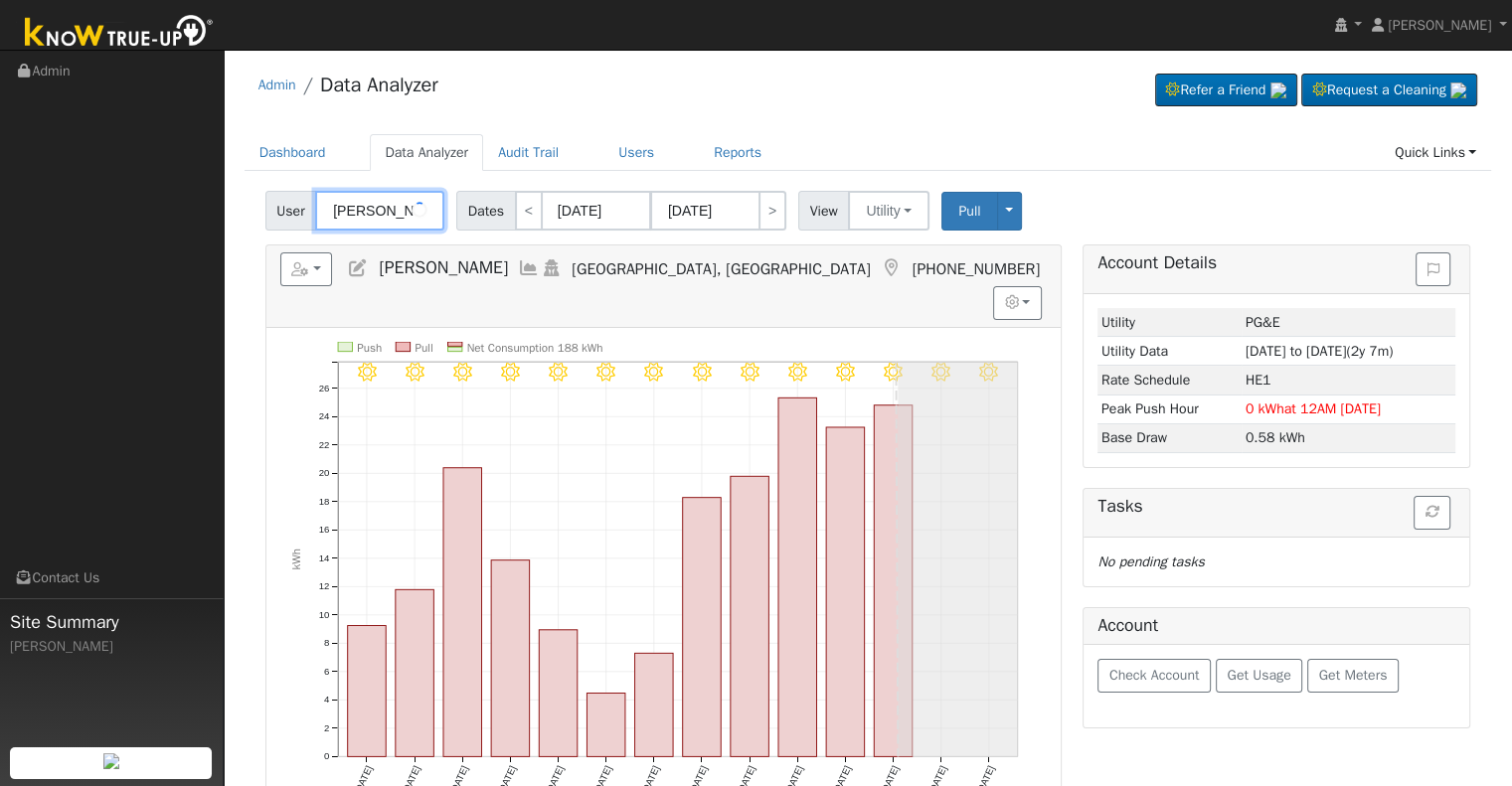 click on "[PERSON_NAME]" at bounding box center (380, 211) 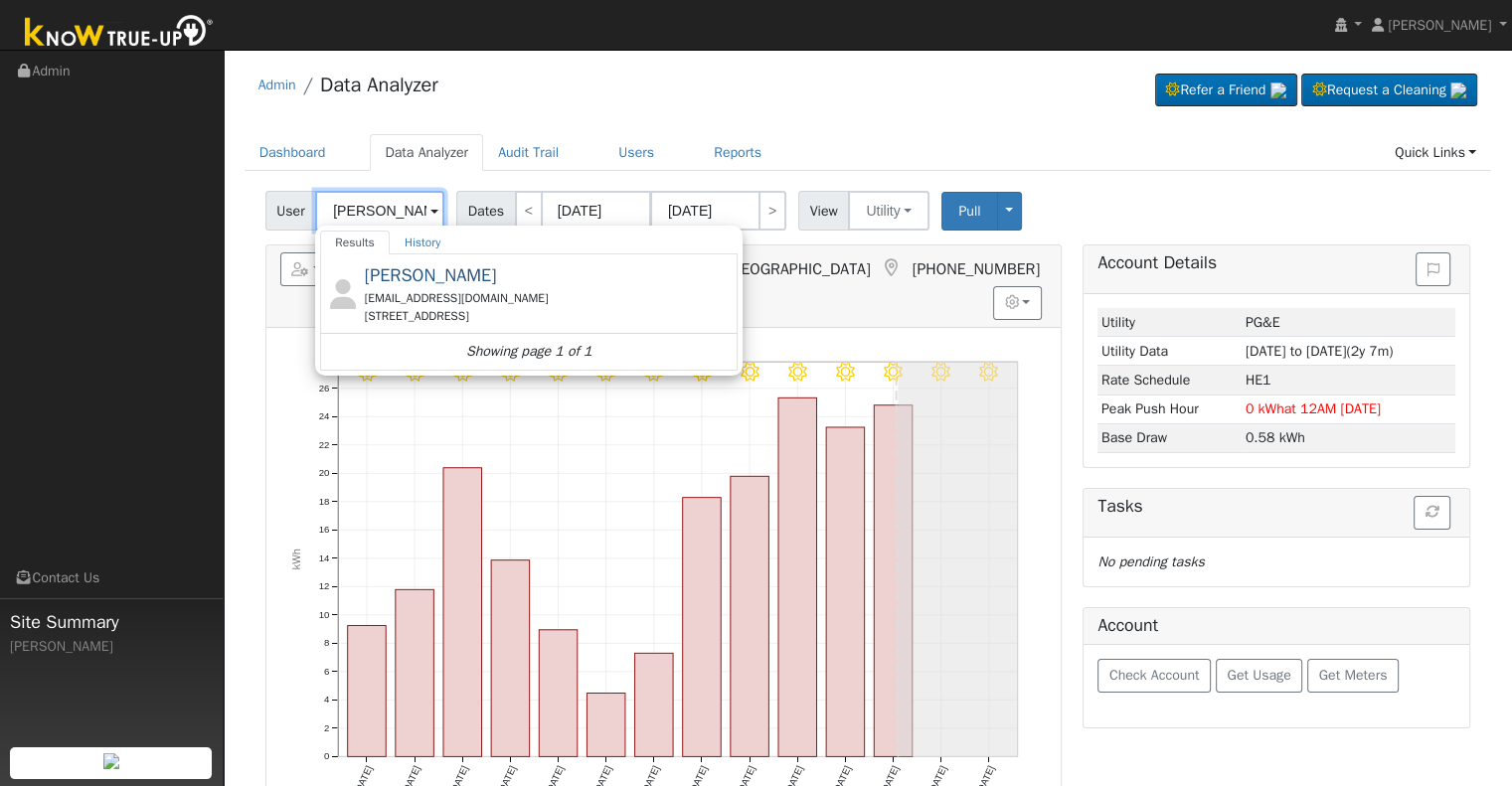 type on "Jessica Molina" 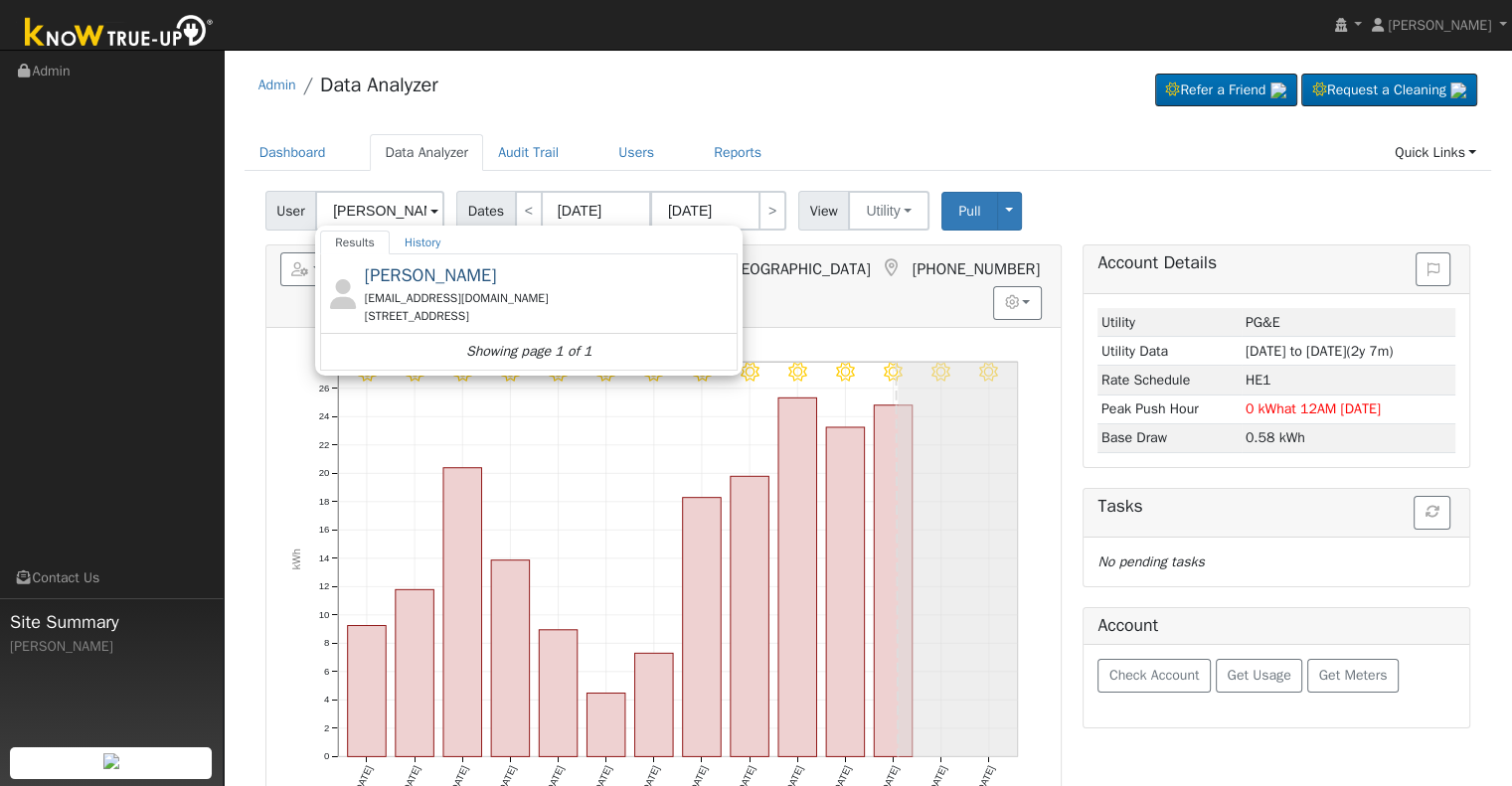 click on "Jessica Molina molina6271@att.net 11471 Houston Avenue, Hanford, CA 93230" 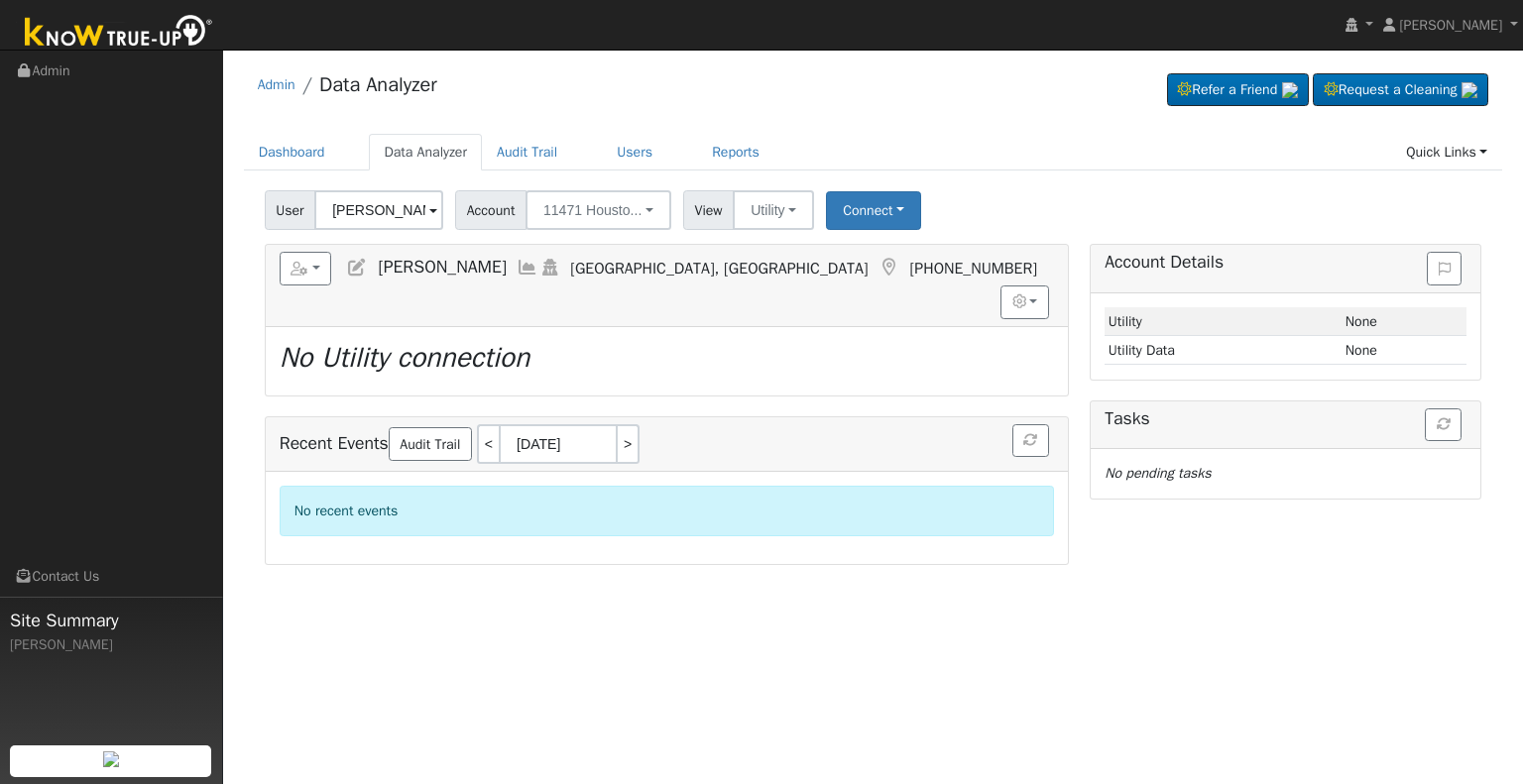 click at bounding box center [357, 268] 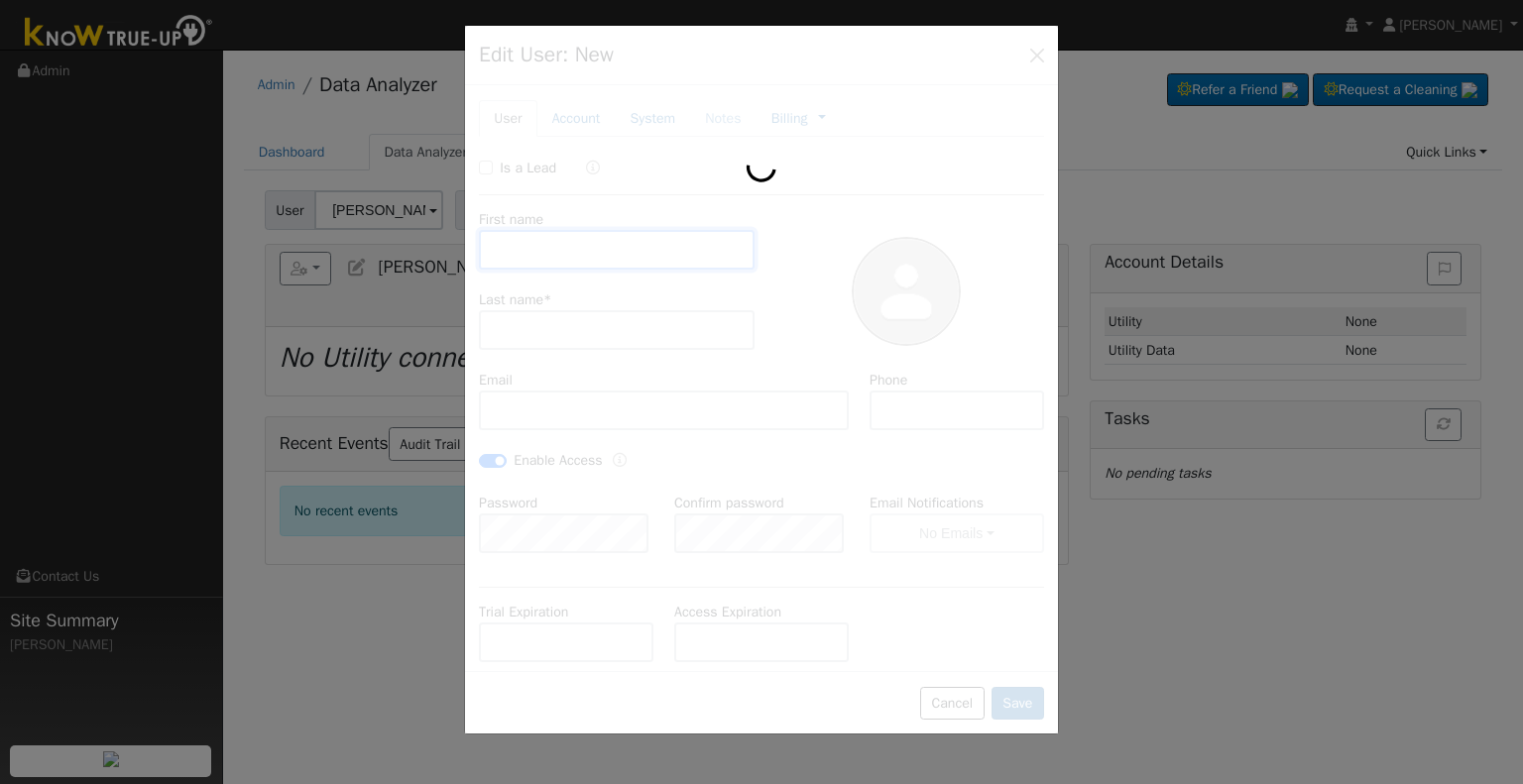 type on "Jessica" 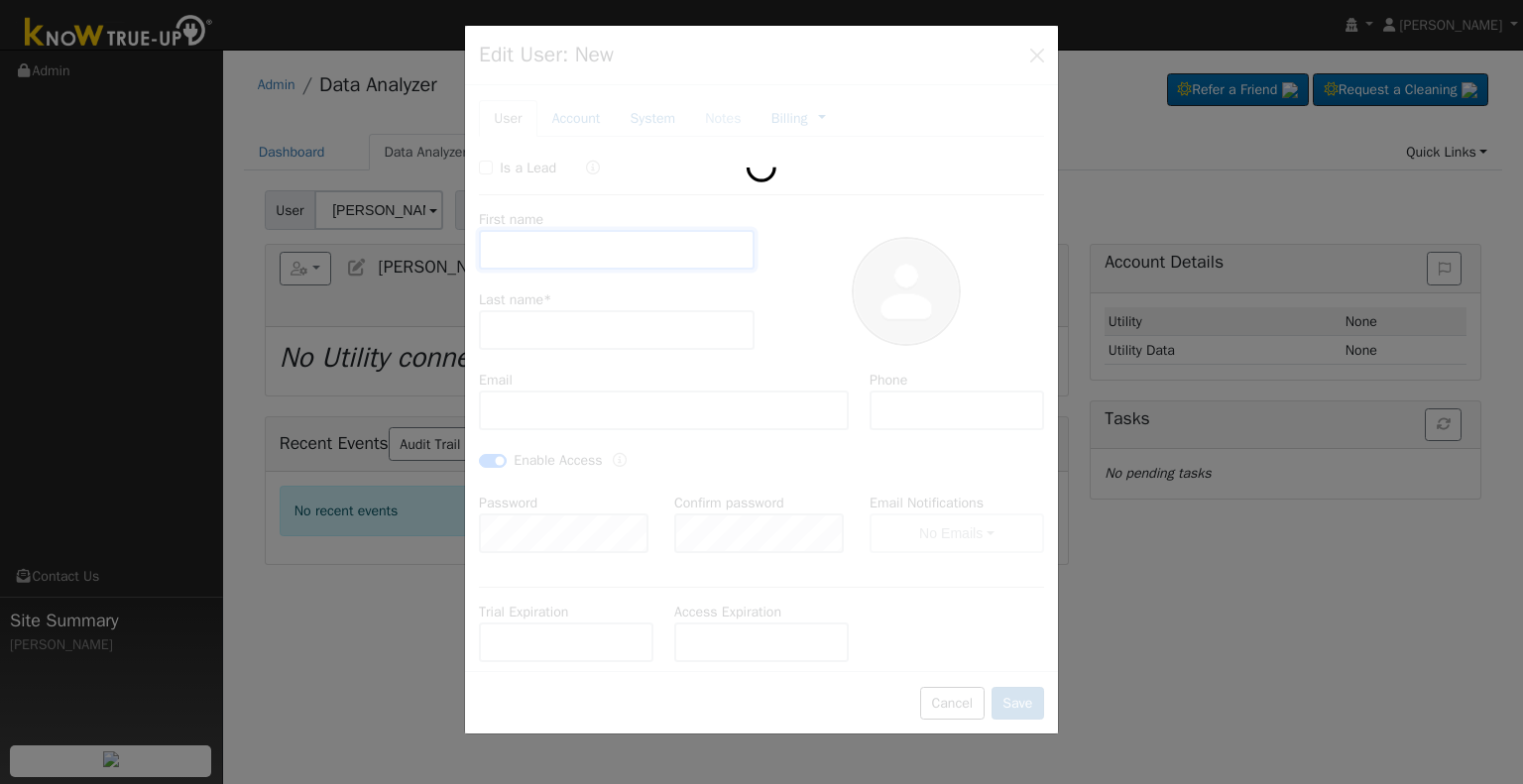 type on "Molina" 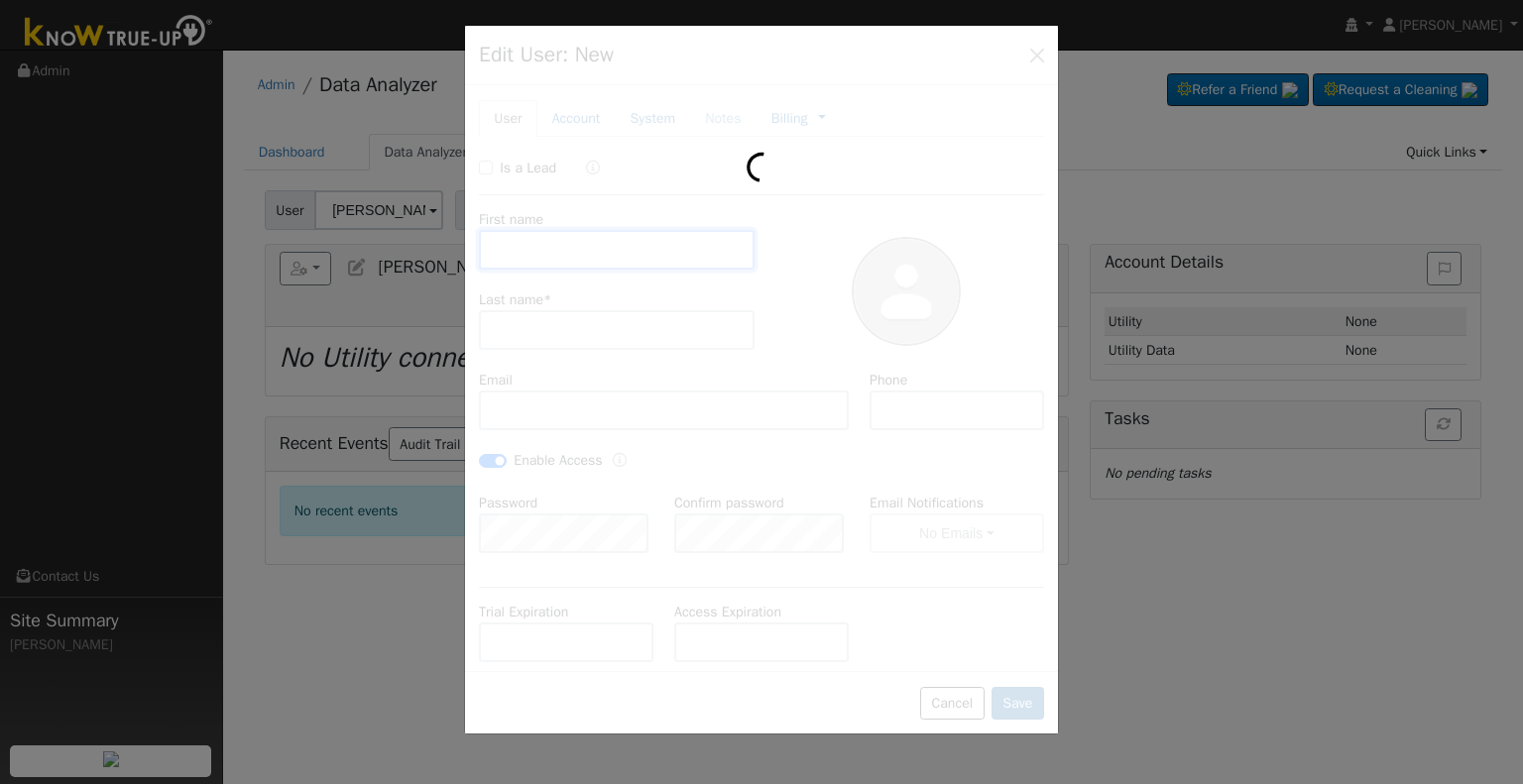 type on "molina6271@att.net" 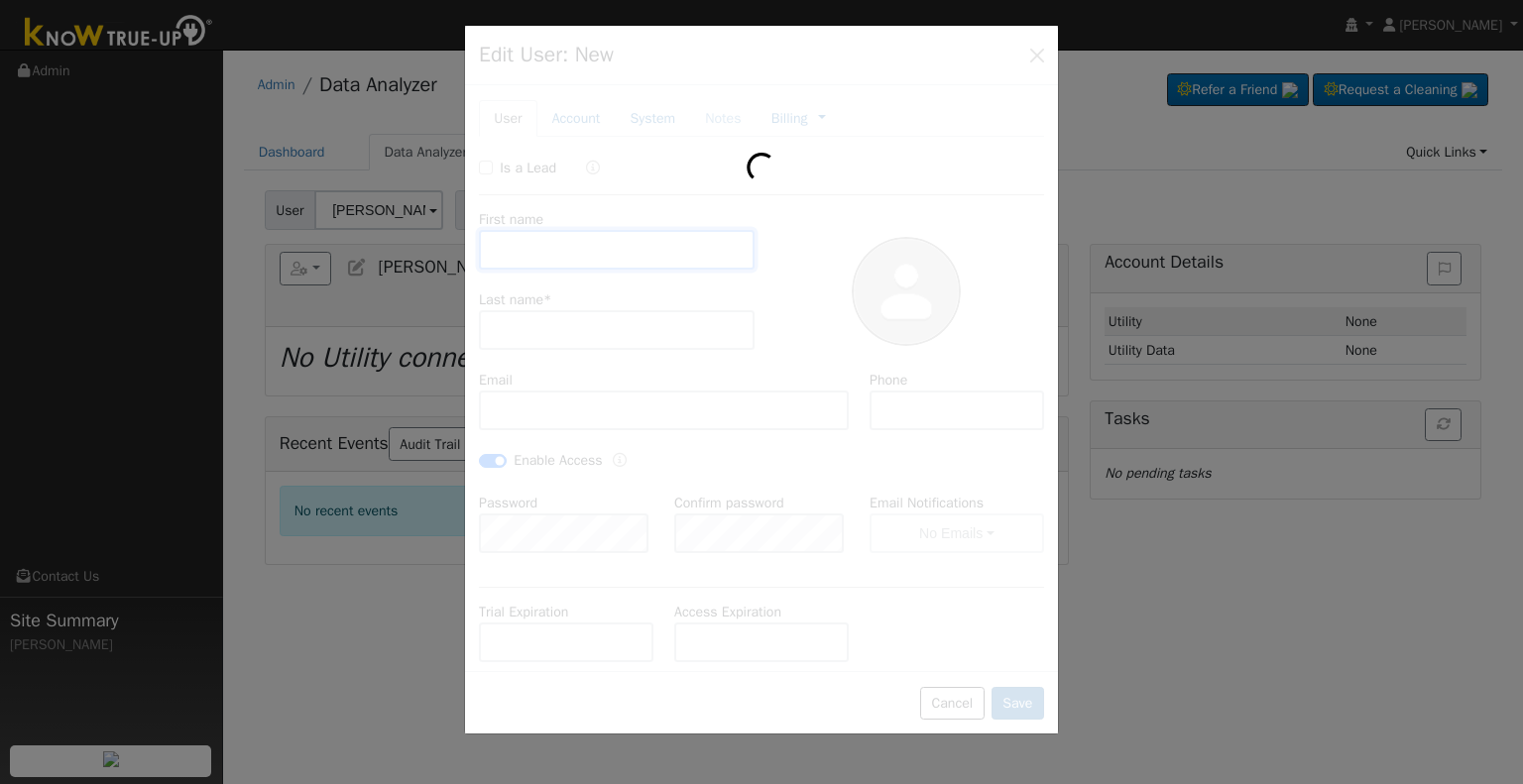 type on "[PHONE_NUMBER]" 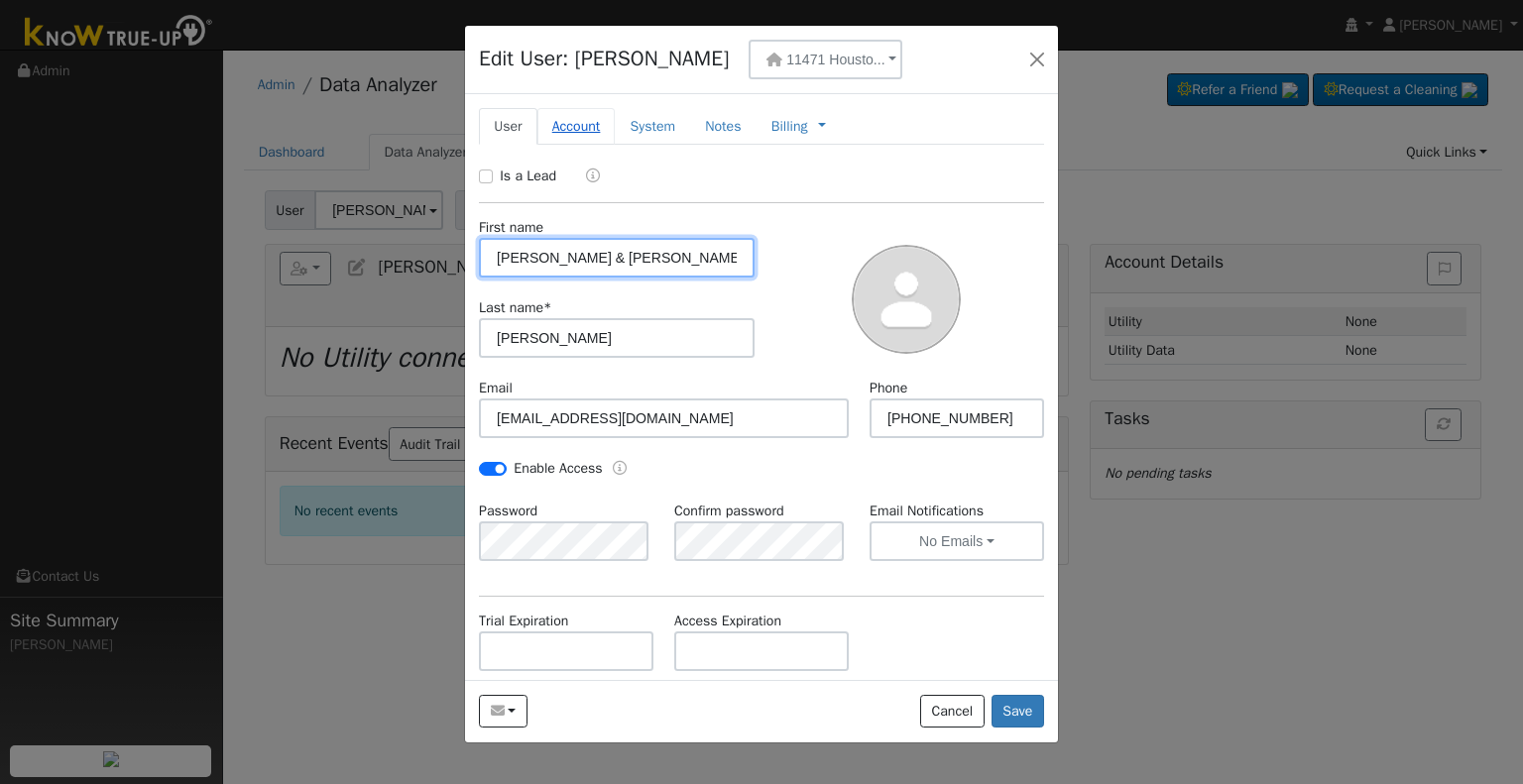 type on "Jessica & Isaiah" 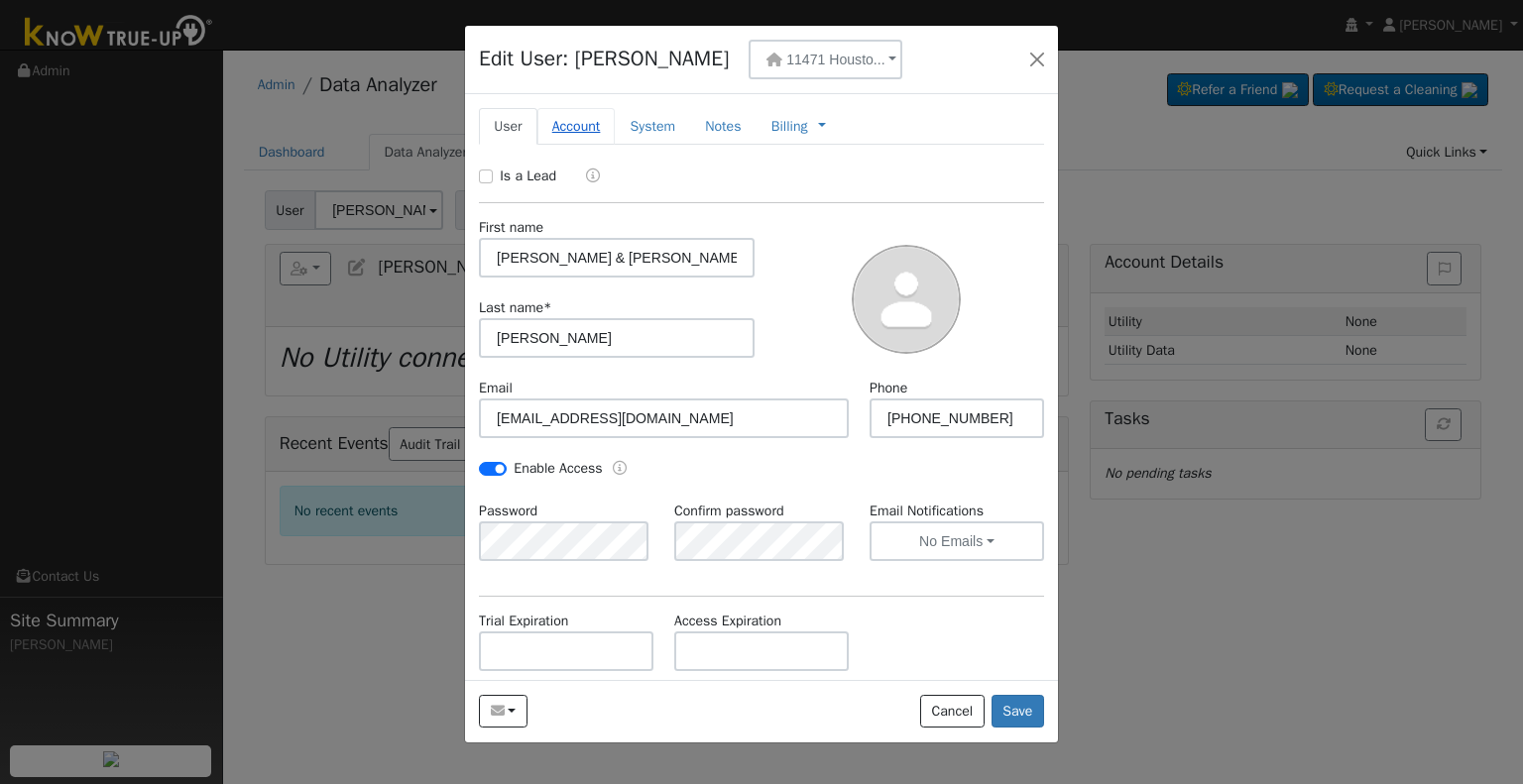 click on "Account" at bounding box center (576, 126) 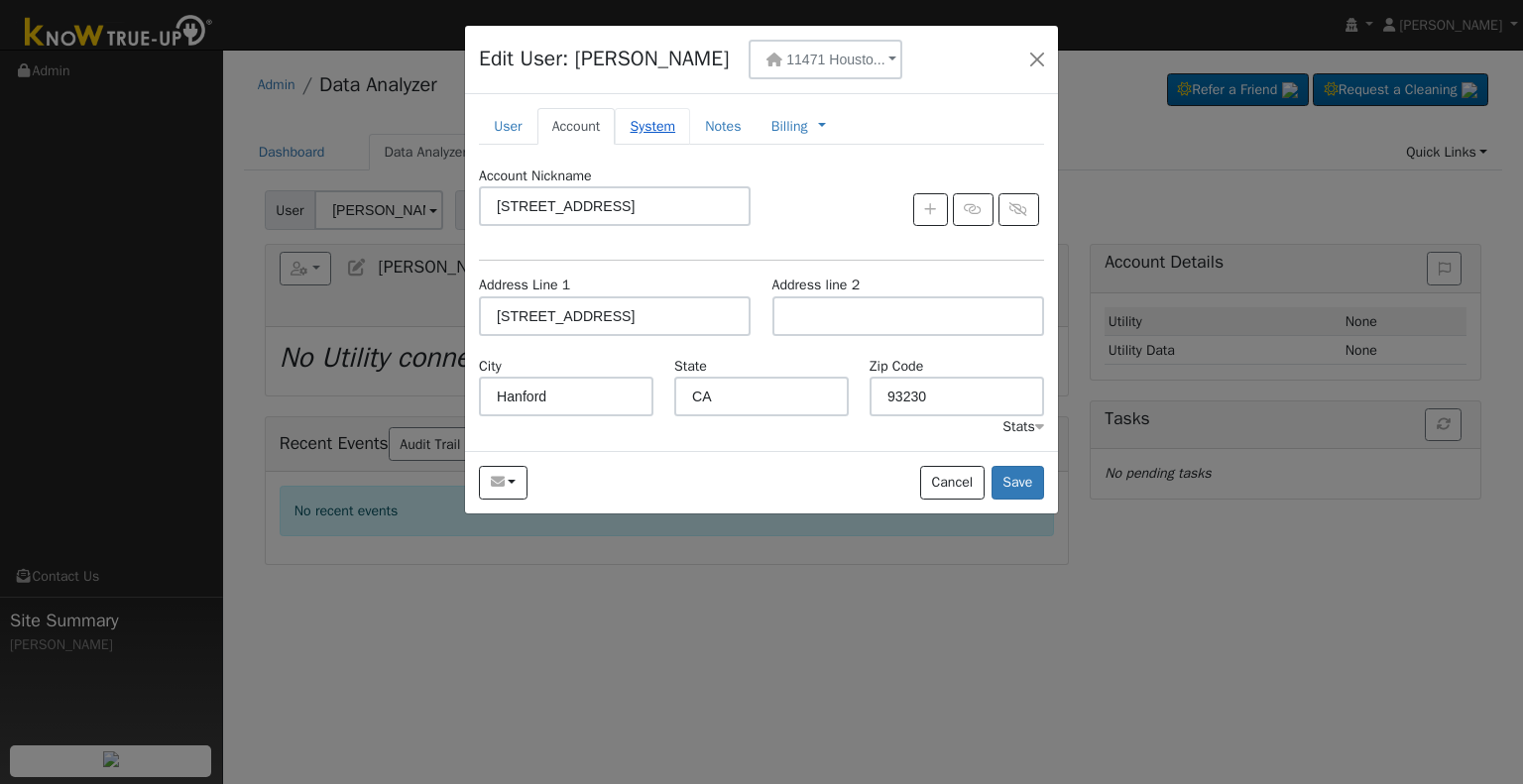 click on "System" at bounding box center [652, 126] 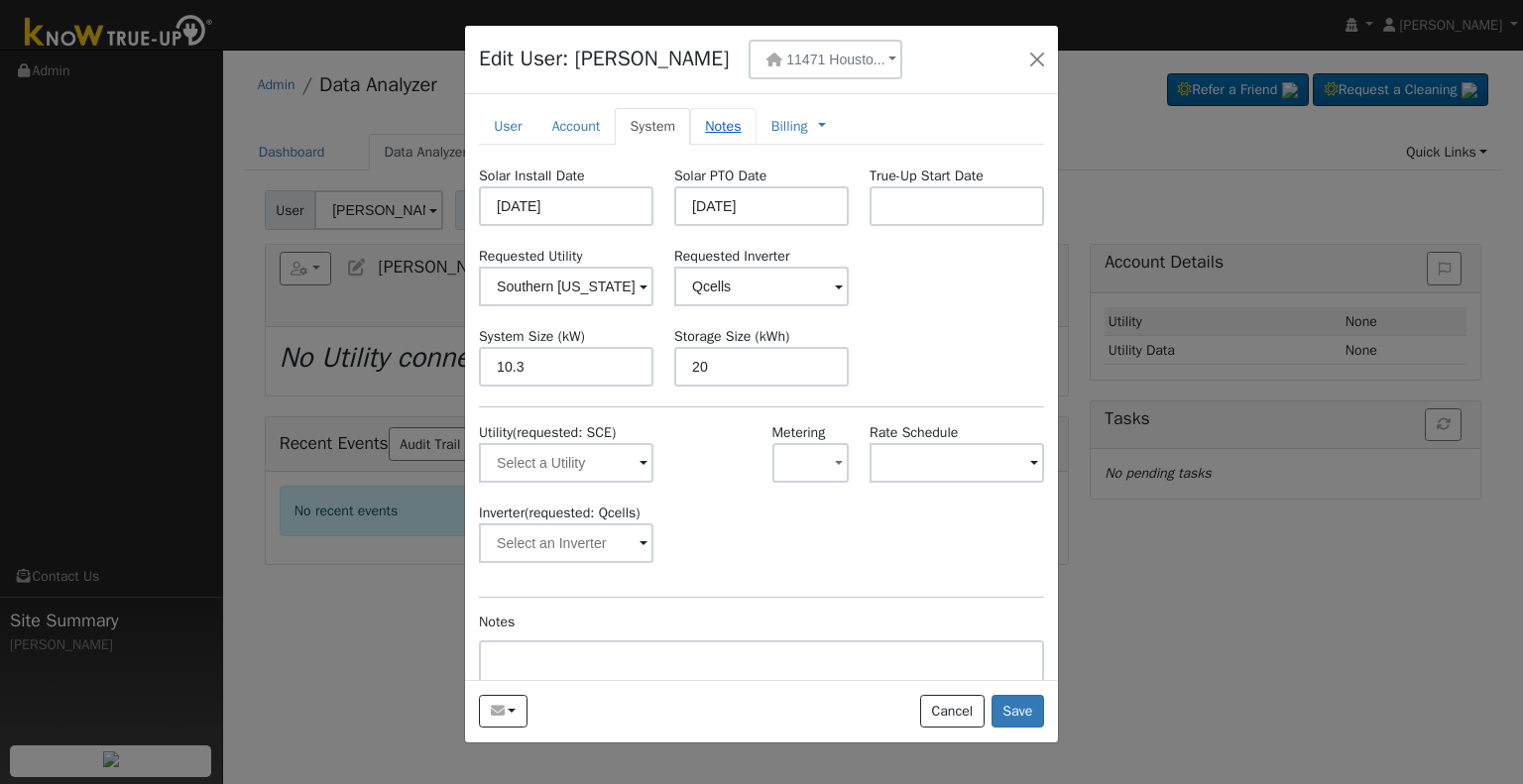 click on "Notes" at bounding box center (723, 126) 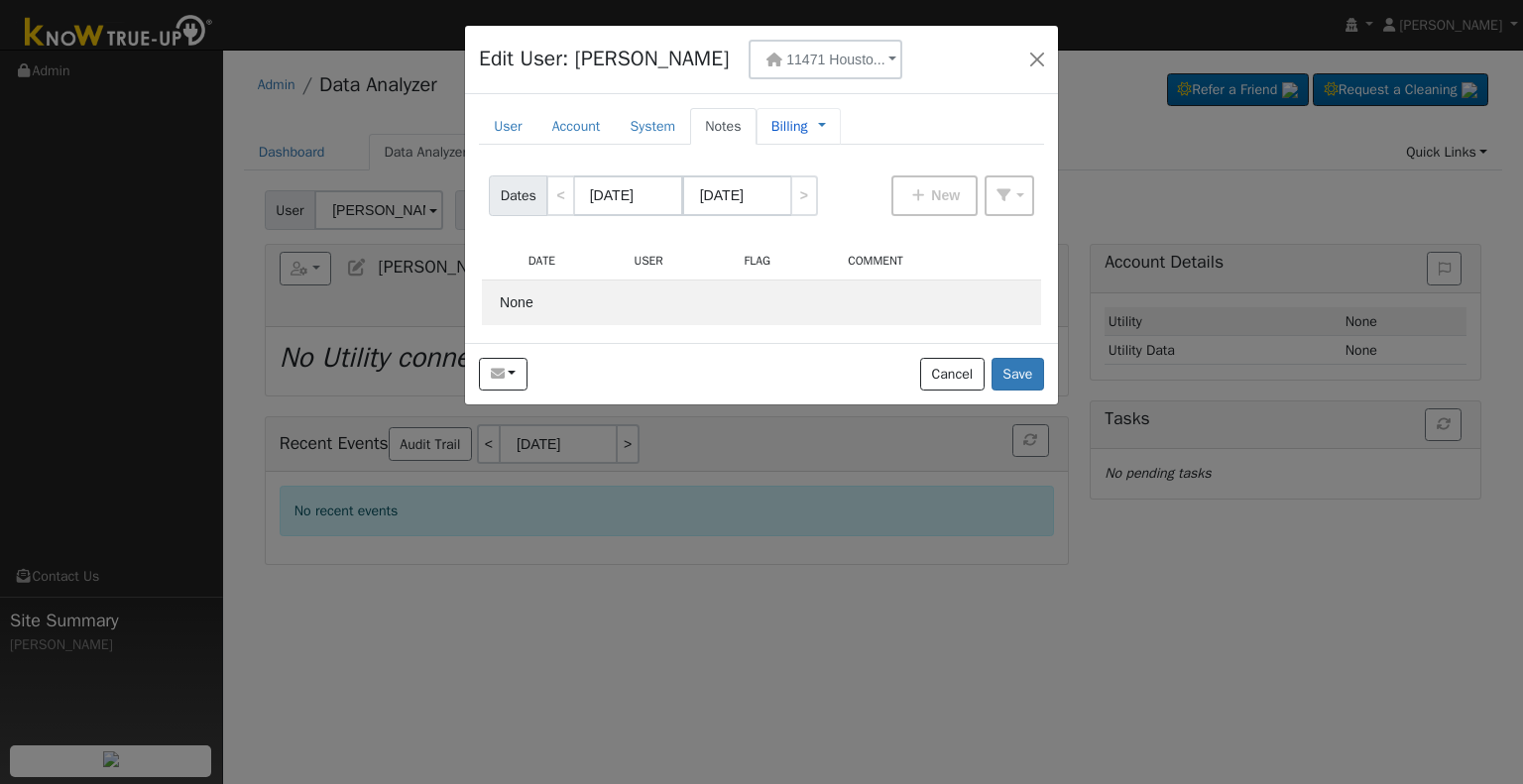 click on "Billing" at bounding box center [789, 126] 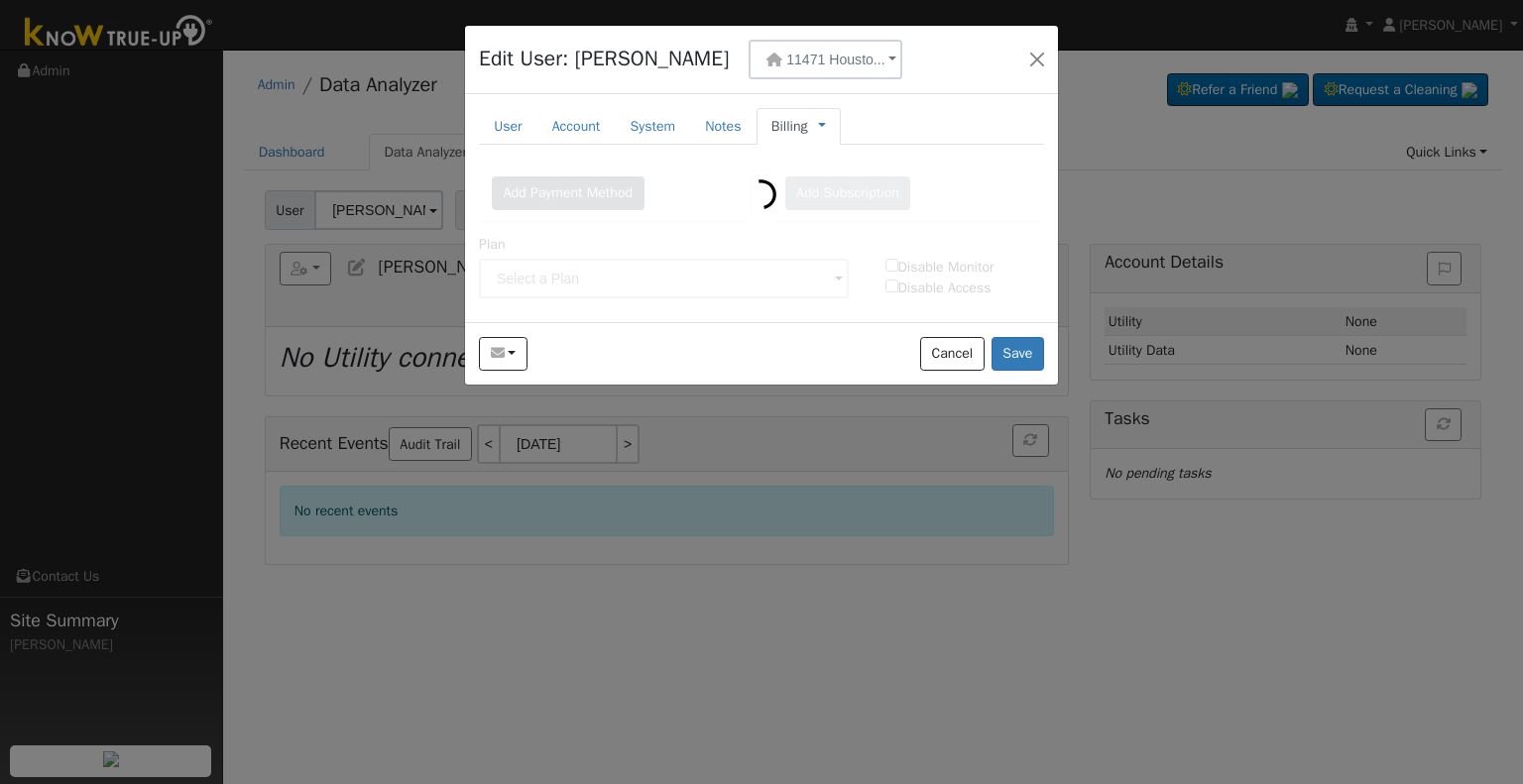 type on "Lifetime Monitoring" 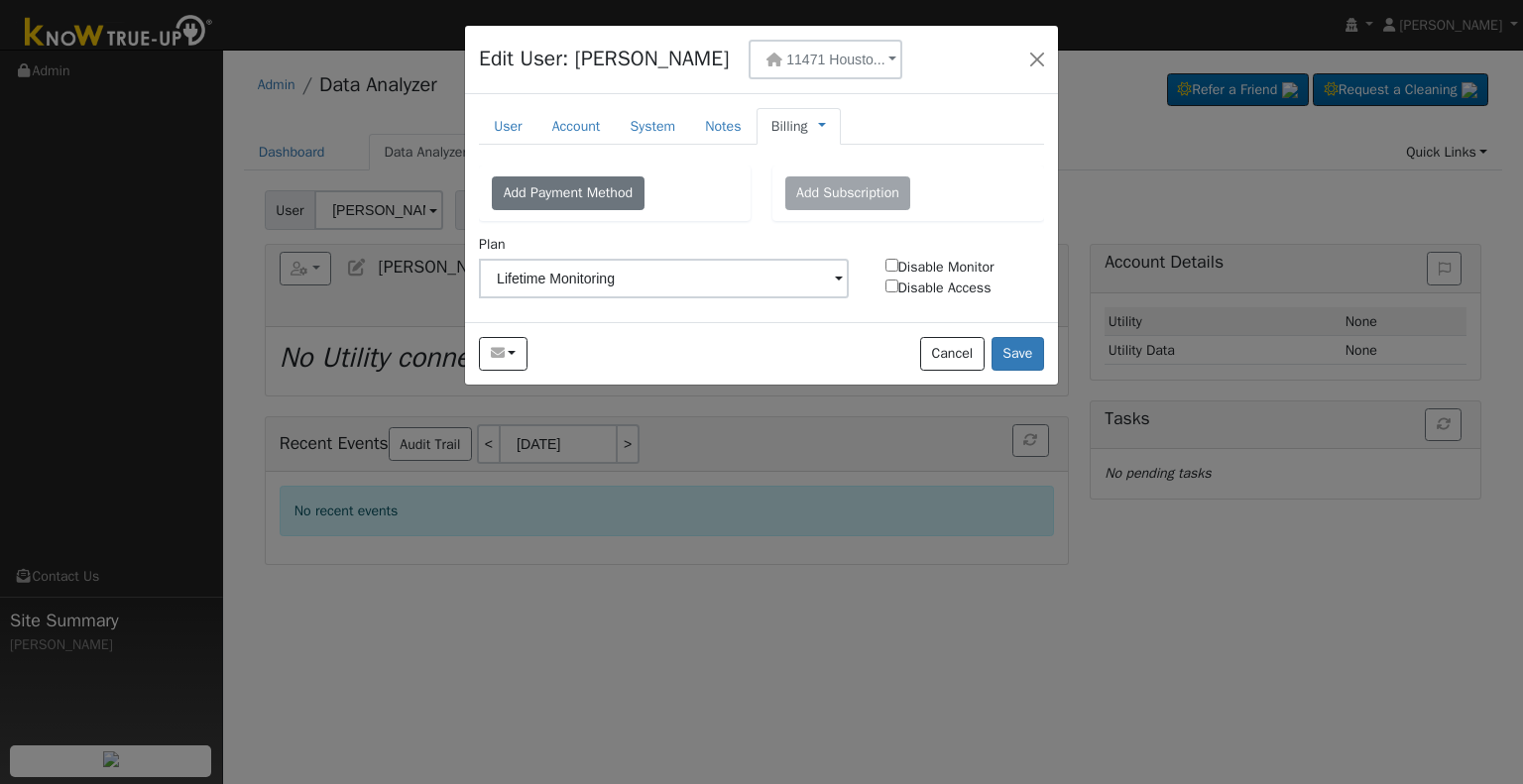 click on "Management Billing Timeline" at bounding box center [817, 126] 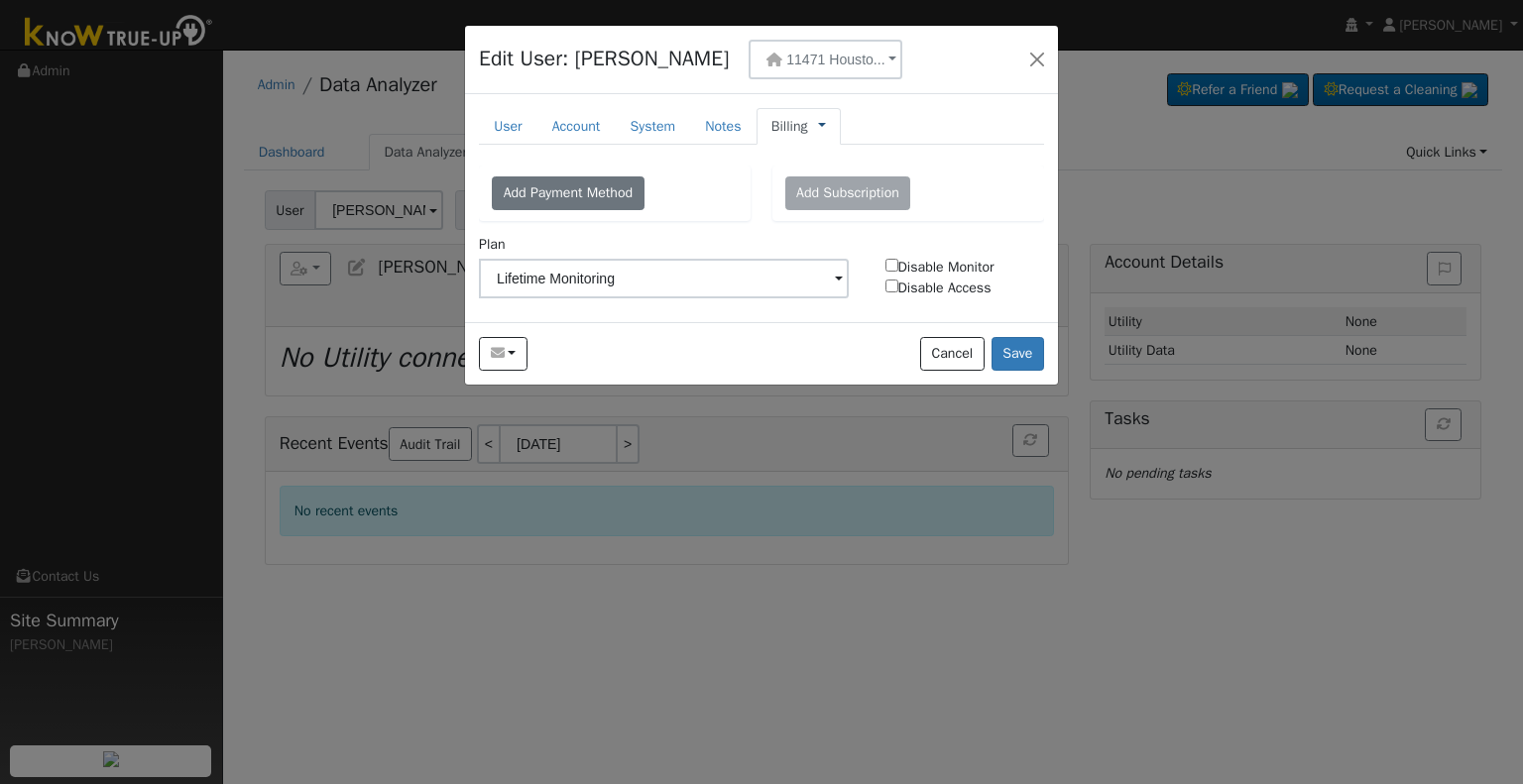 click at bounding box center (822, 126) 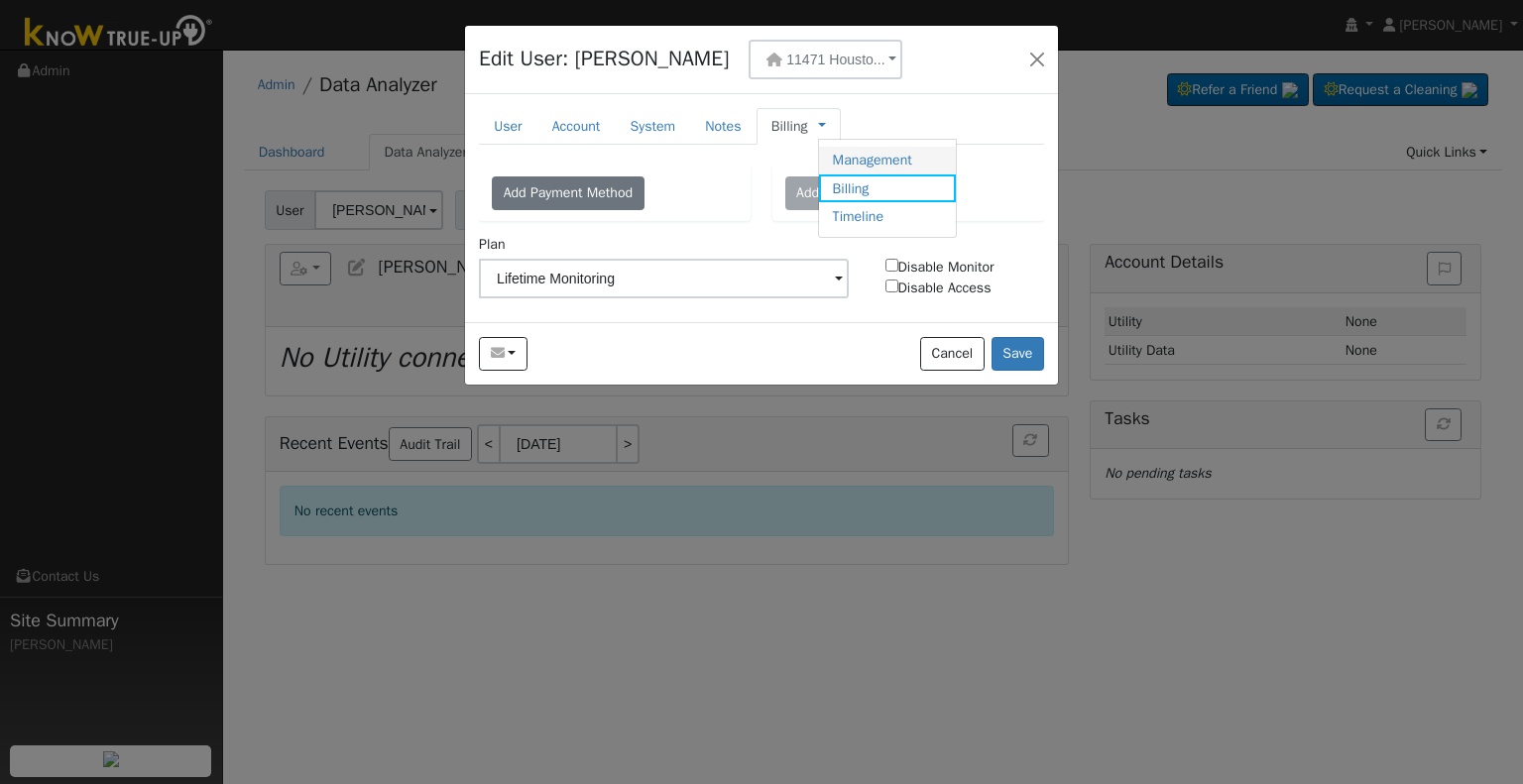 click on "Management" at bounding box center [887, 161] 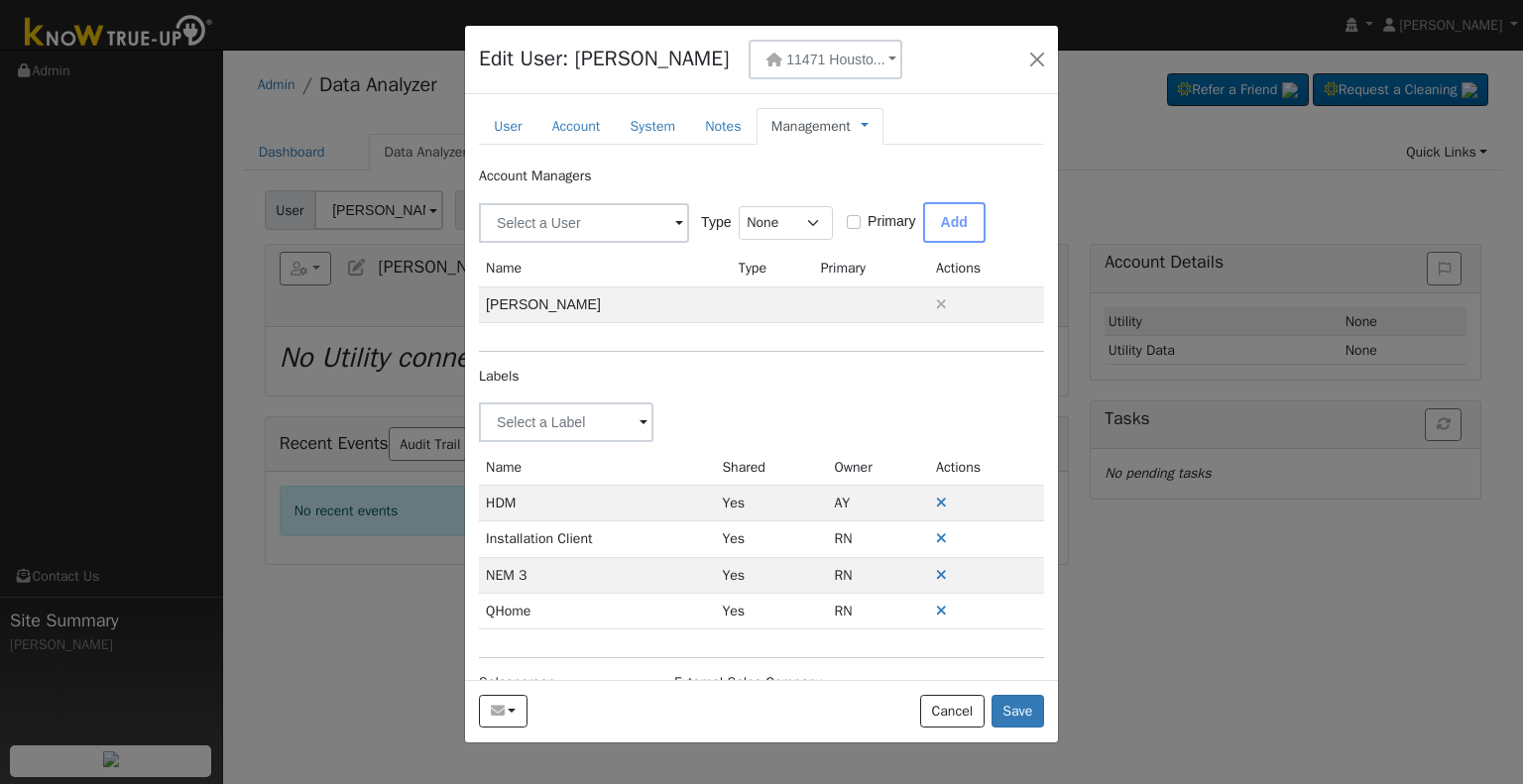 click on "Management" at bounding box center (811, 126) 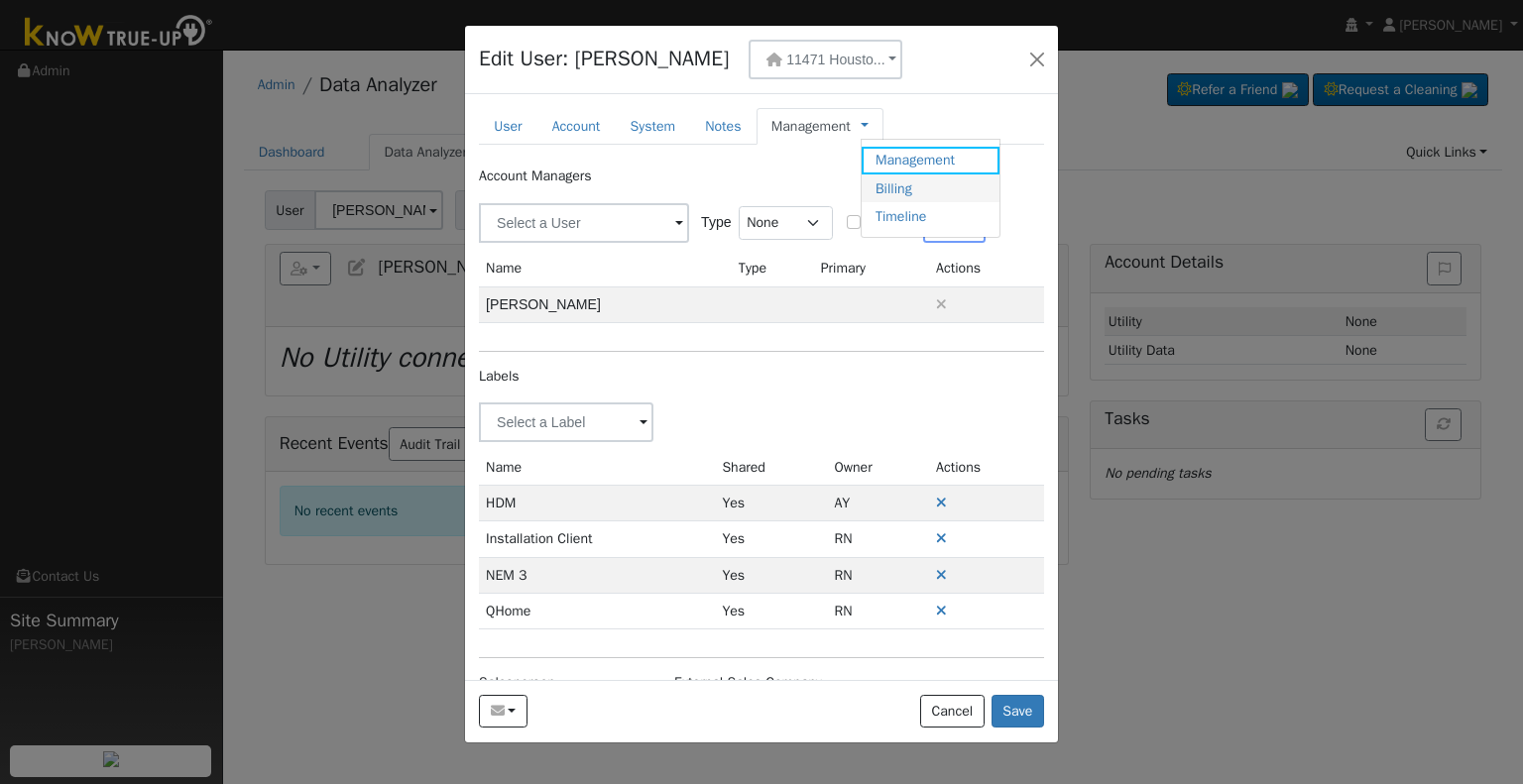 click on "Billing" at bounding box center (930, 188) 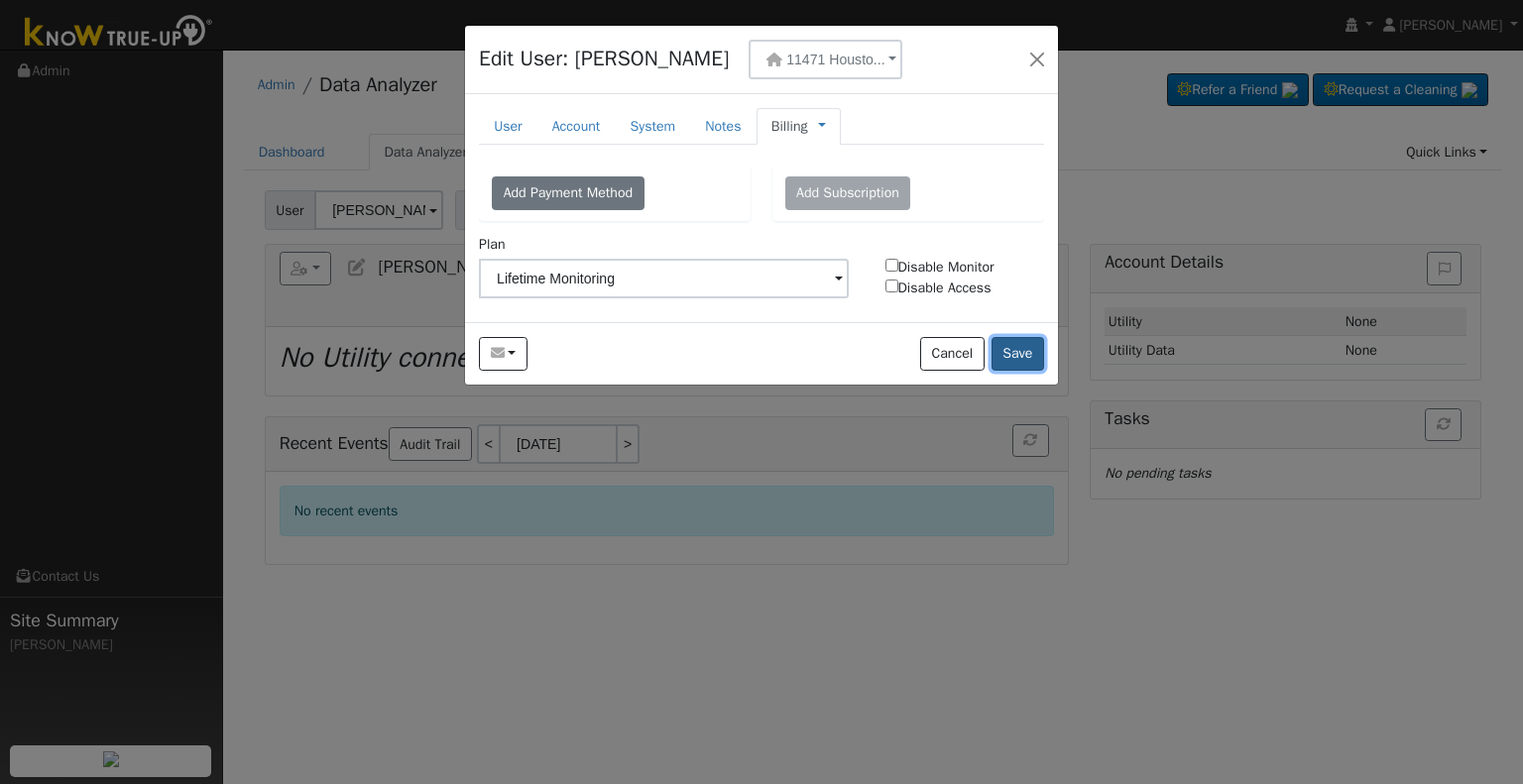 click on "Save" at bounding box center [1017, 354] 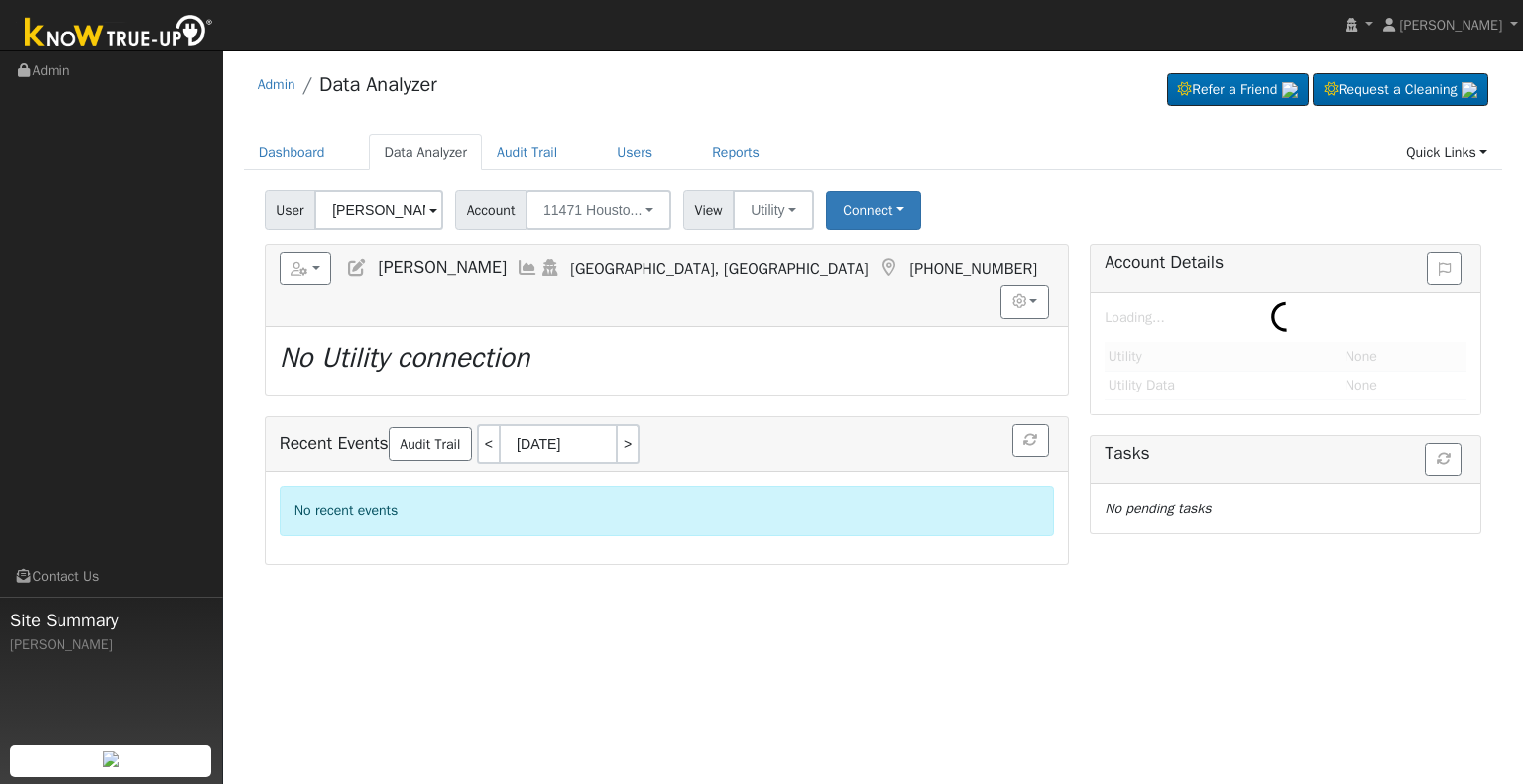 type on "[PERSON_NAME] & [PERSON_NAME]" 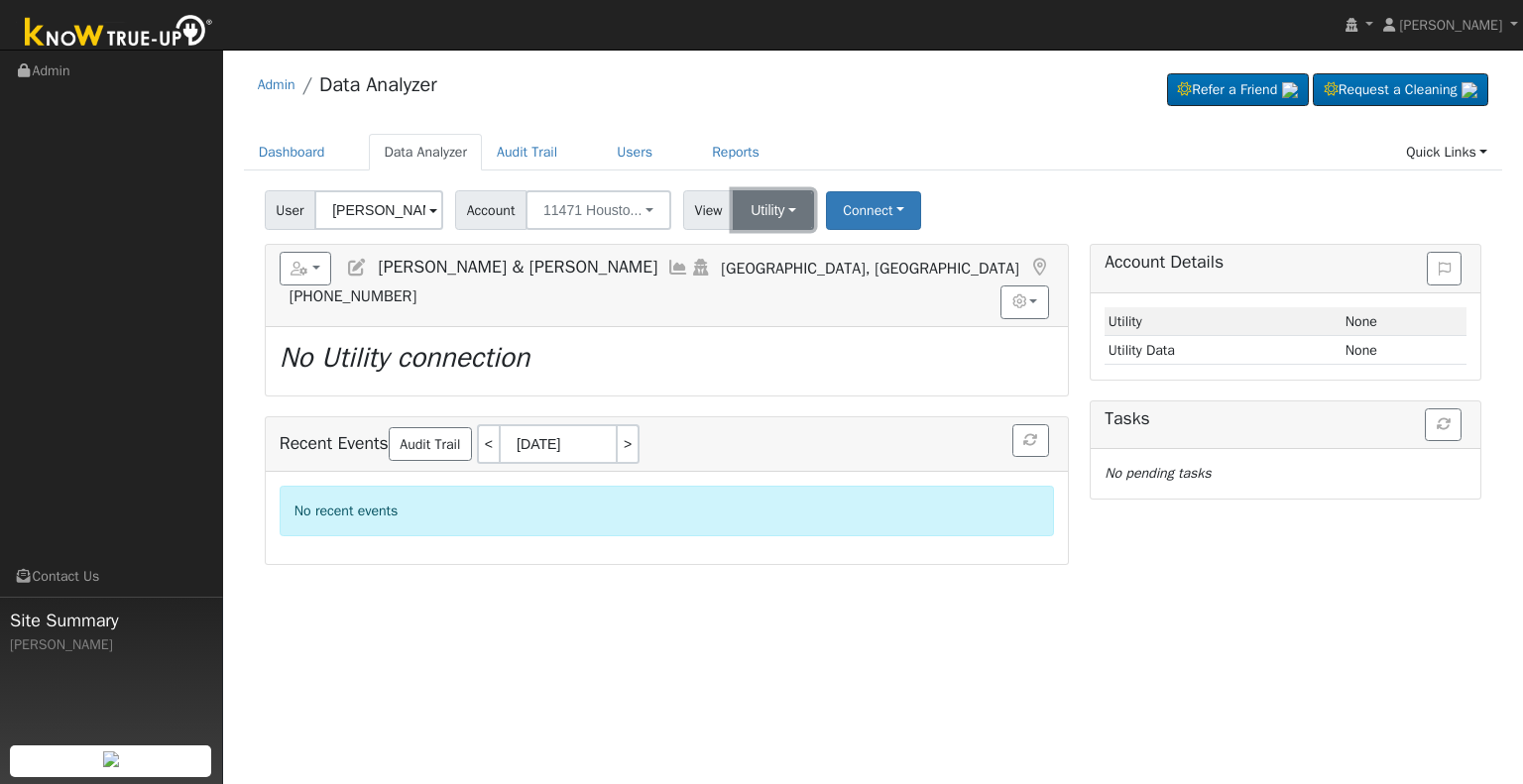 click on "Utility" at bounding box center [773, 210] 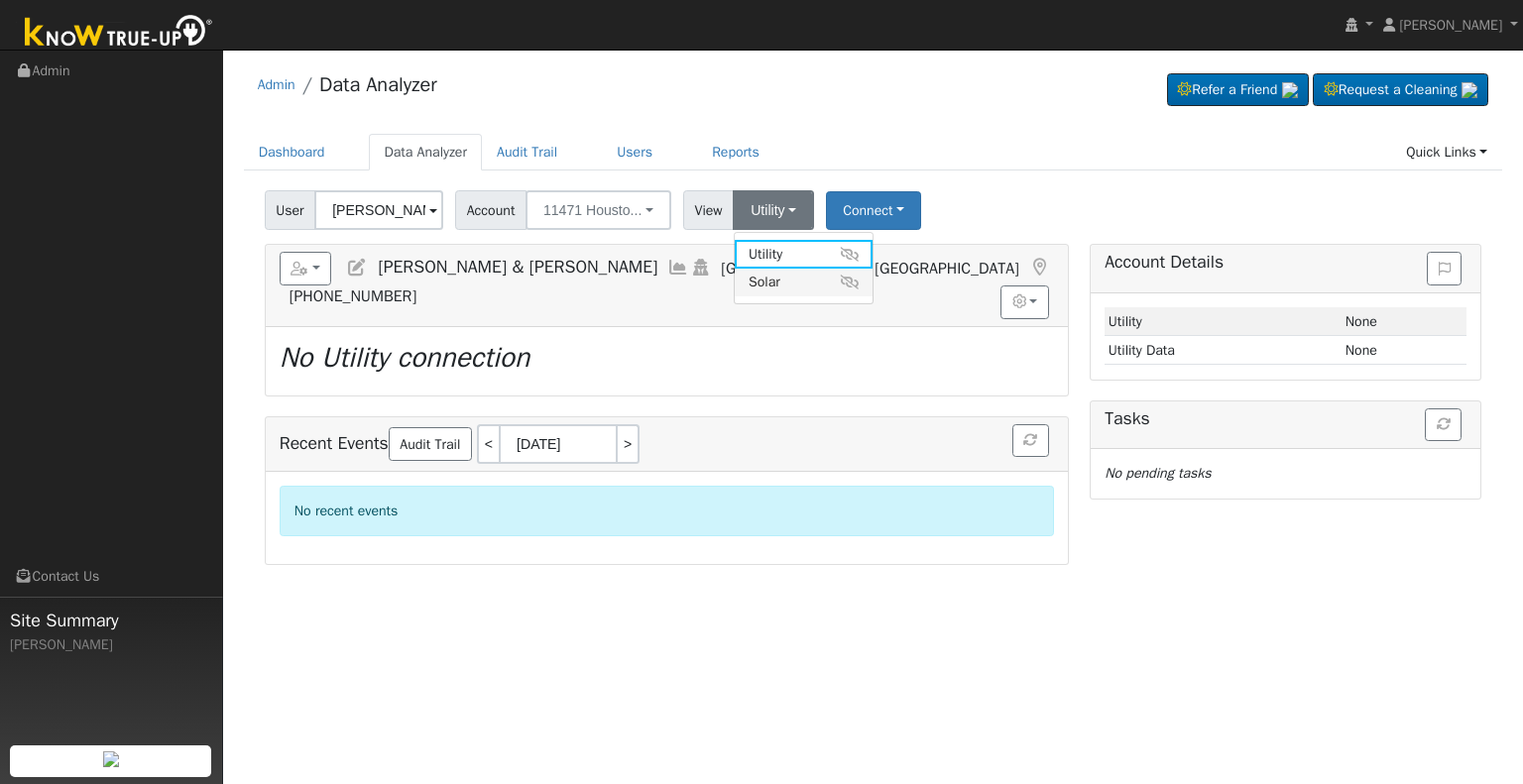 click on "Solar" at bounding box center (803, 282) 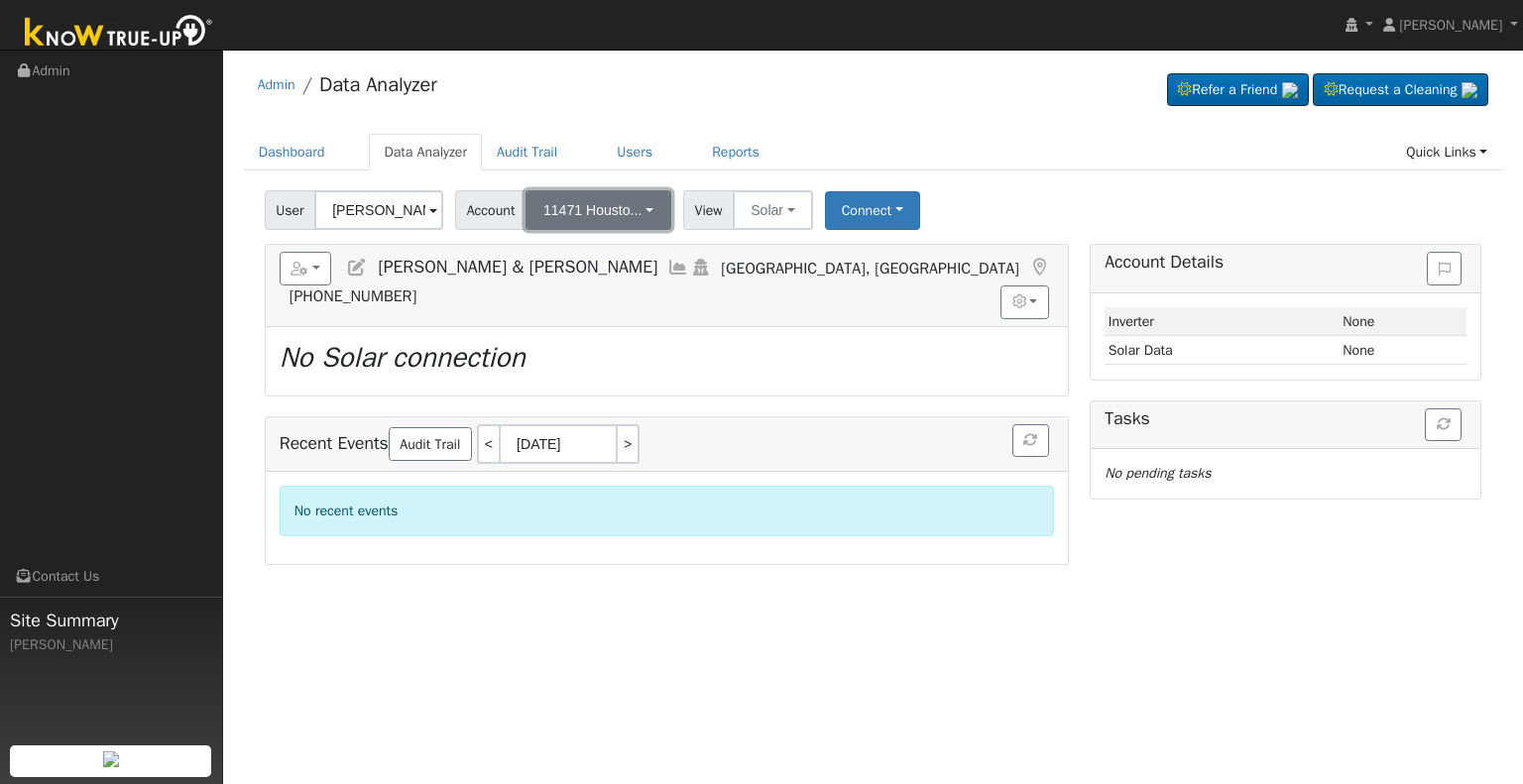 click on "11471 Housto..." at bounding box center [592, 210] 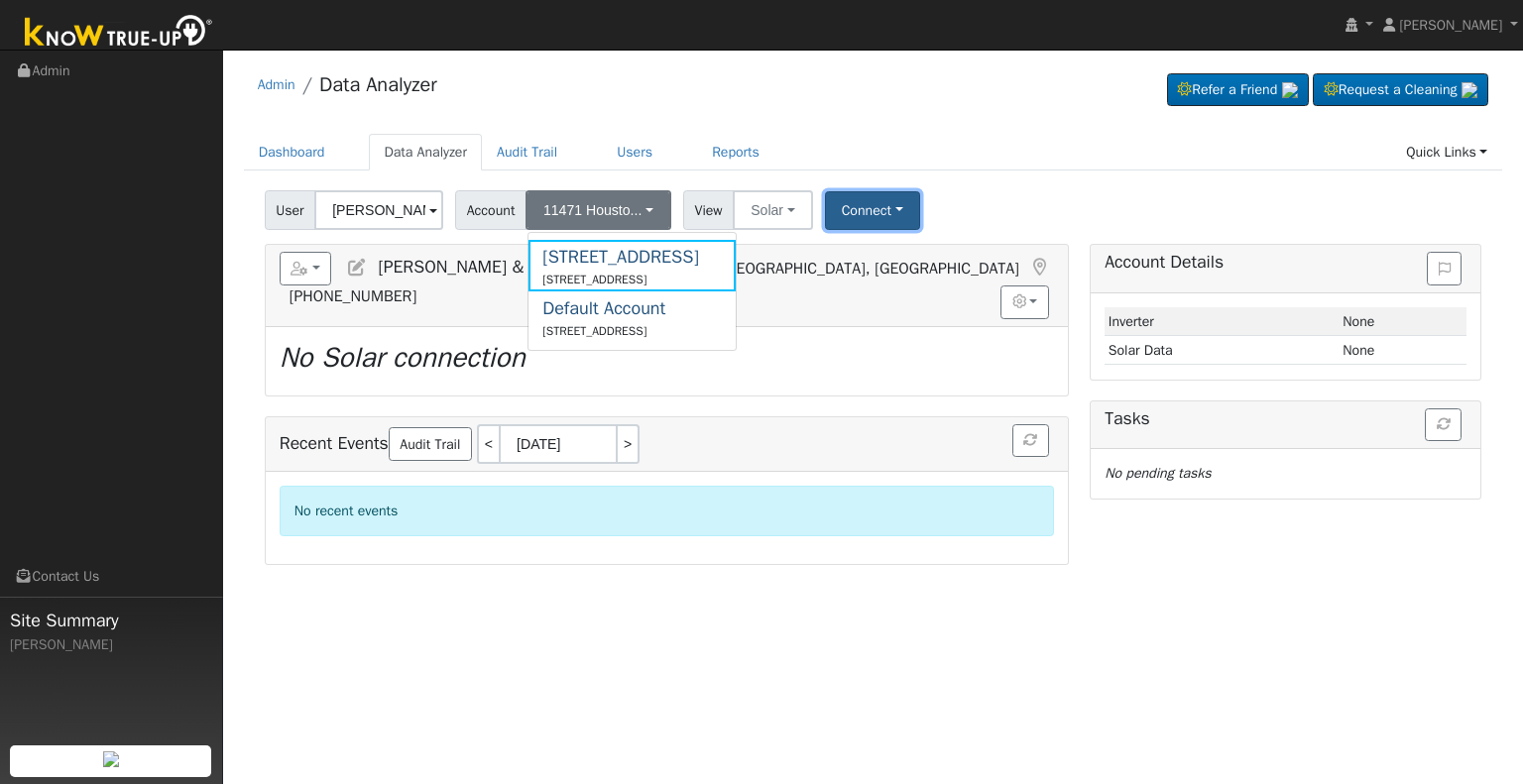 click on "Connect" at bounding box center [873, 210] 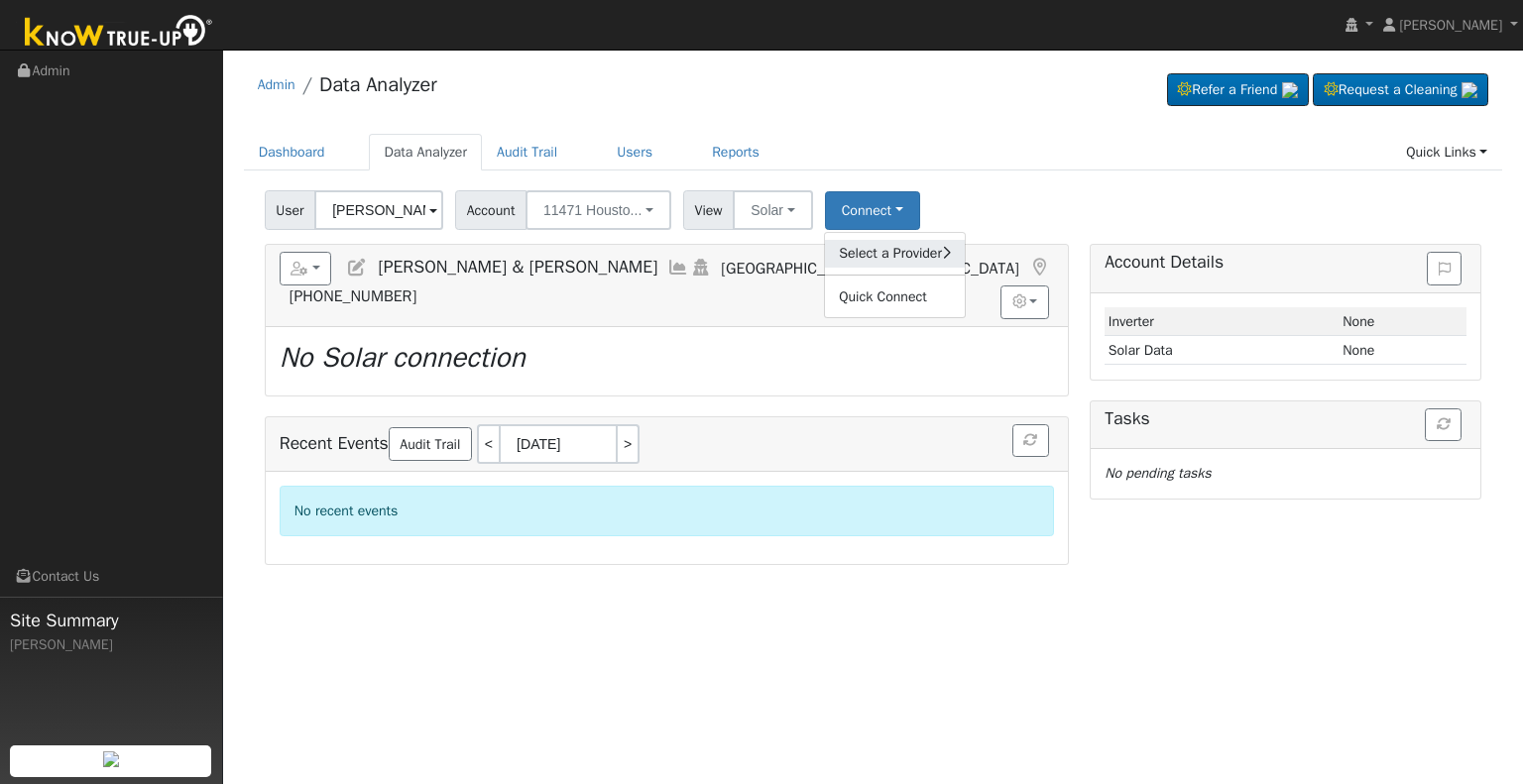 click on "Select a Provider" 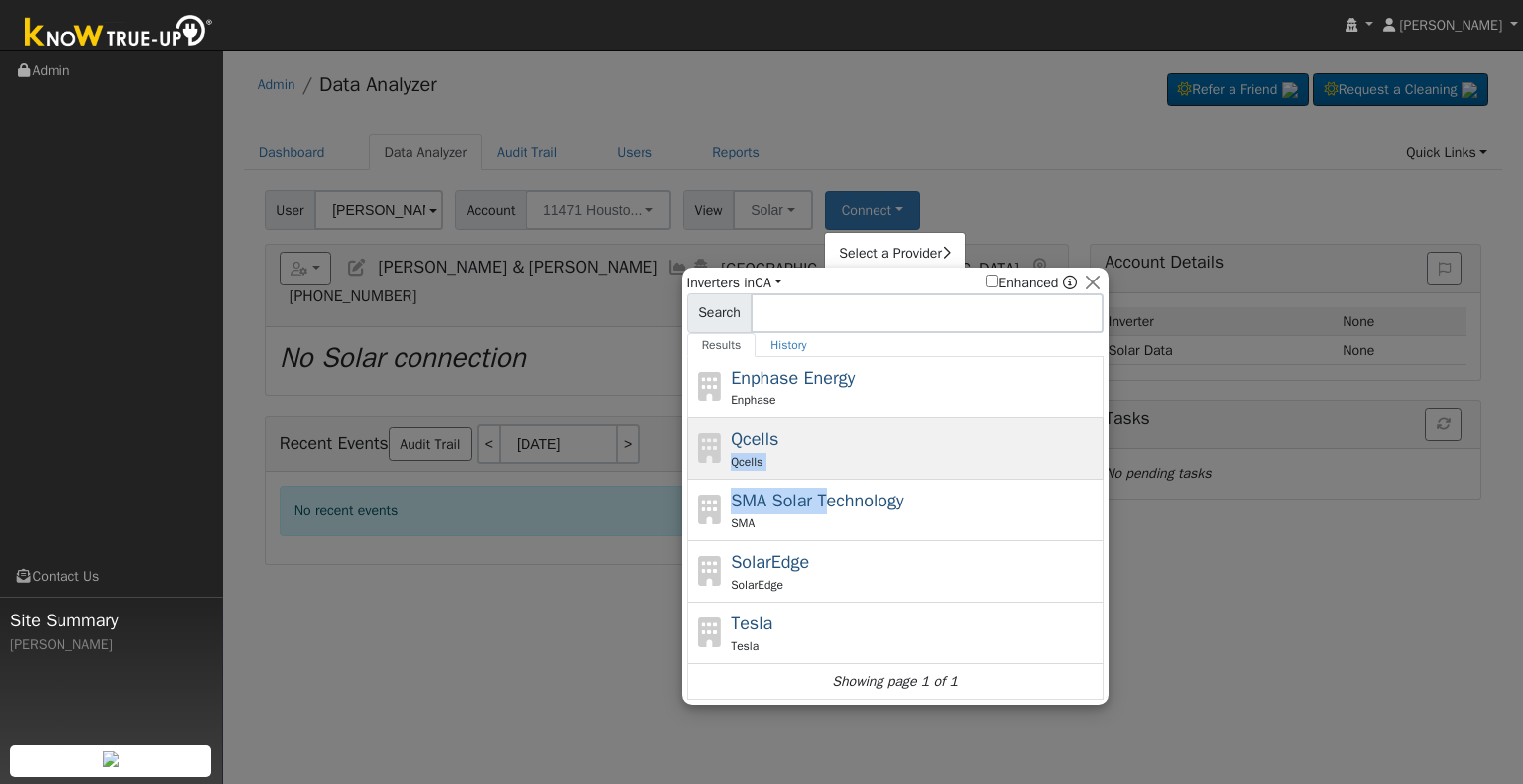drag, startPoint x: 824, startPoint y: 478, endPoint x: 820, endPoint y: 439, distance: 39.20459 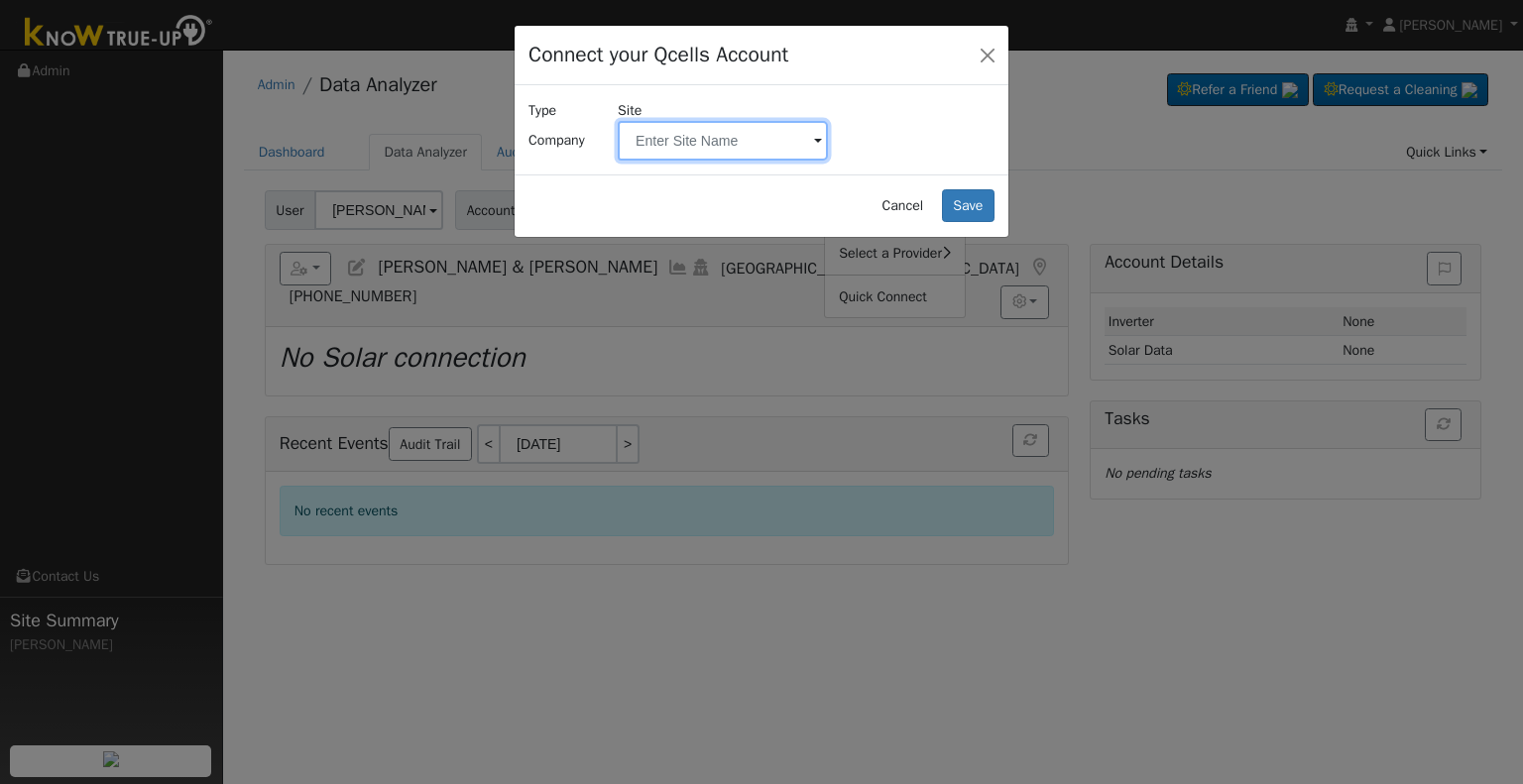 click at bounding box center (723, 141) 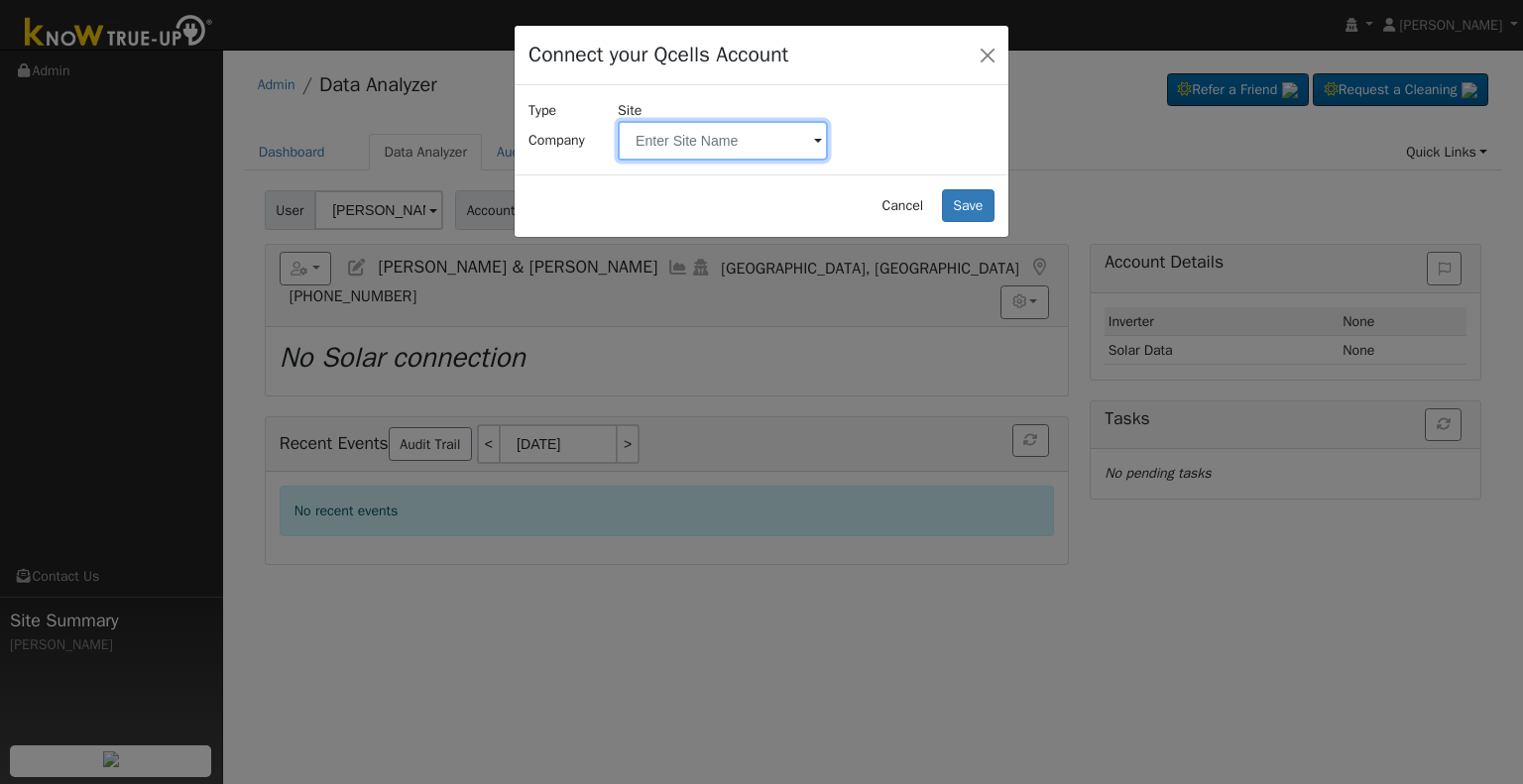 click at bounding box center [723, 141] 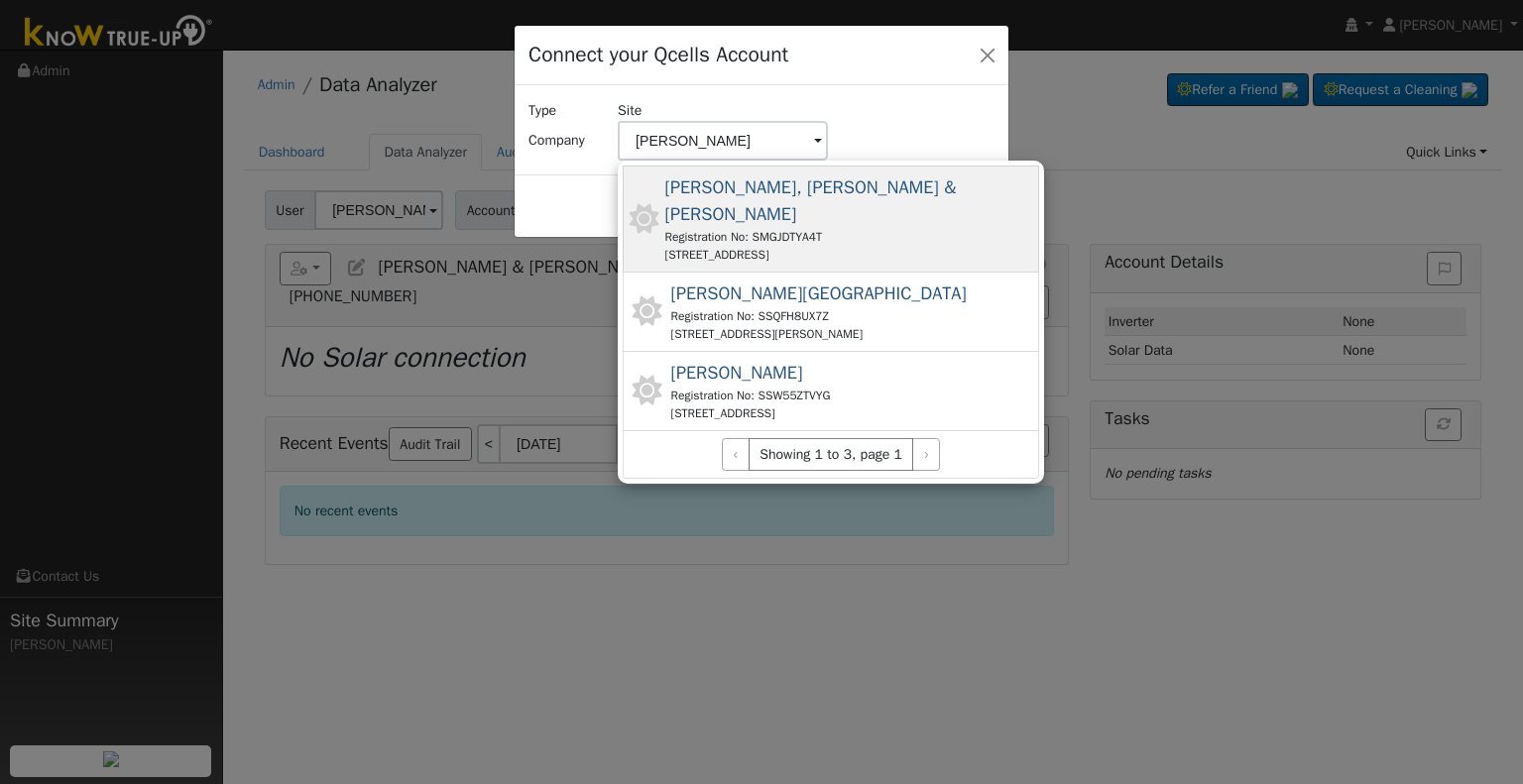 click on "11471 Houston Ave, Hanford, CA 93230, USA" at bounding box center (845, 255) 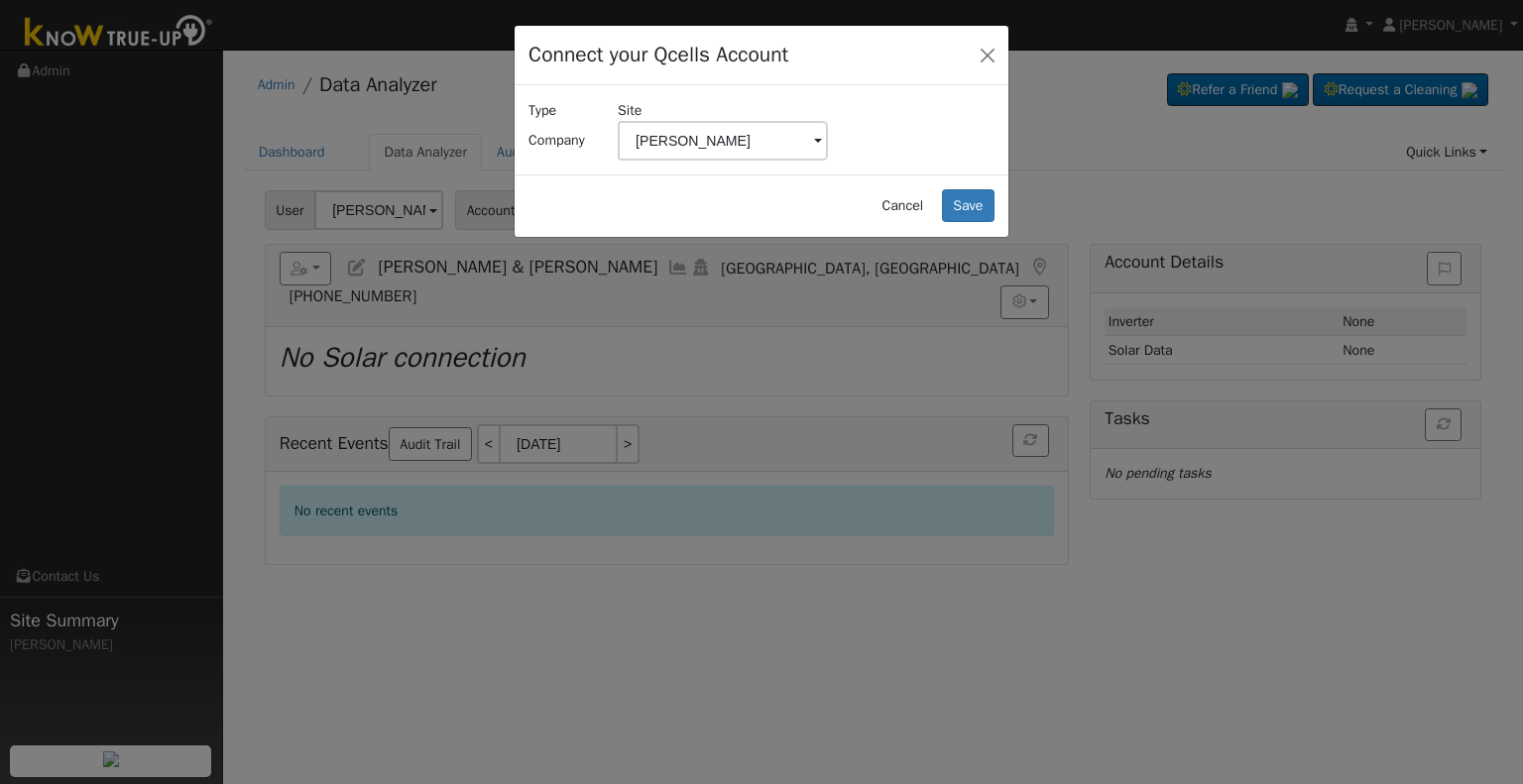 type on "Molina, Luis, Jessica & Isaiah" 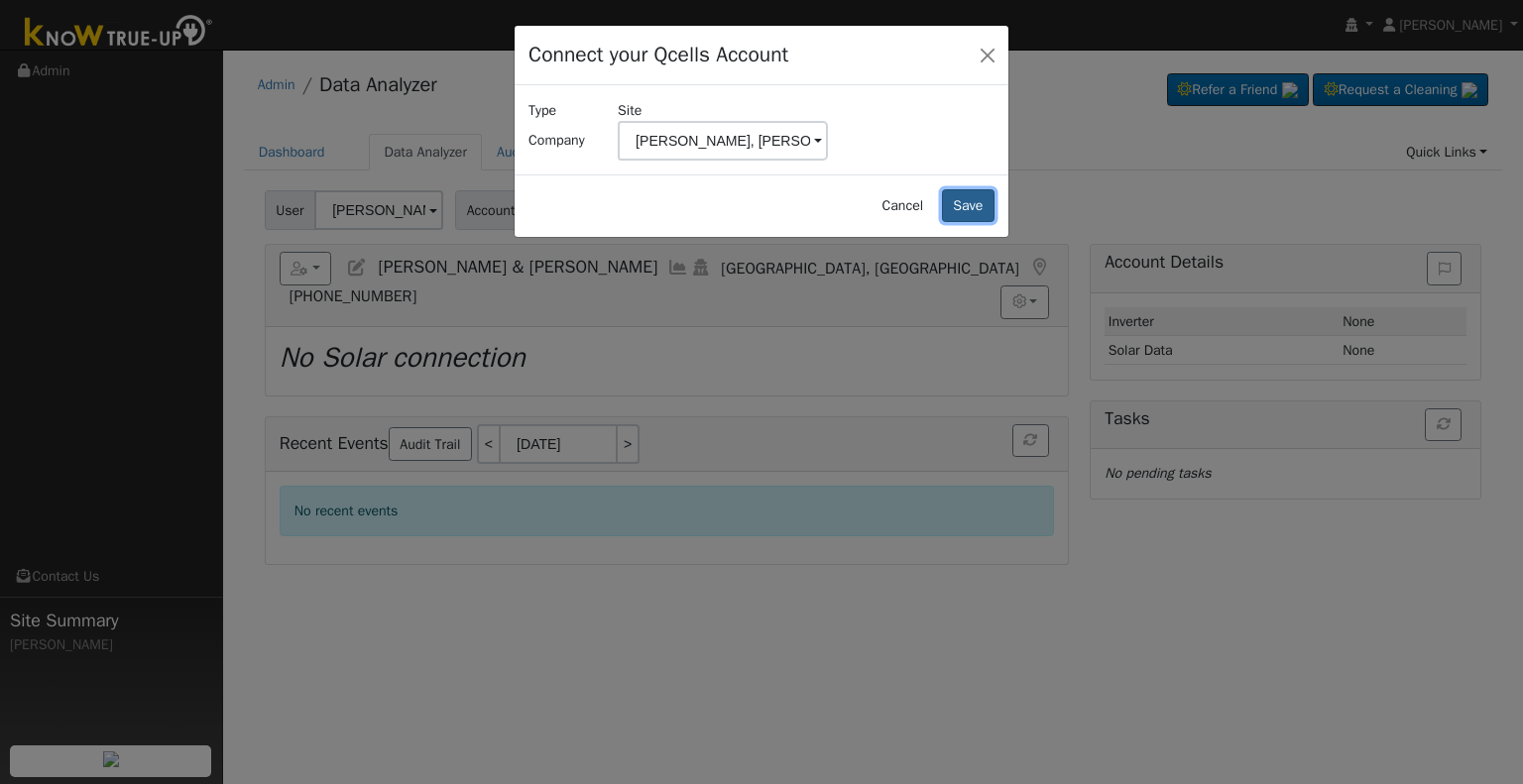 click on "Save" at bounding box center (968, 206) 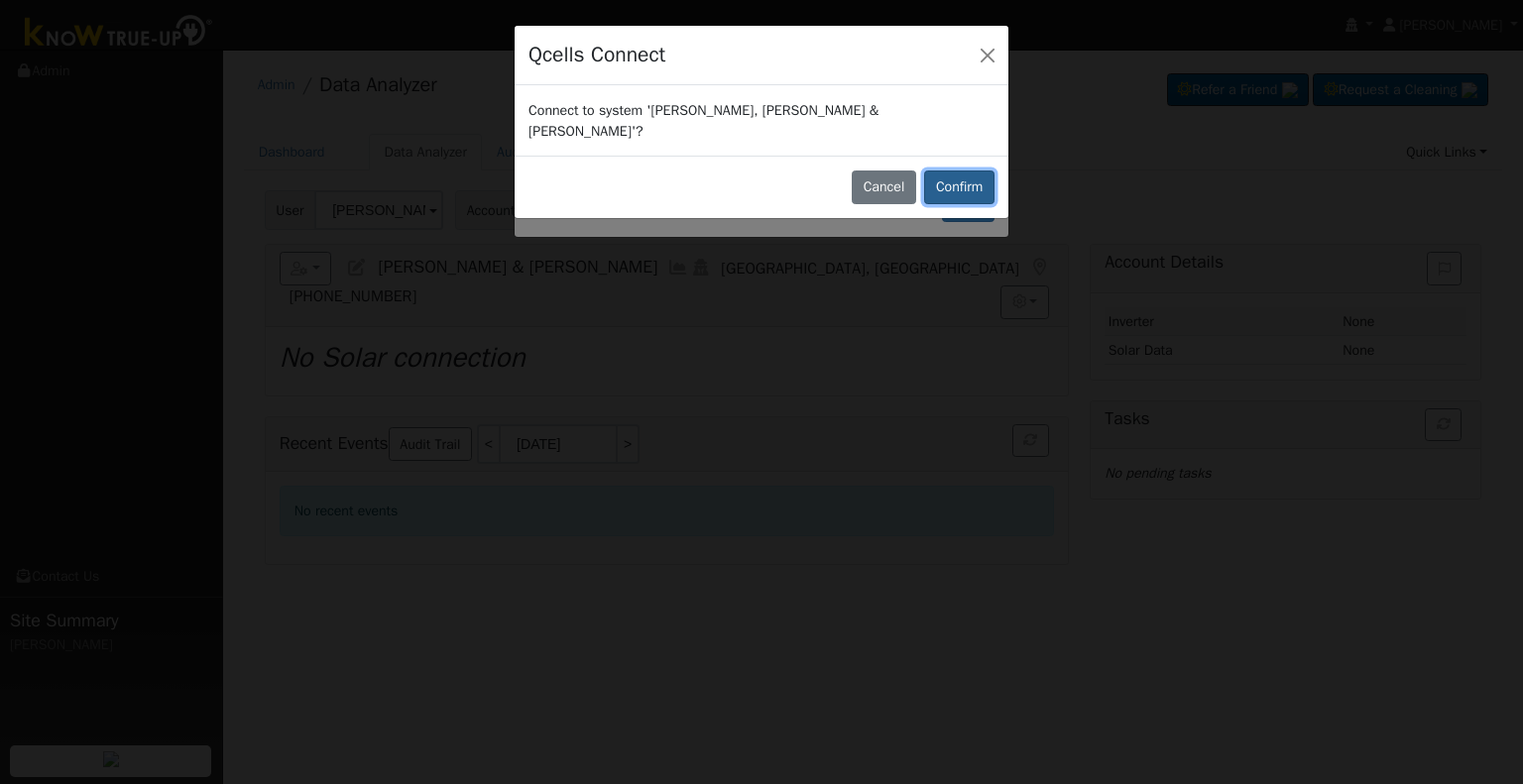 click on "Confirm" at bounding box center [959, 187] 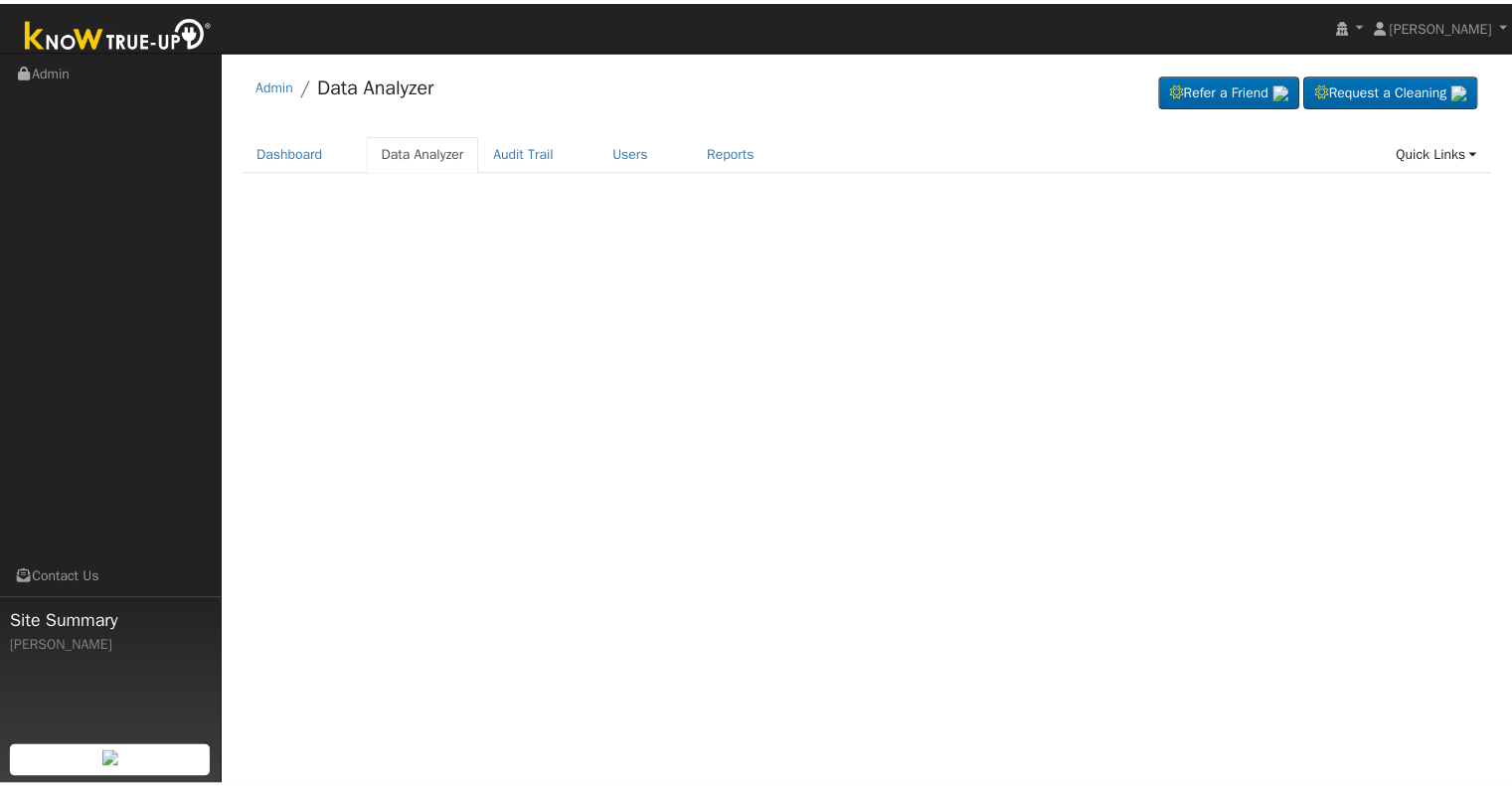 scroll, scrollTop: 0, scrollLeft: 0, axis: both 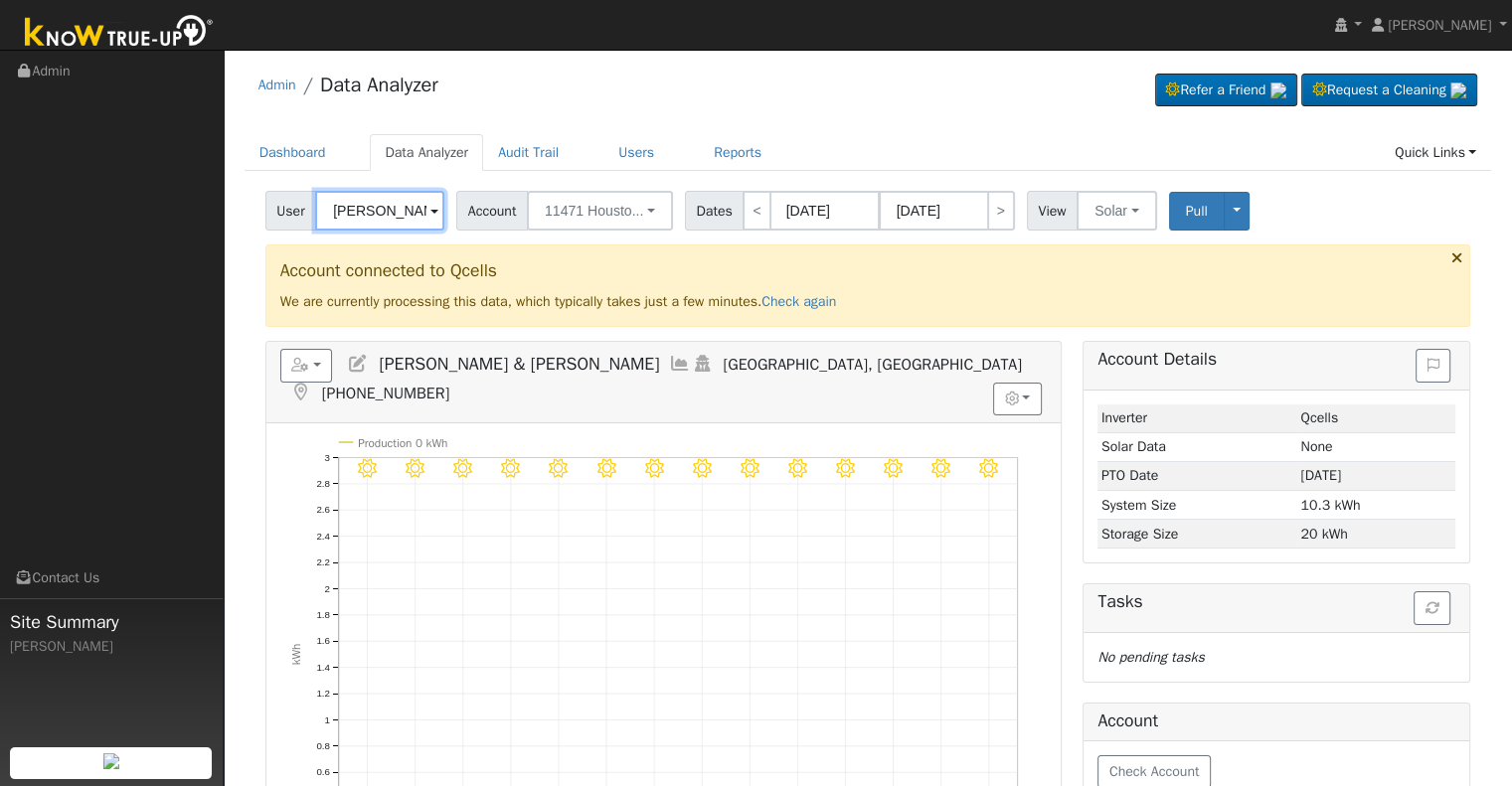 click on "[PERSON_NAME] & [PERSON_NAME]" at bounding box center (380, 211) 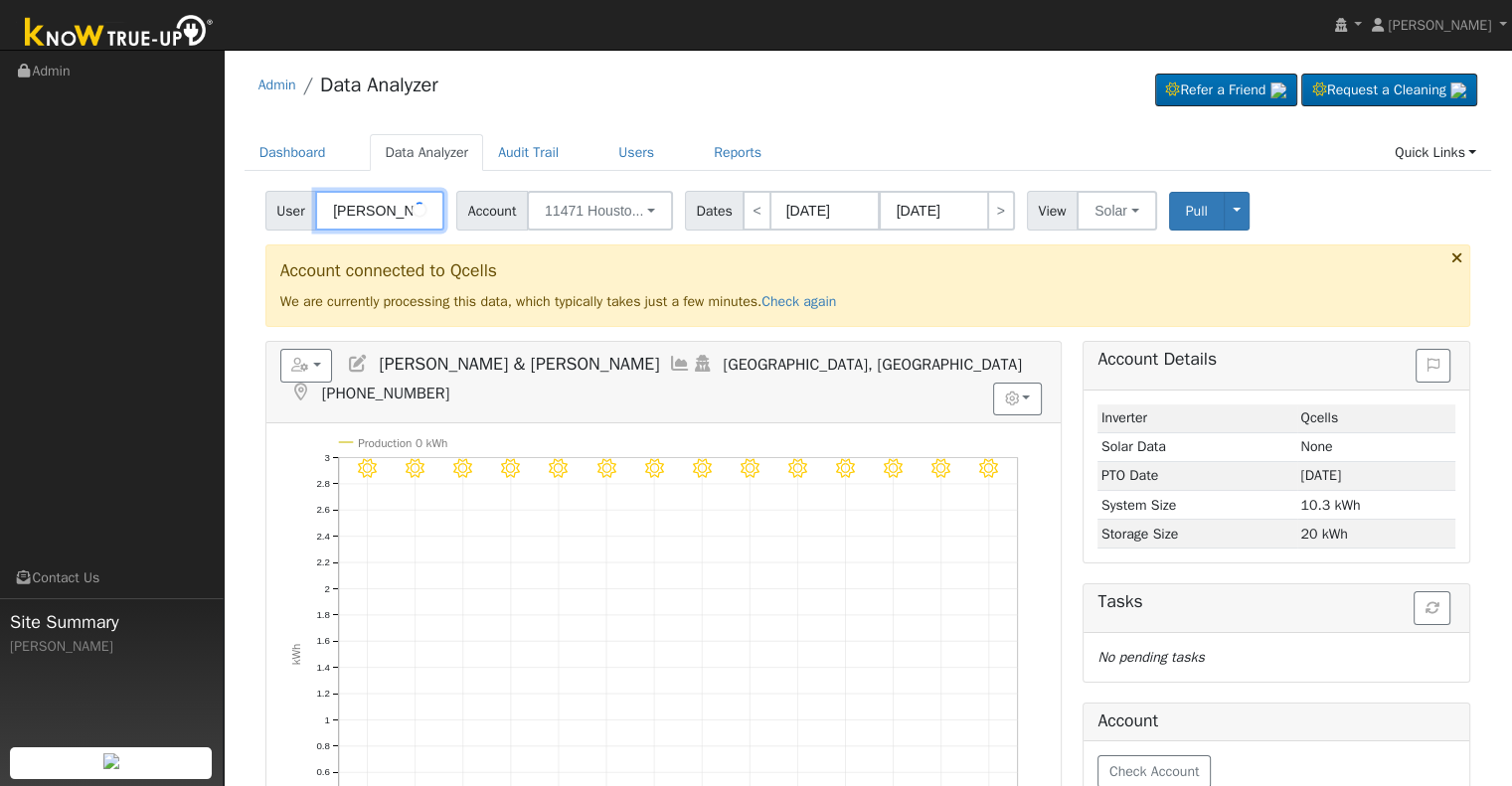 click on "[PERSON_NAME] & [PERSON_NAME]" at bounding box center [380, 211] 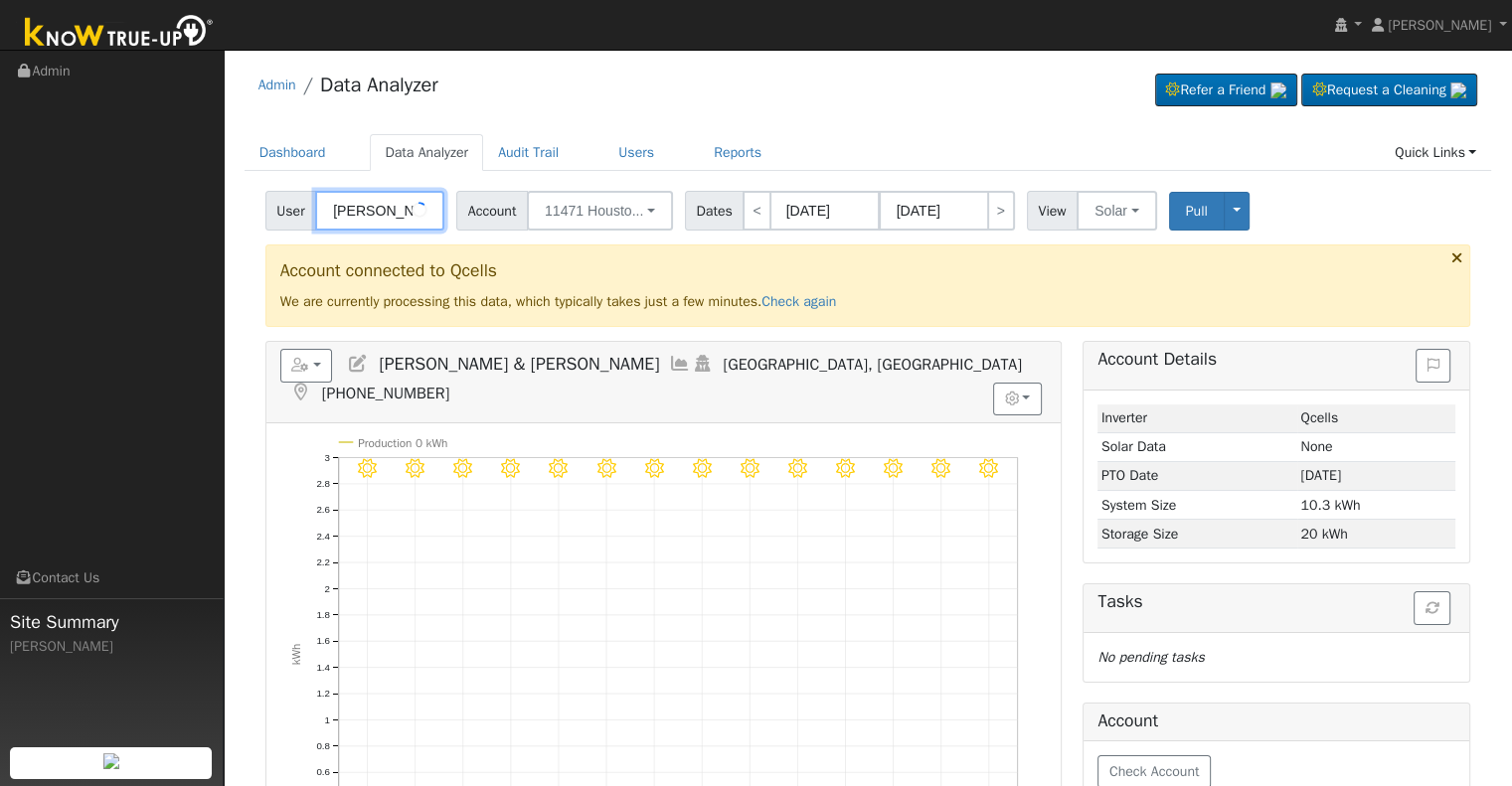 click on "[PERSON_NAME] & [PERSON_NAME]" at bounding box center [380, 211] 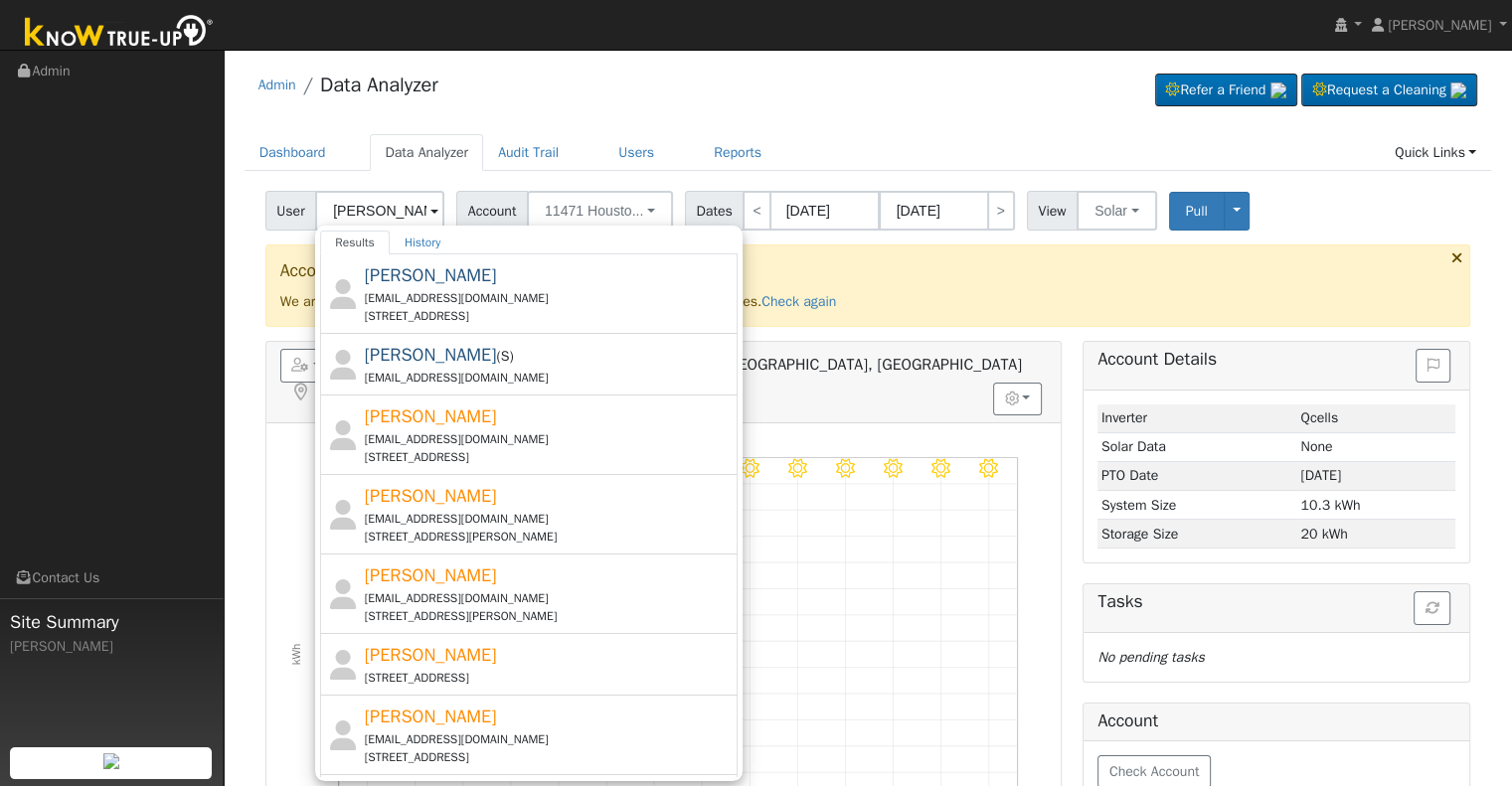 click on "User [PERSON_NAME] Results History [PERSON_NAME] [EMAIL_ADDRESS][DOMAIN_NAME] [STREET_ADDRESS][GEOGRAPHIC_DATA][PERSON_NAME][EMAIL_ADDRESS][DOMAIN_NAME] [PERSON_NAME] [EMAIL_ADDRESS][DOMAIN_NAME] [STREET_ADDRESS][GEOGRAPHIC_DATA][PERSON_NAME][EMAIL_ADDRESS][DOMAIN_NAME] [STREET_ADDRESS][PERSON_NAME] [PERSON_NAME] [EMAIL_ADDRESS][DOMAIN_NAME] [STREET_ADDRESS][GEOGRAPHIC_DATA][PERSON_NAME][PERSON_NAME] [STREET_ADDRESS] [PERSON_NAME] [EMAIL_ADDRESS][DOMAIN_NAME] [STREET_ADDRESS] [PERSON_NAME] [PERSON_NAME][EMAIL_ADDRESS][DOMAIN_NAME] [STREET_ADDRESS] [PERSON_NAME] [PERSON_NAME][EMAIL_ADDRESS][DOMAIN_NAME] [STREET_ADDRESS] [PERSON_NAME] [PERSON_NAME][EMAIL_ADDRESS][DOMAIN_NAME] [STREET_ADDRESS][PERSON_NAME] [PERSON_NAME] [EMAIL_ADDRESS][DOMAIN_NAME] [STREET_ADDRESS][GEOGRAPHIC_DATA][PERSON_NAME][EMAIL_ADDRESS][DOMAIN_NAME] [PERSON_NAME] [EMAIL_ADDRESS][DOMAIN_NAME] [STREET_ADDRESS] [PERSON_NAME] [PERSON_NAME][EMAIL_ADDRESS][DOMAIN_NAME] [STREET_ADDRESS][PERSON_NAME] ‹" 